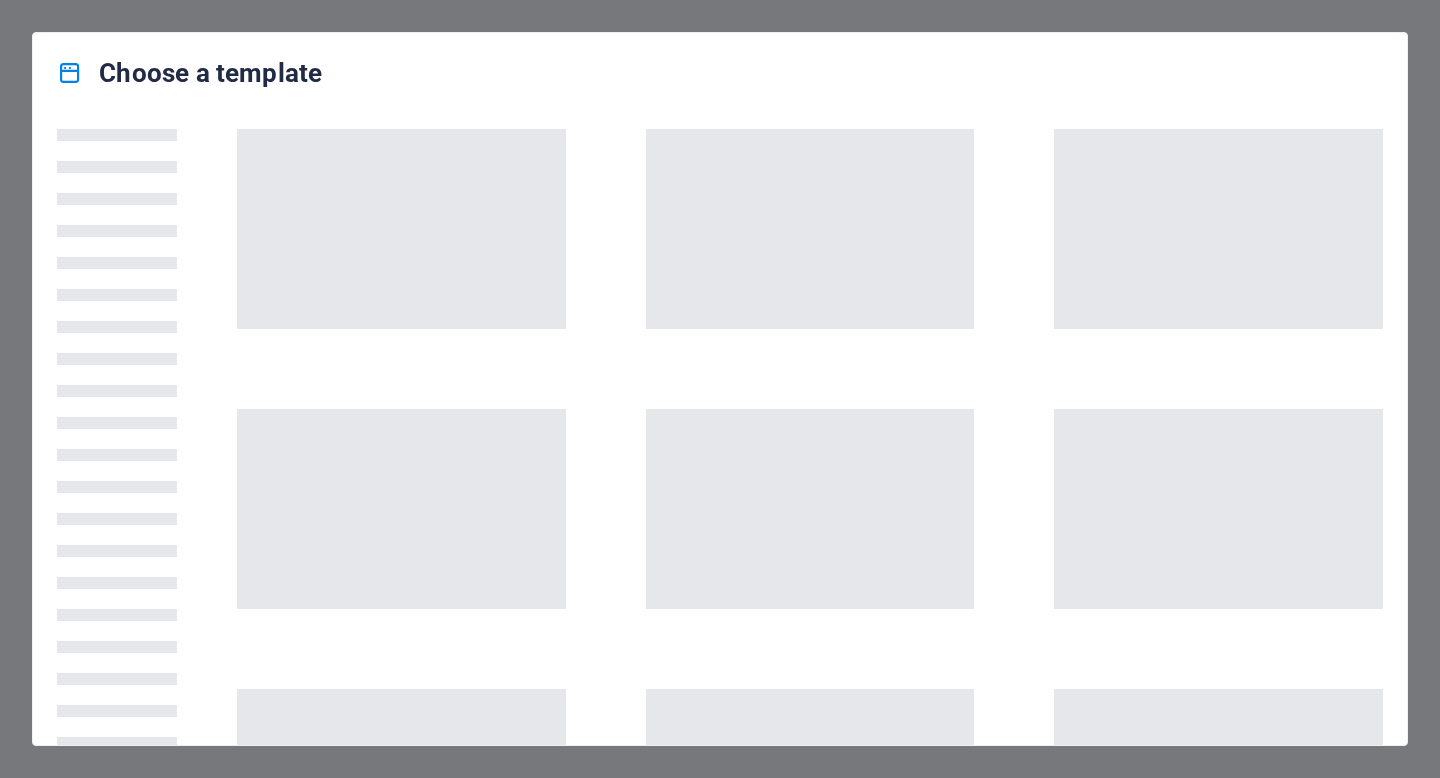 scroll, scrollTop: 0, scrollLeft: 0, axis: both 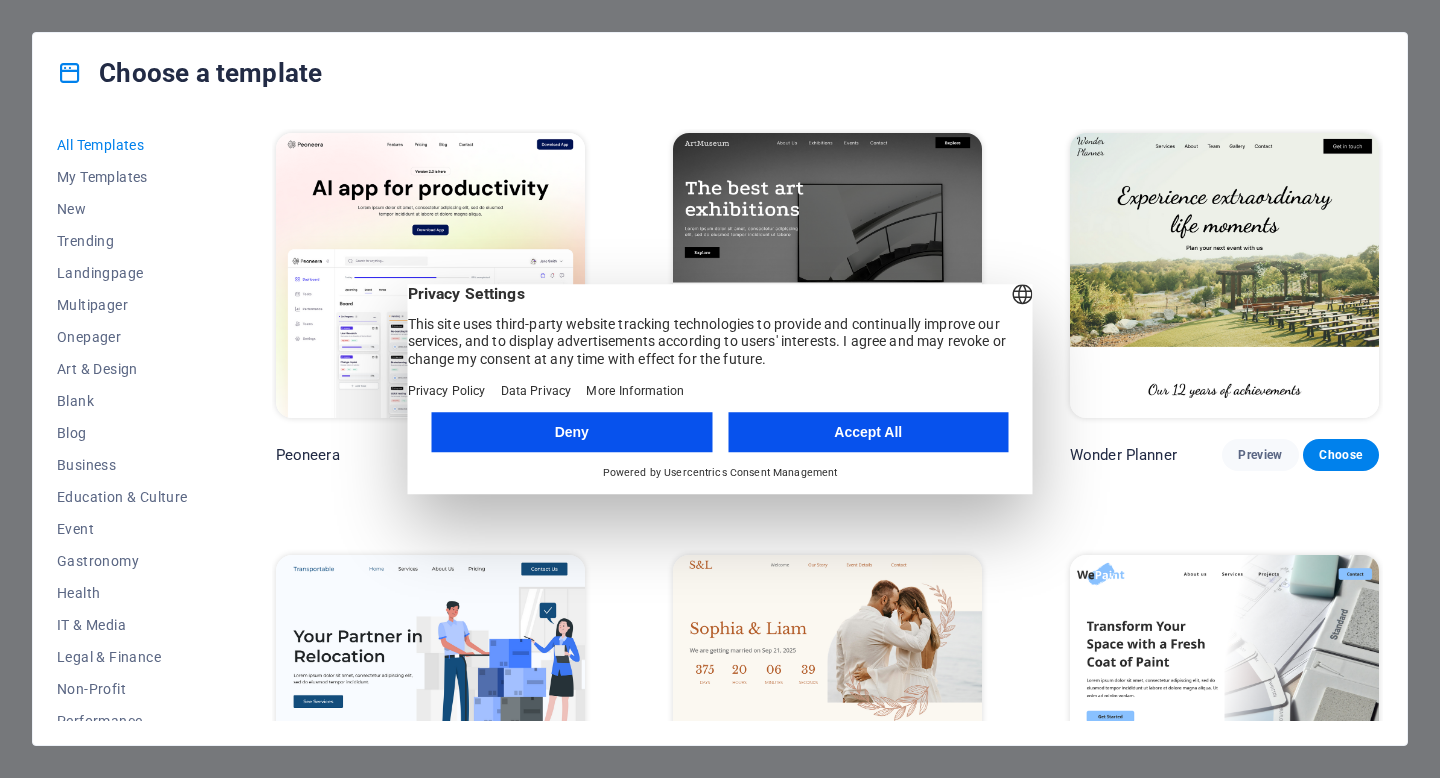 click on "Accept All" at bounding box center [868, 432] 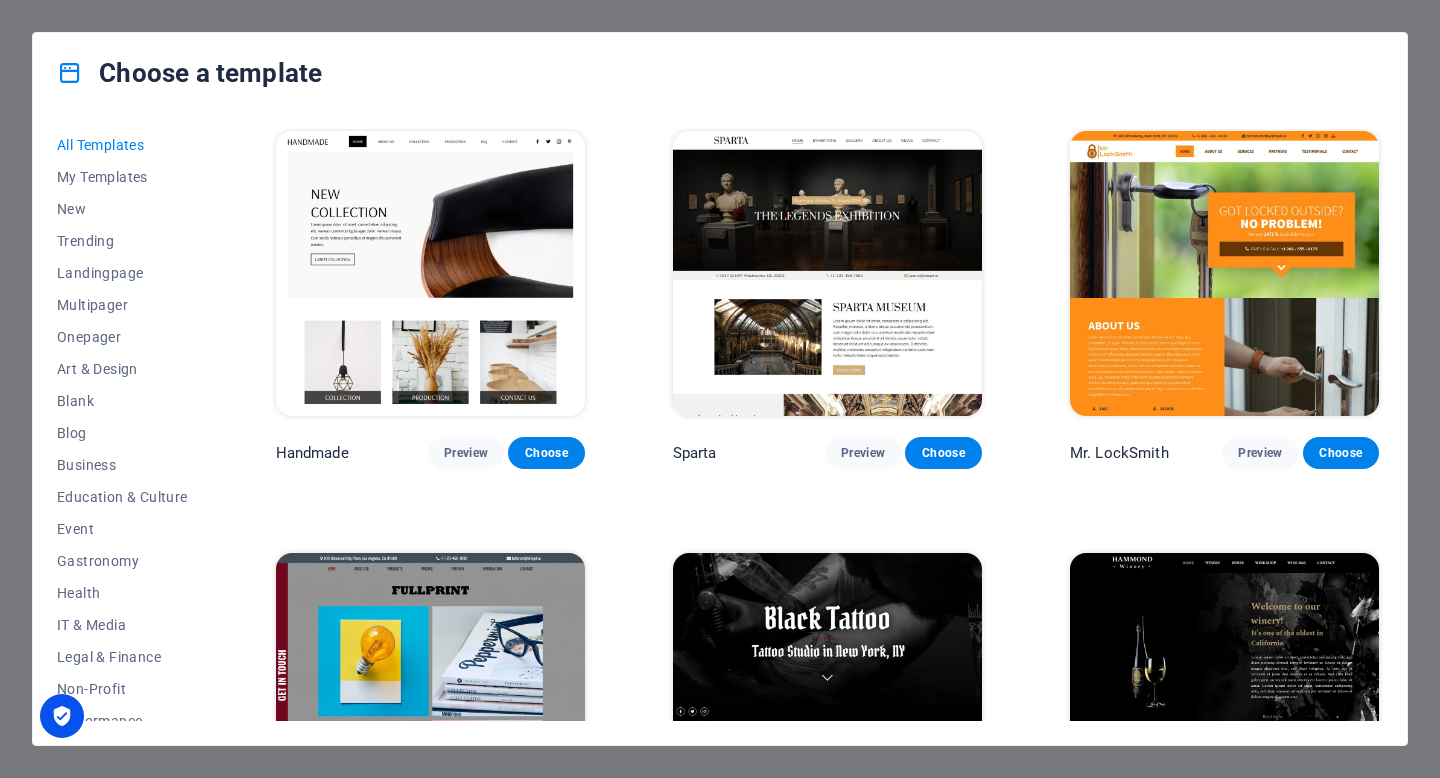 scroll, scrollTop: 10976, scrollLeft: 0, axis: vertical 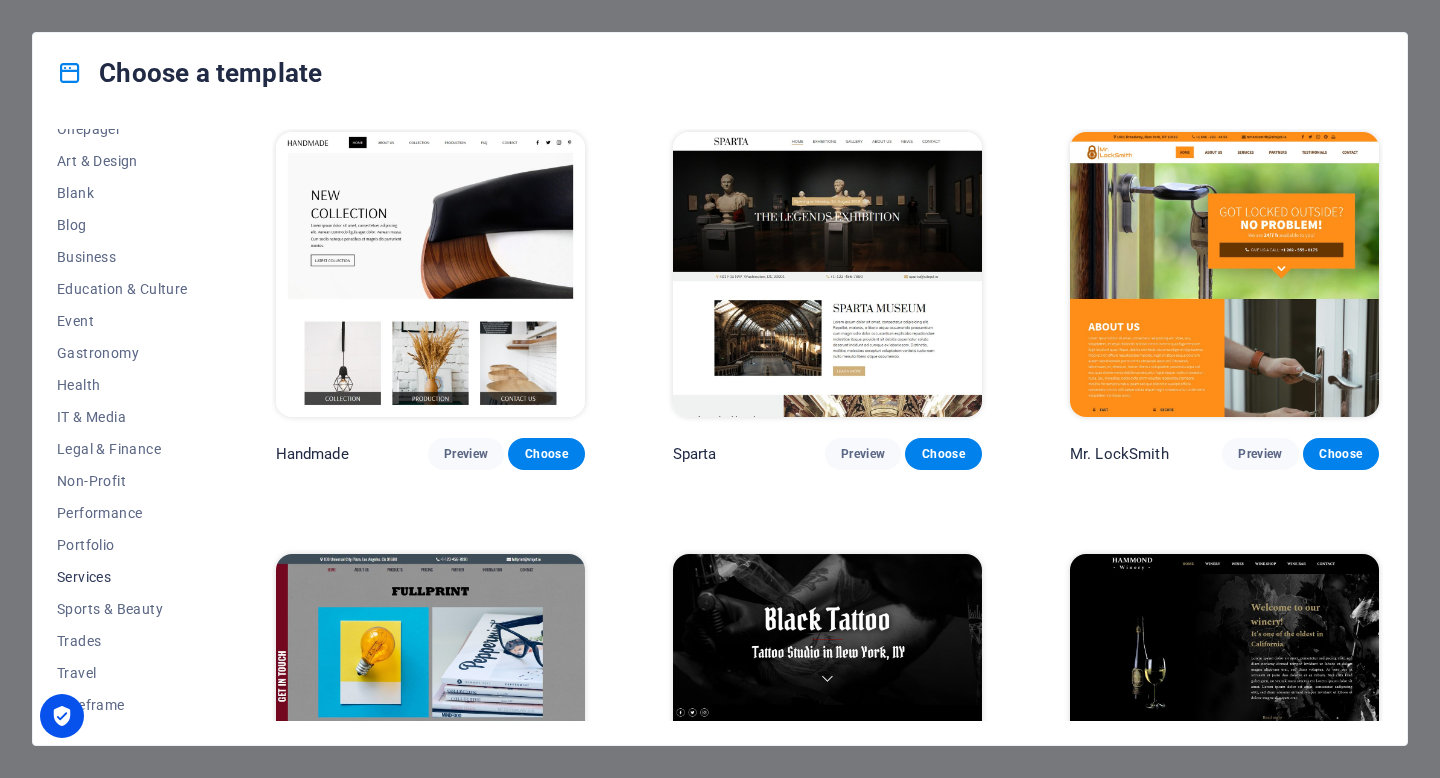 click on "Services" at bounding box center [122, 577] 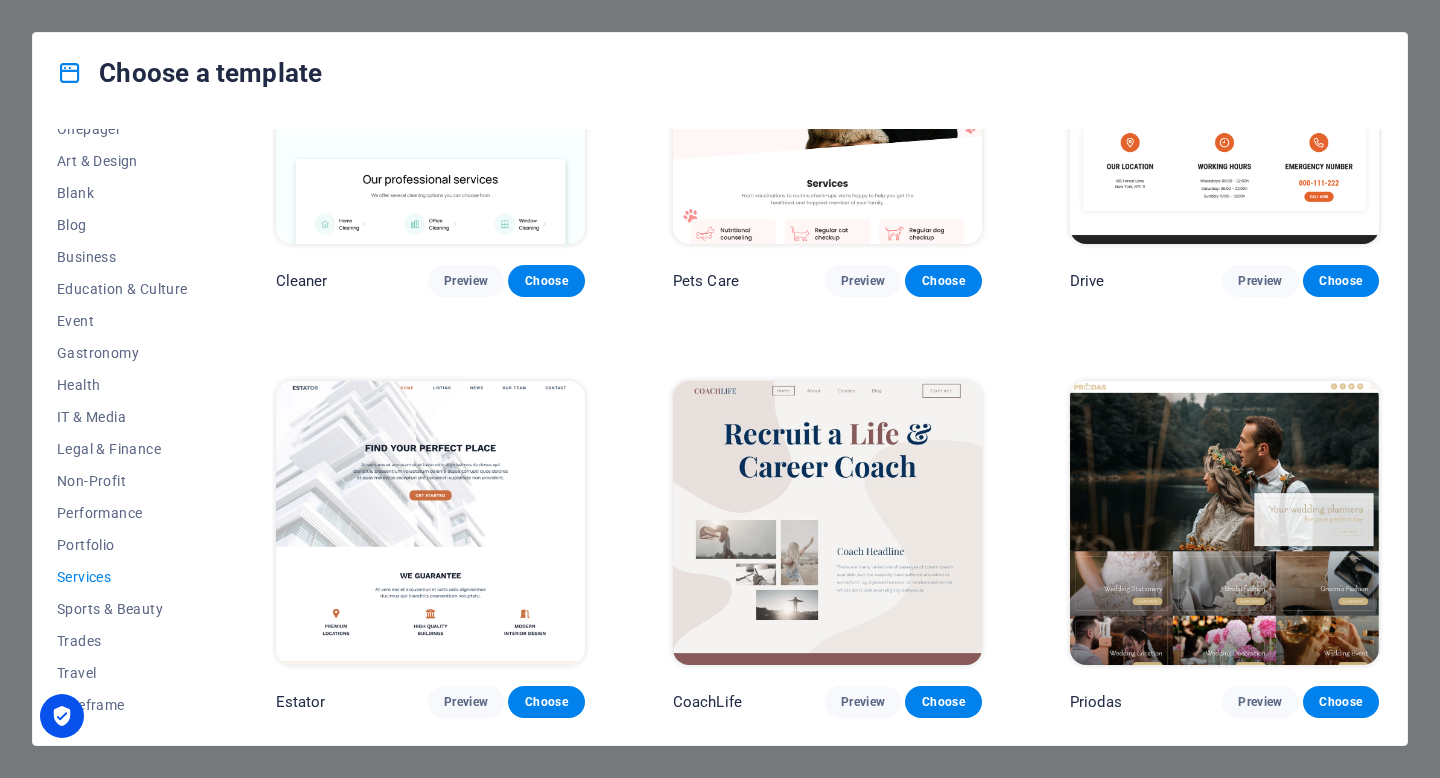 scroll, scrollTop: 590, scrollLeft: 0, axis: vertical 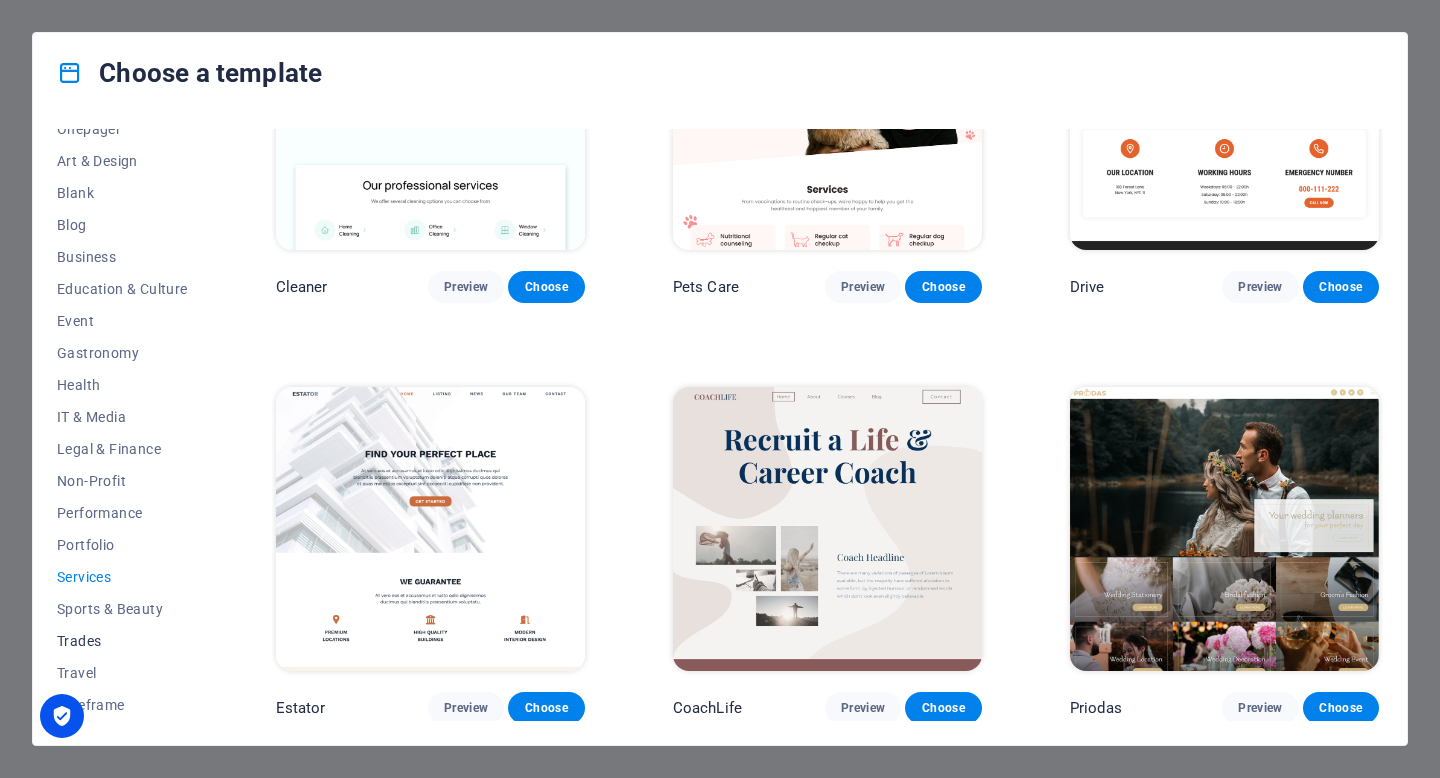 click on "Trades" at bounding box center [122, 641] 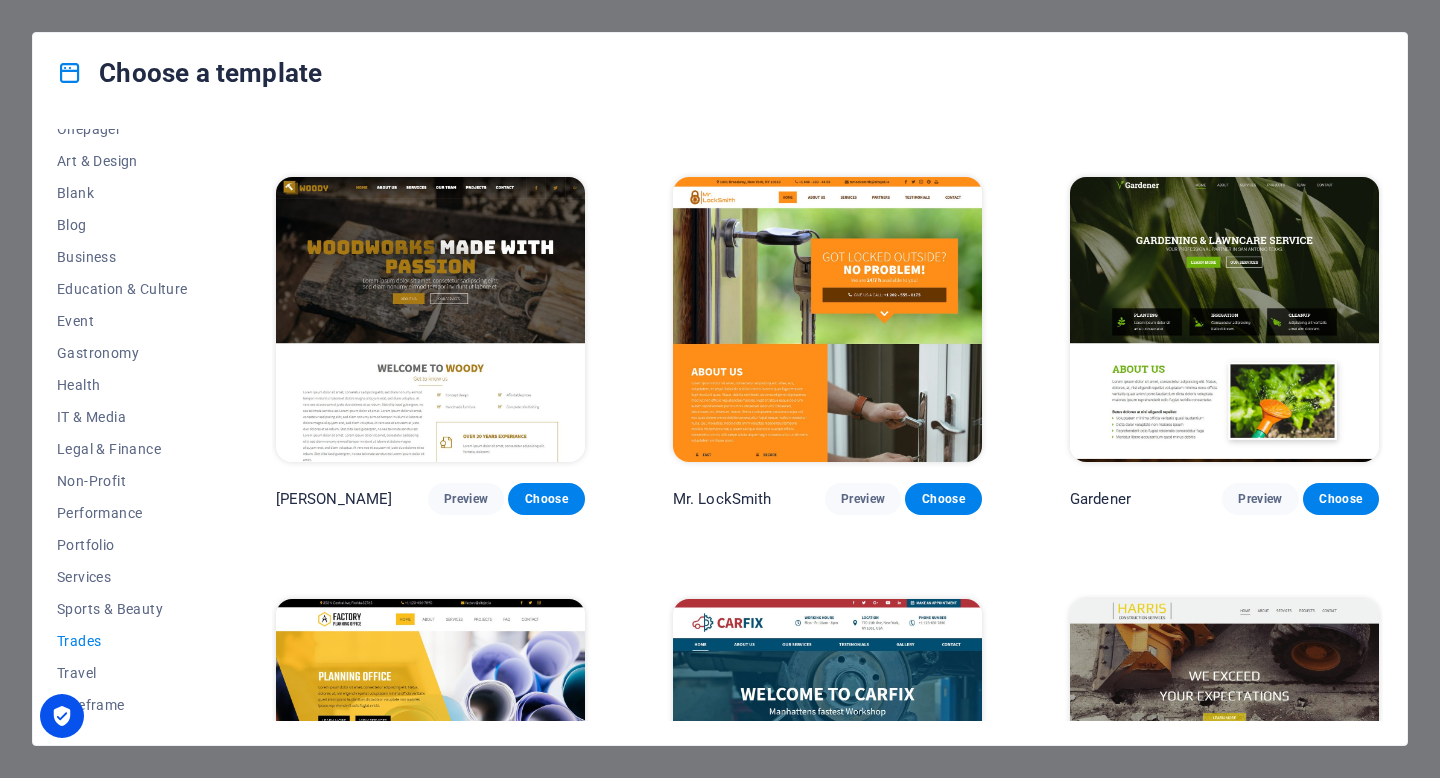 scroll, scrollTop: 585, scrollLeft: 0, axis: vertical 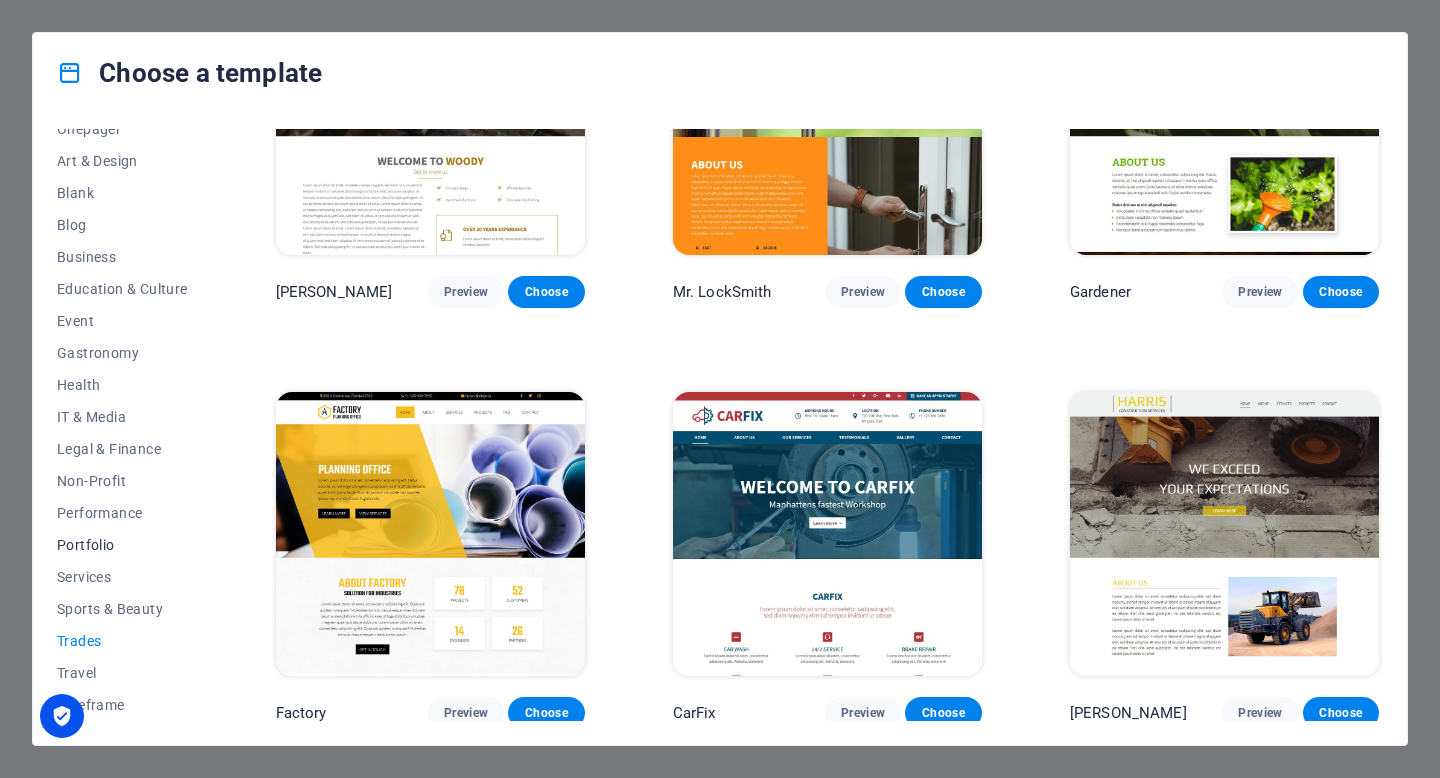 click on "Portfolio" at bounding box center (122, 545) 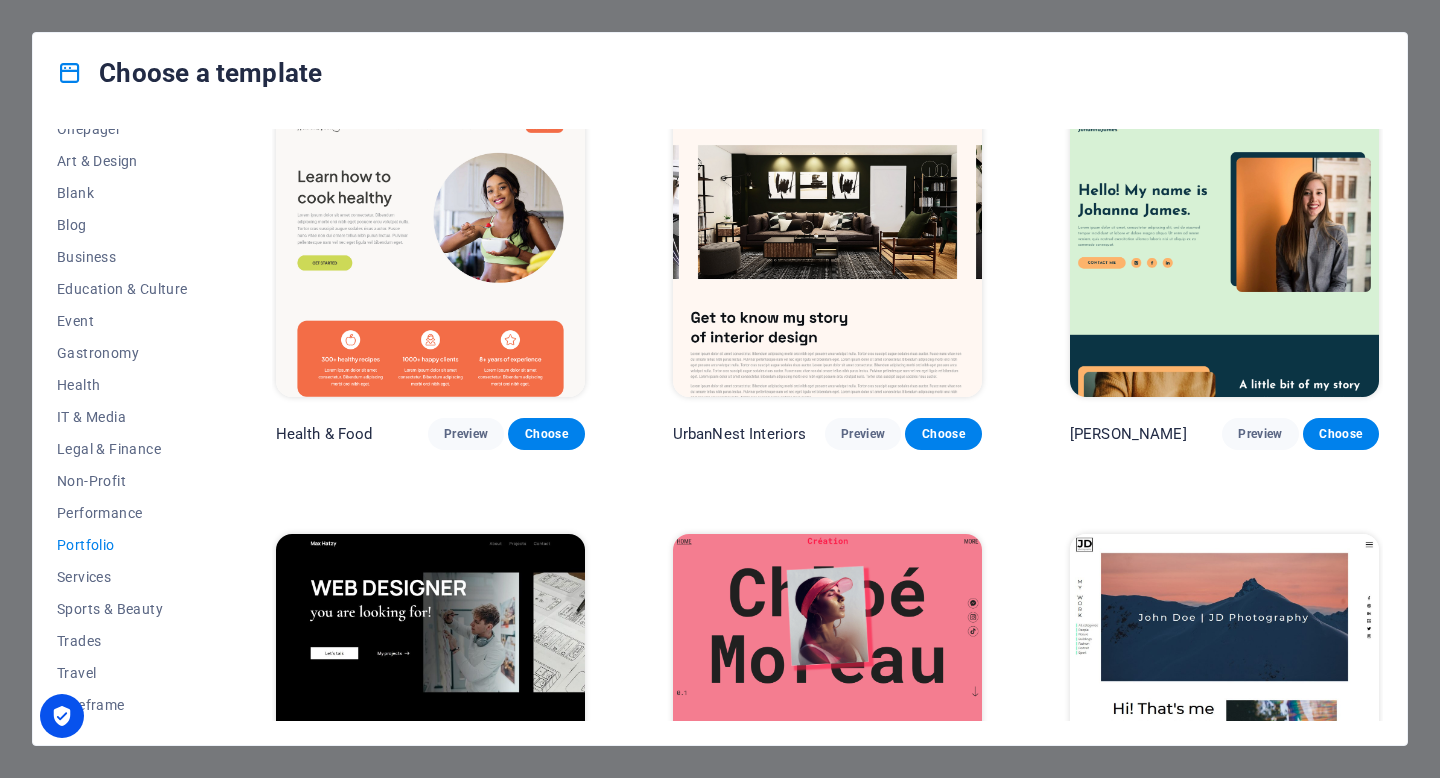 scroll, scrollTop: 0, scrollLeft: 0, axis: both 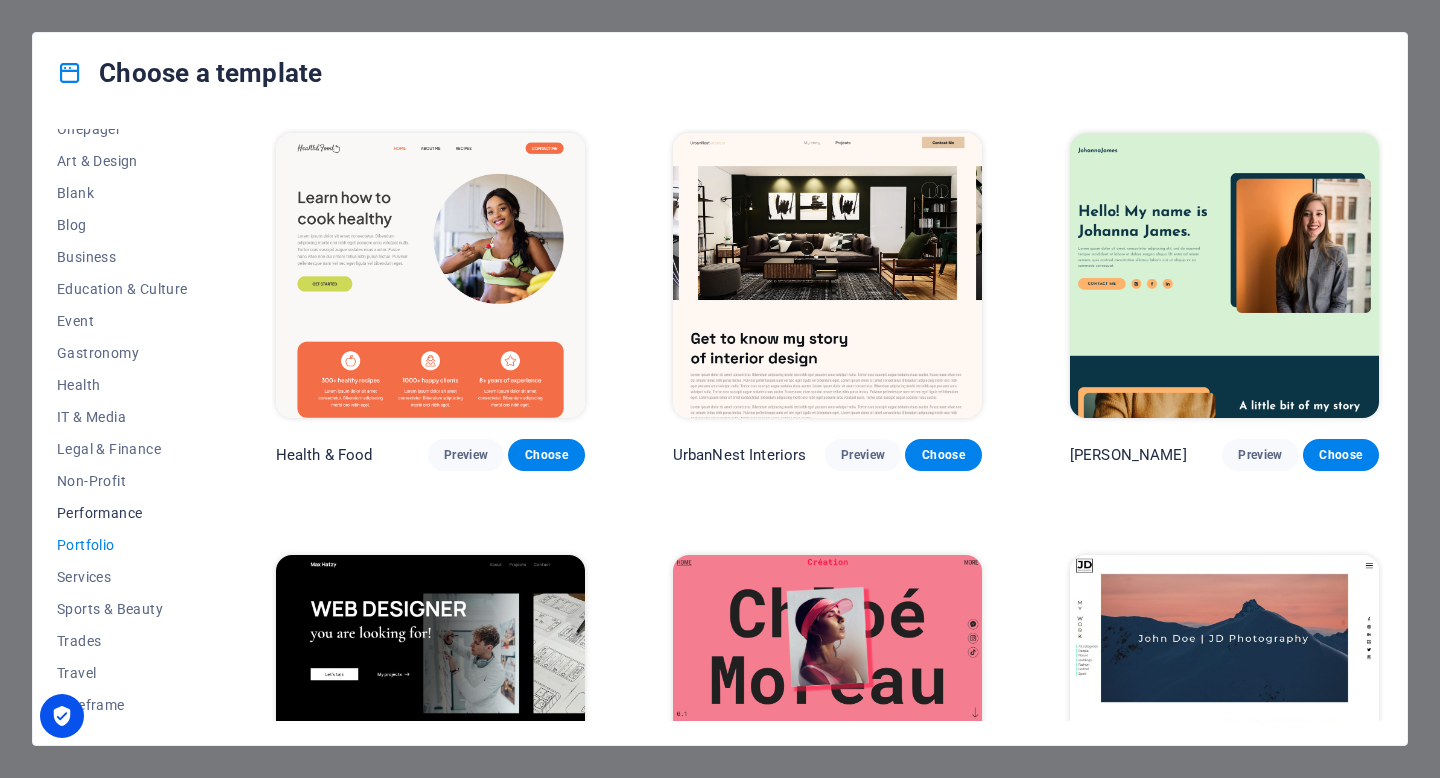 click on "Performance" at bounding box center (122, 513) 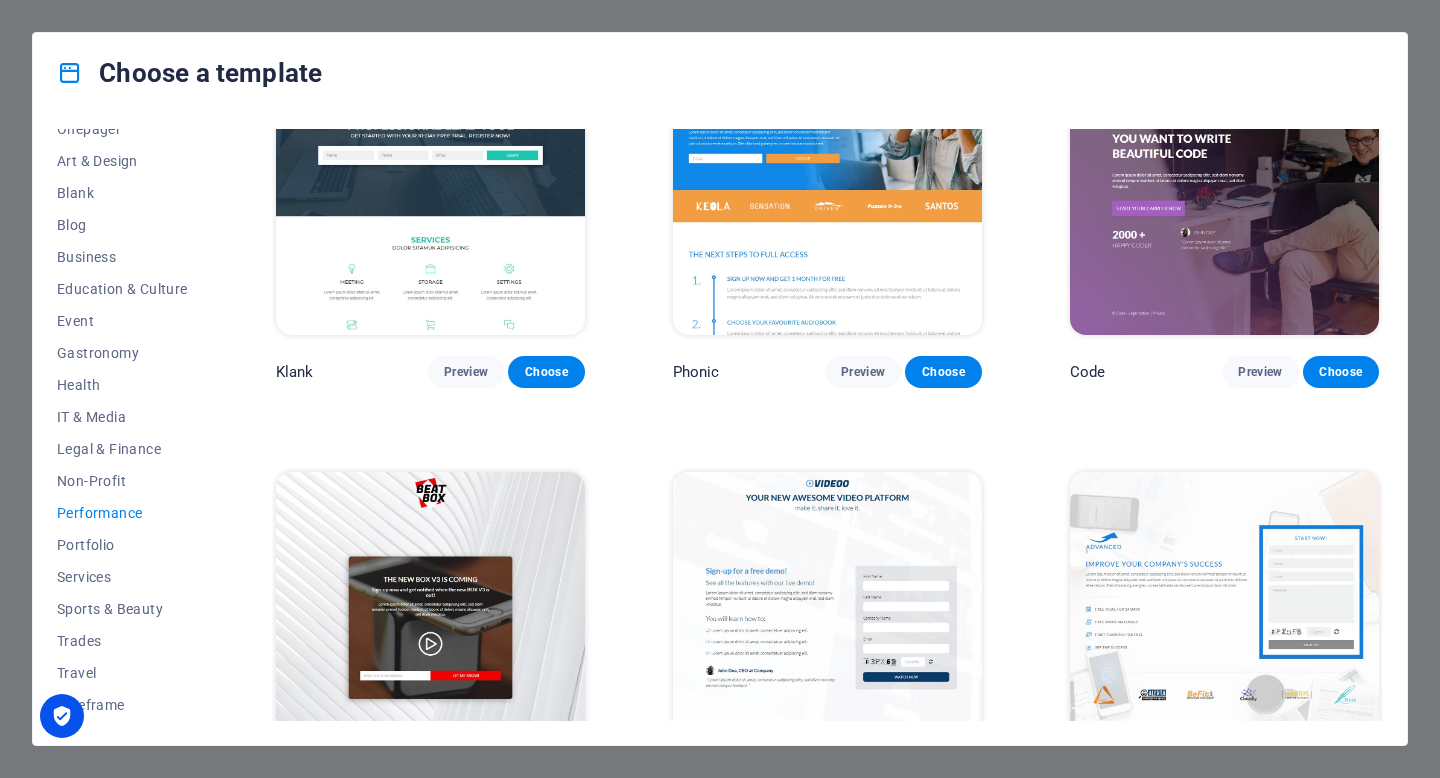 scroll, scrollTop: 0, scrollLeft: 0, axis: both 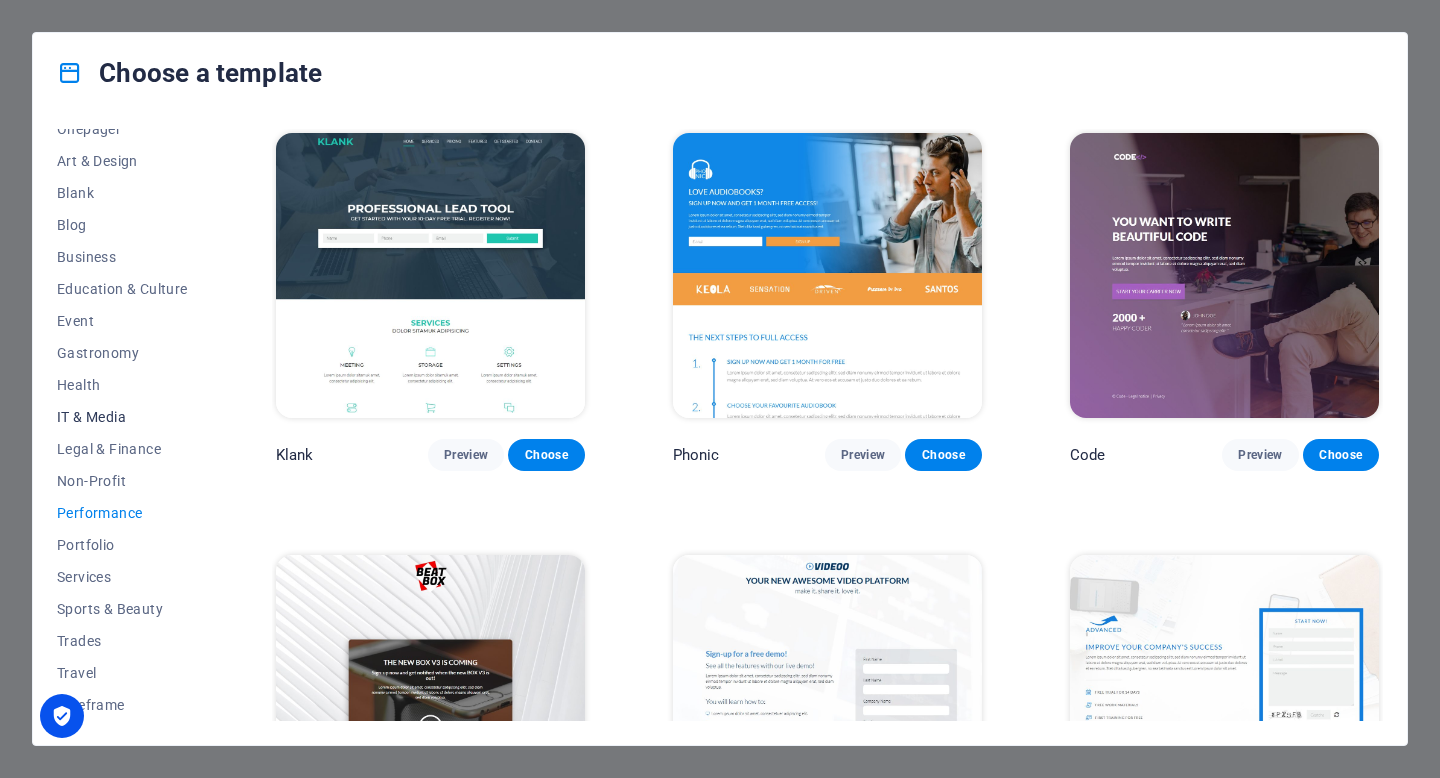 click on "IT & Media" at bounding box center [122, 417] 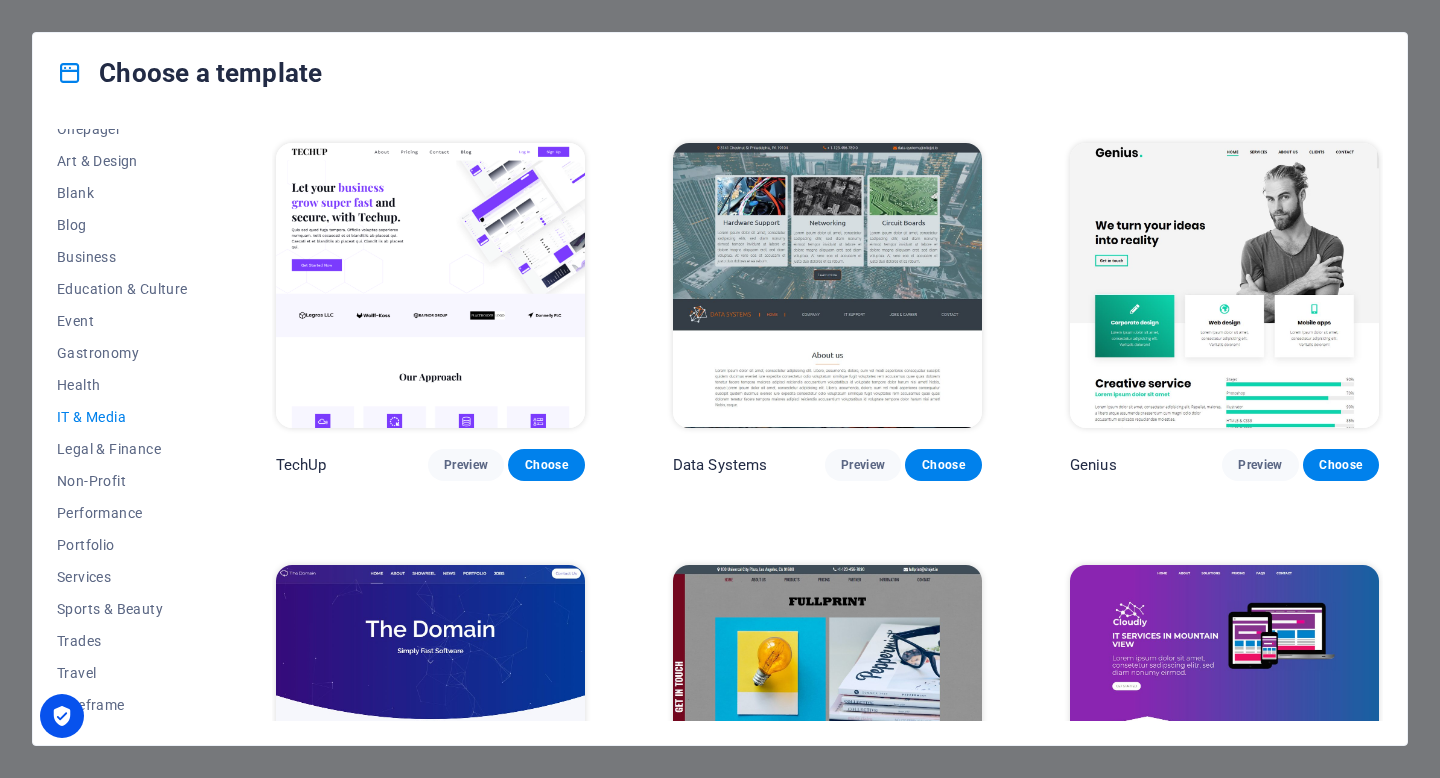 scroll, scrollTop: 41, scrollLeft: 0, axis: vertical 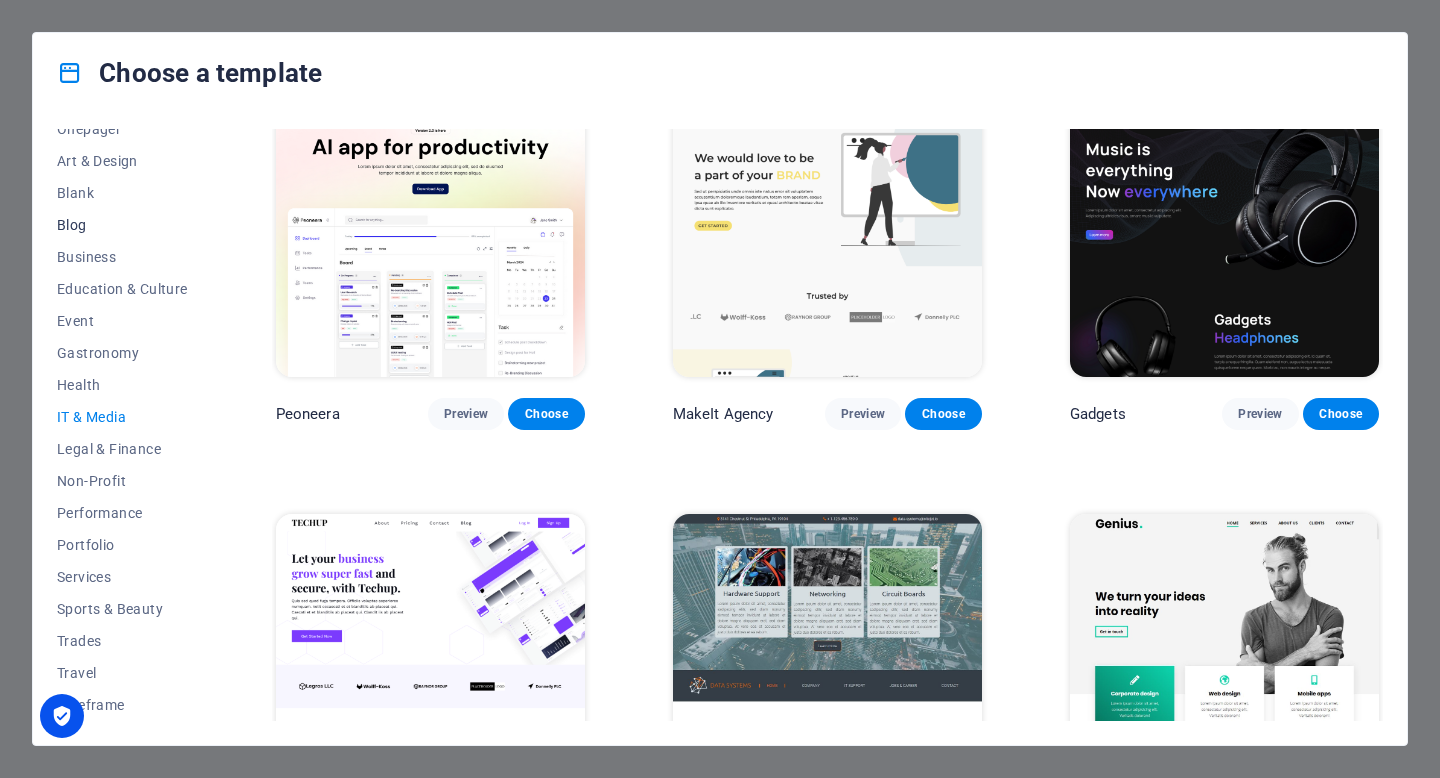 click on "Blog" at bounding box center (122, 225) 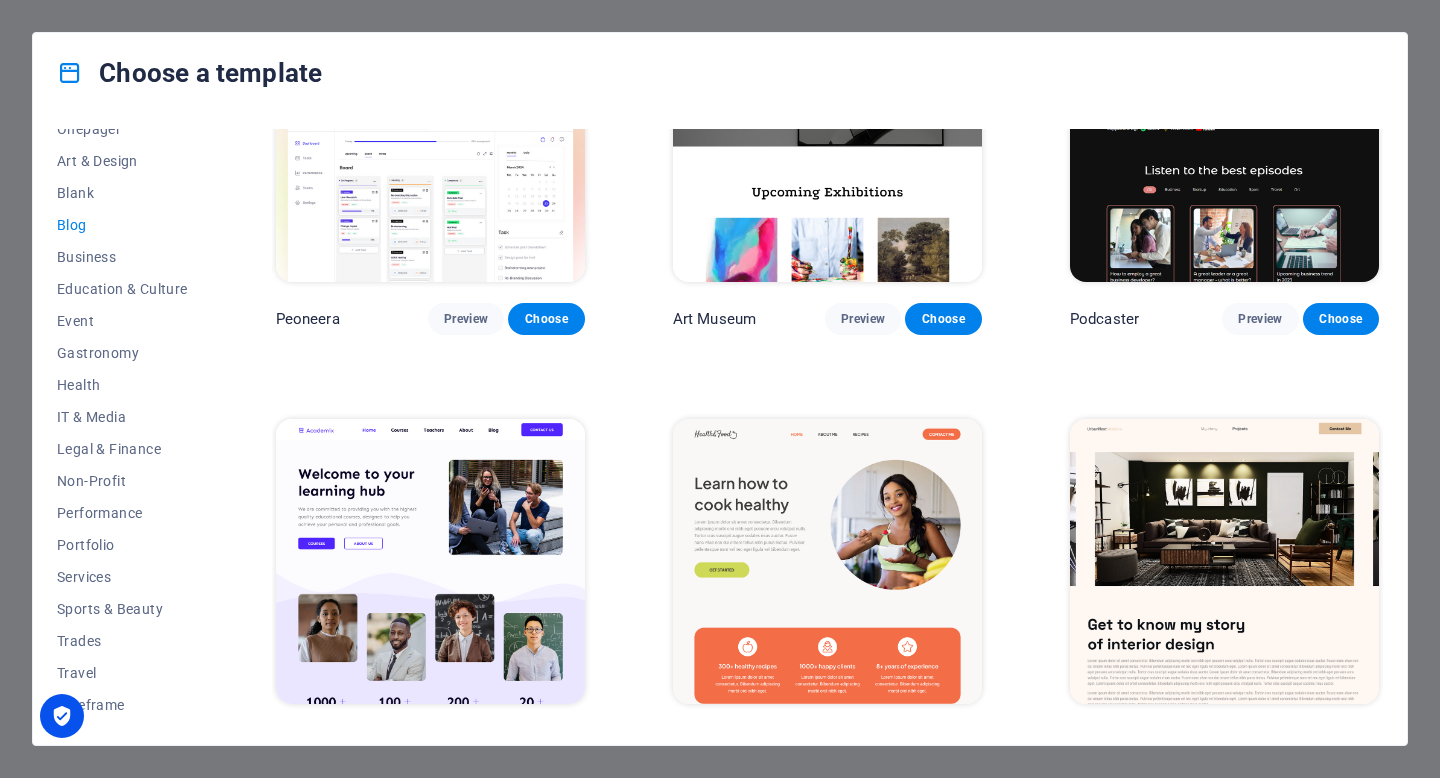 scroll, scrollTop: 0, scrollLeft: 0, axis: both 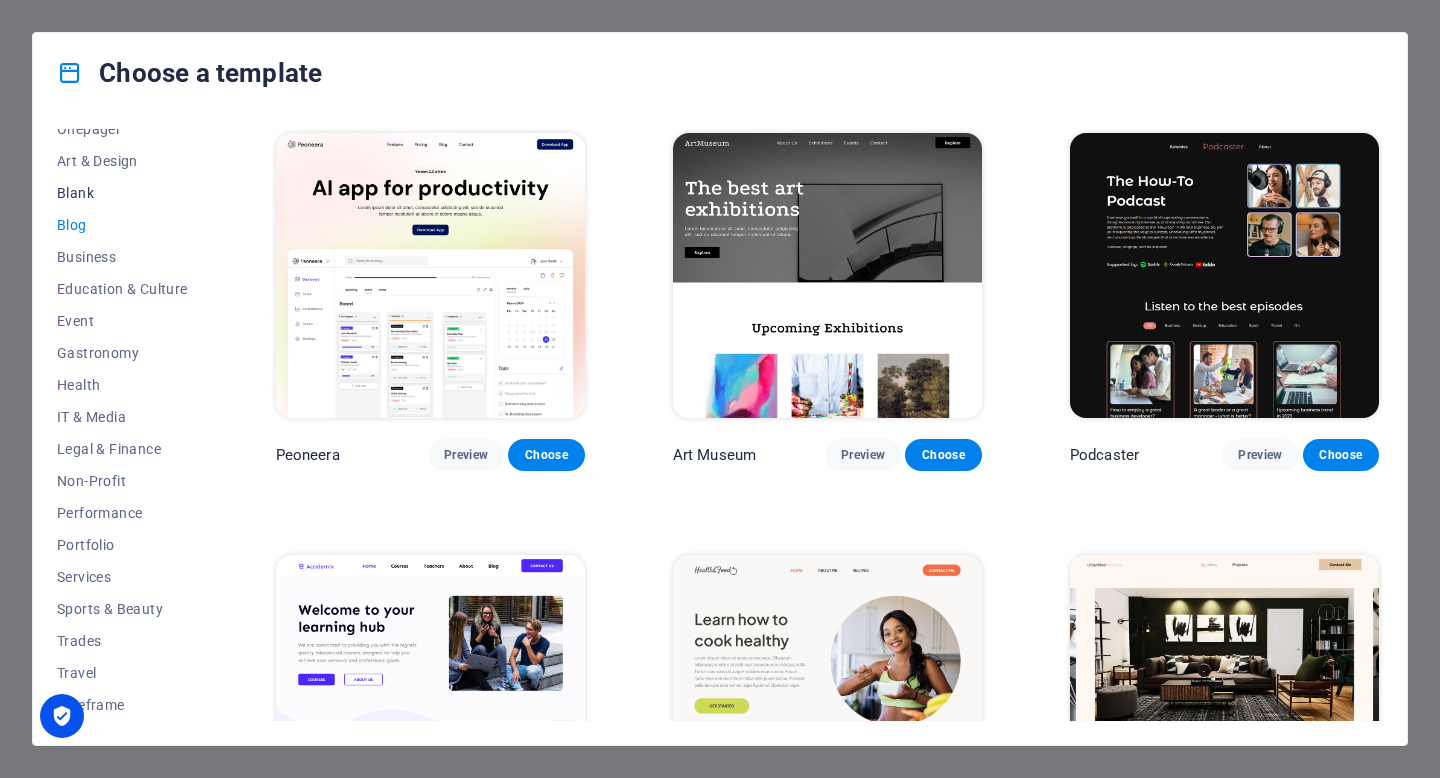 click on "Blank" at bounding box center (122, 193) 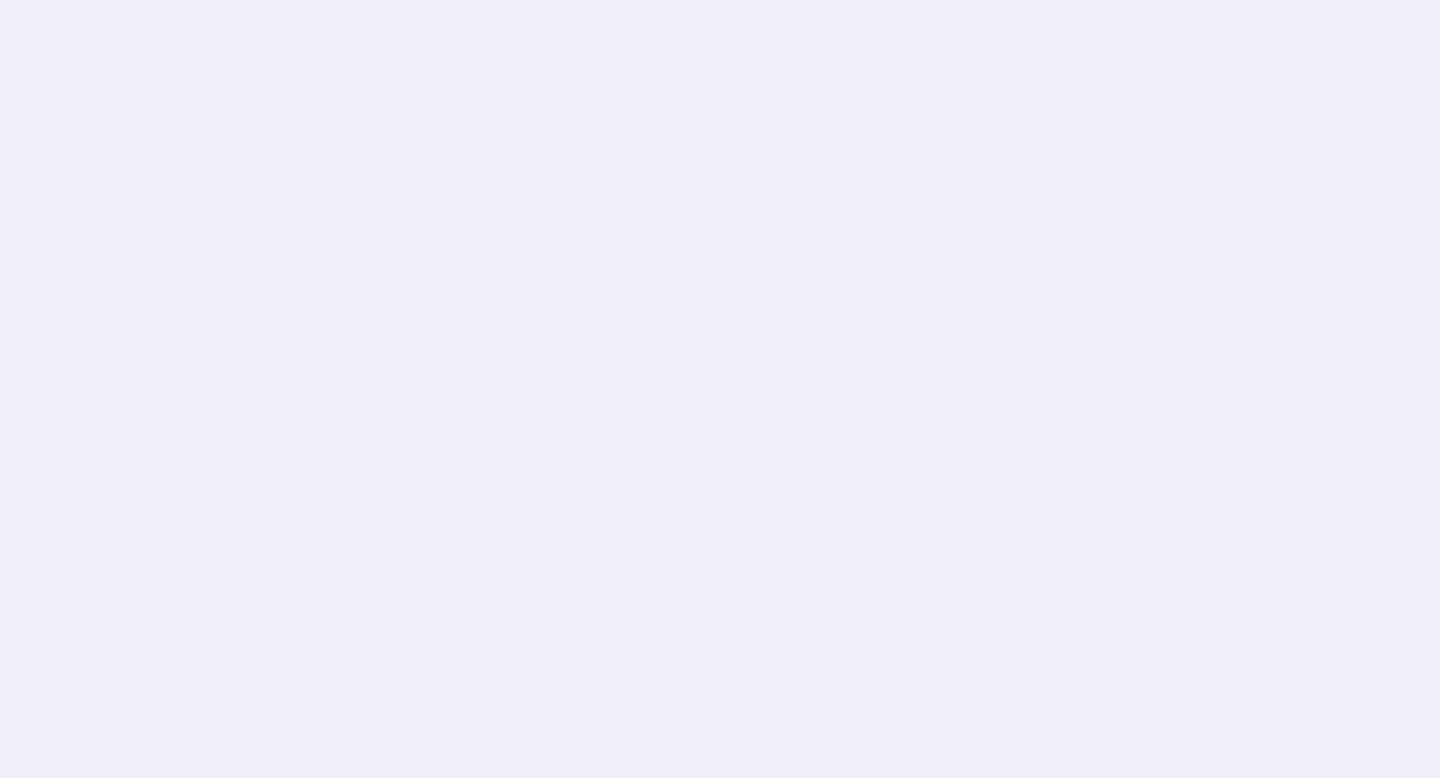 scroll, scrollTop: 0, scrollLeft: 0, axis: both 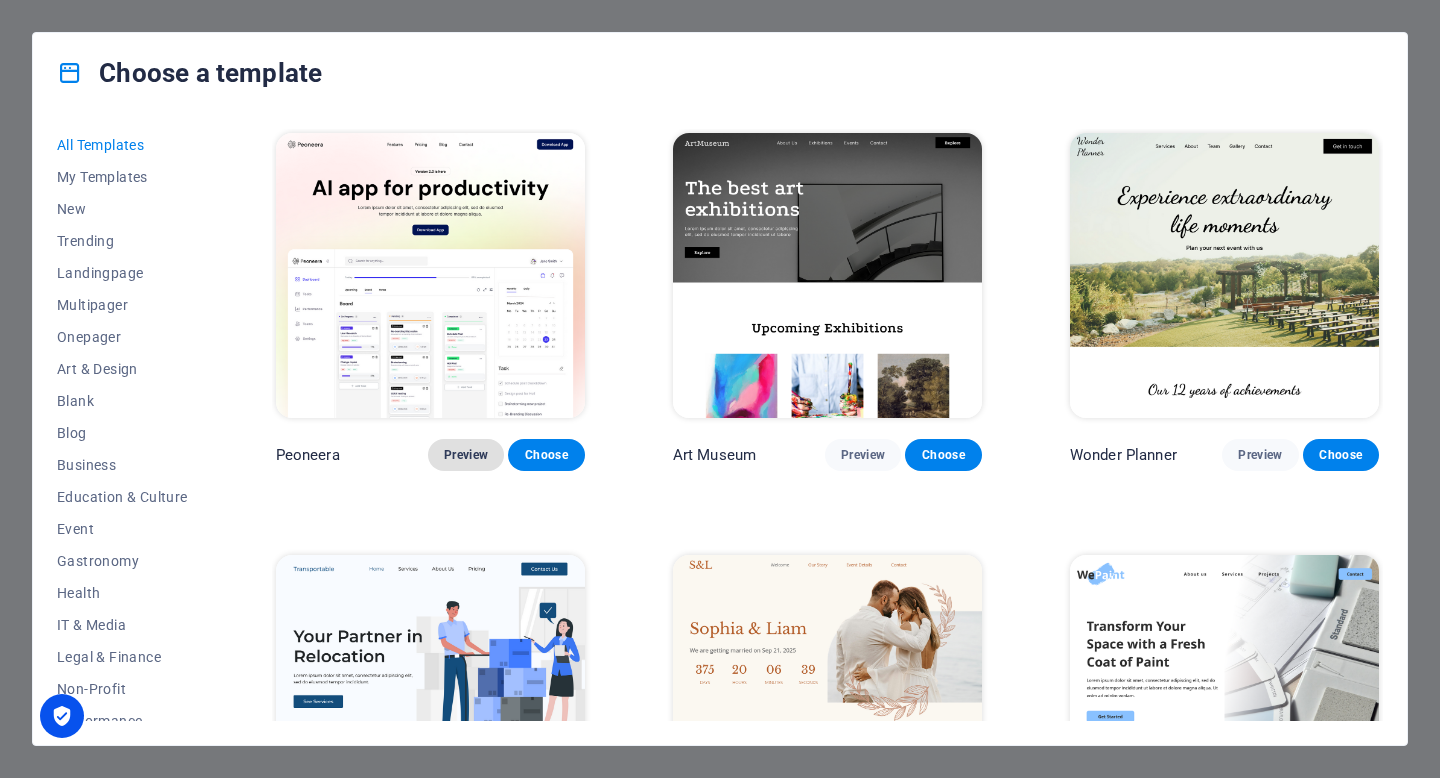 click on "Preview" at bounding box center (466, 455) 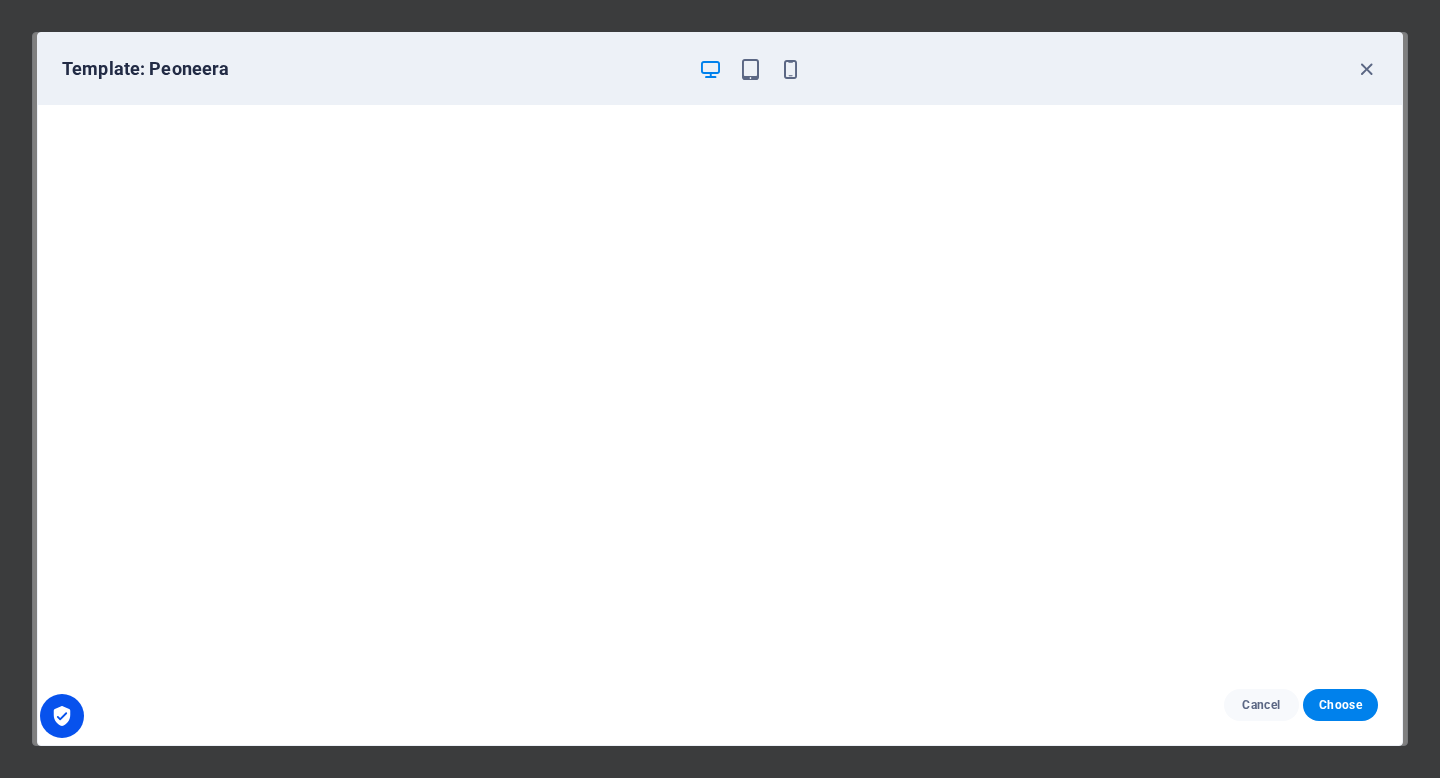 scroll, scrollTop: 4, scrollLeft: 0, axis: vertical 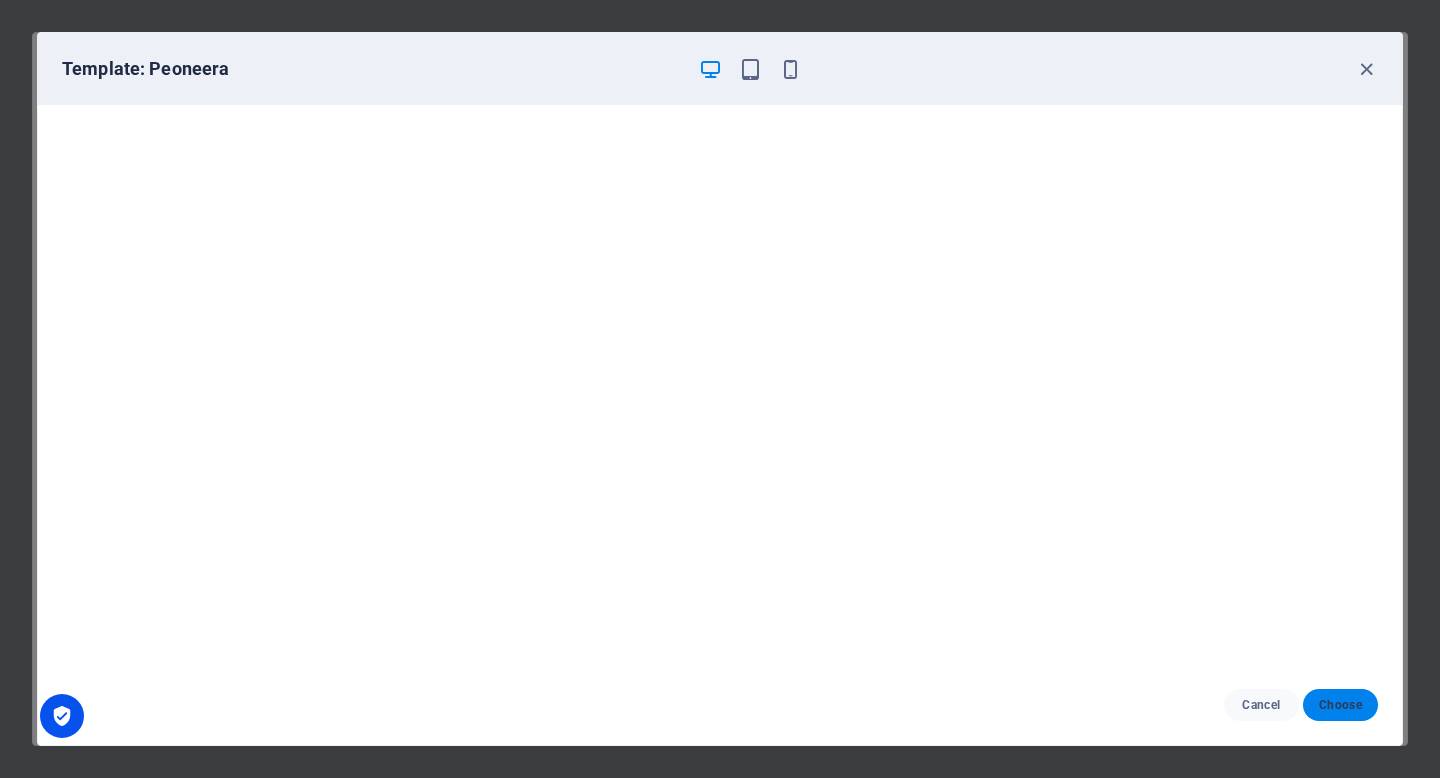 click on "Choose" at bounding box center (1340, 705) 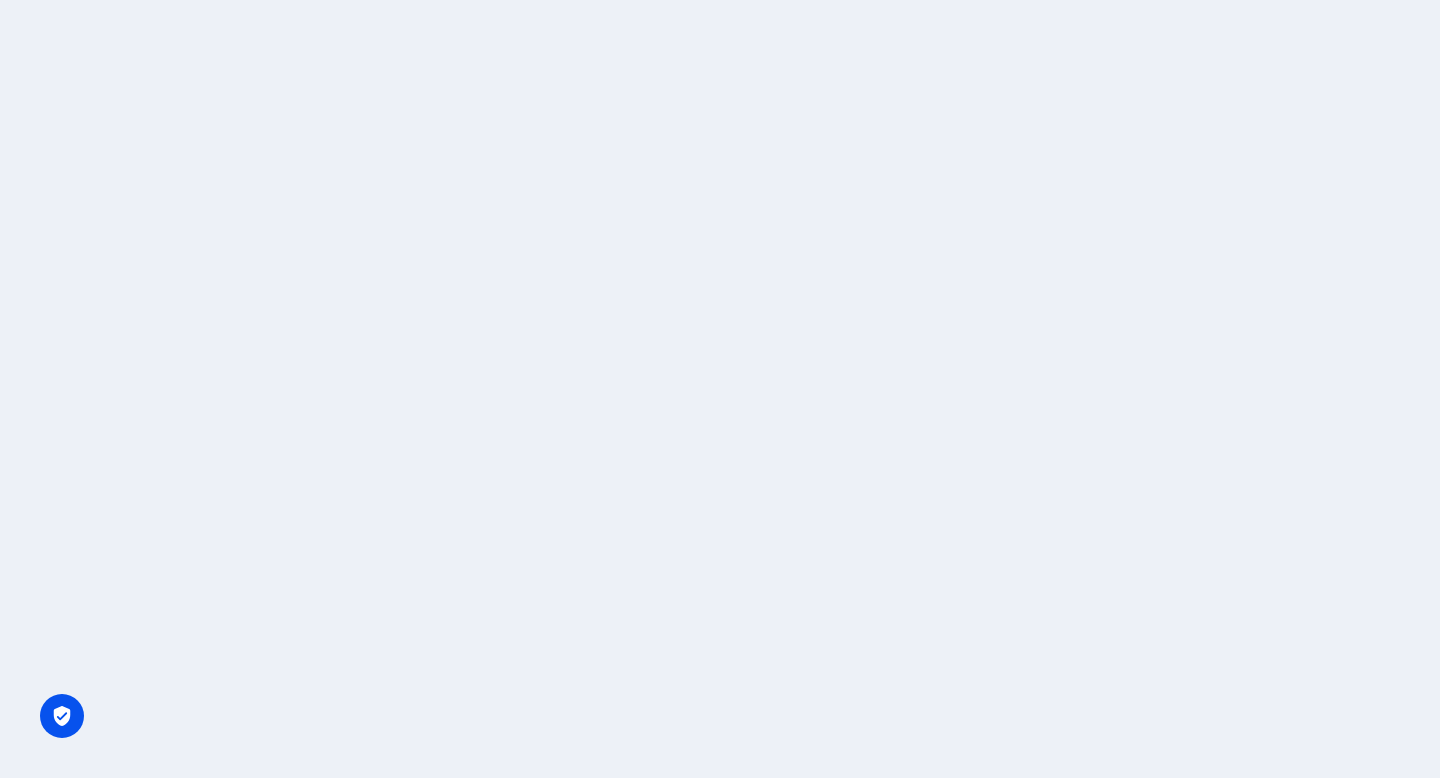 scroll, scrollTop: 0, scrollLeft: 0, axis: both 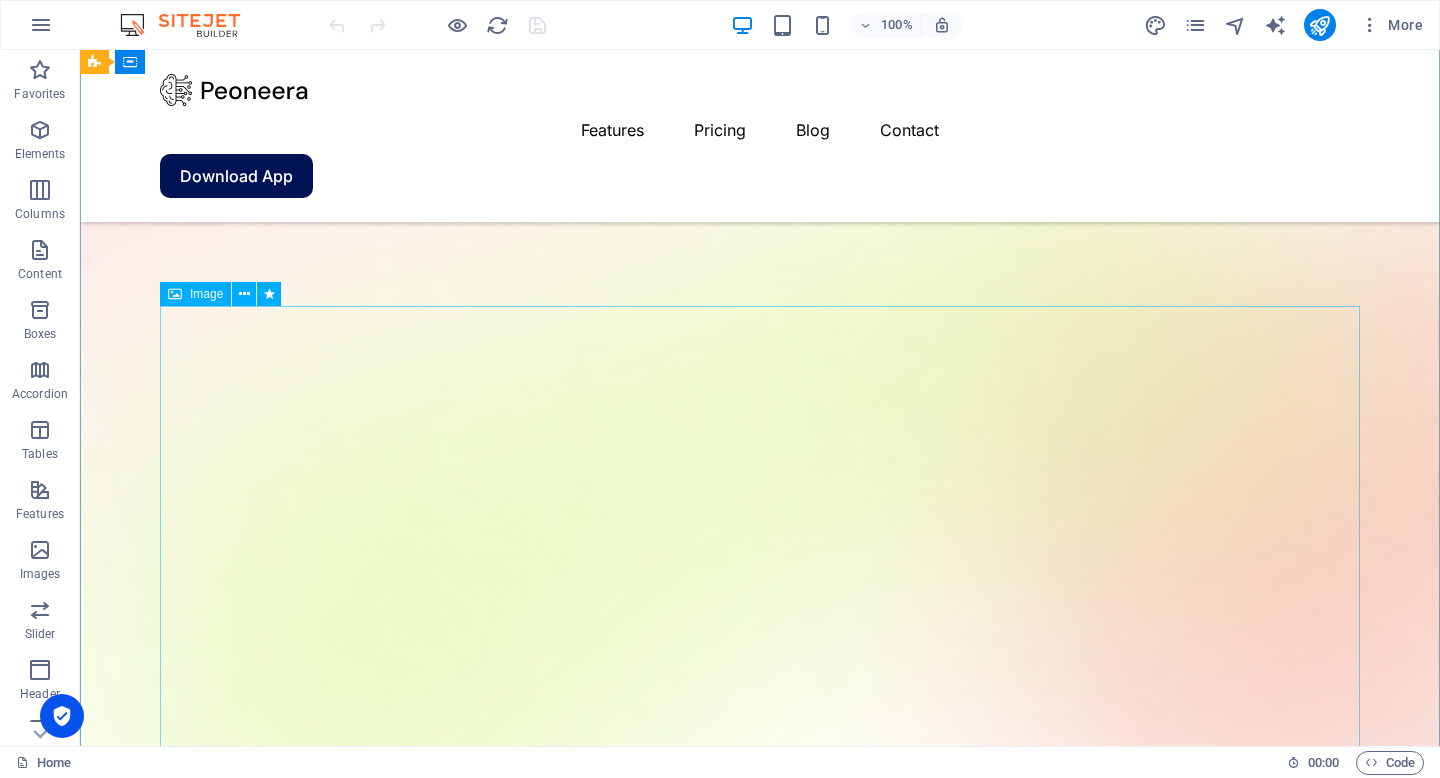 click at bounding box center [760, 2130] 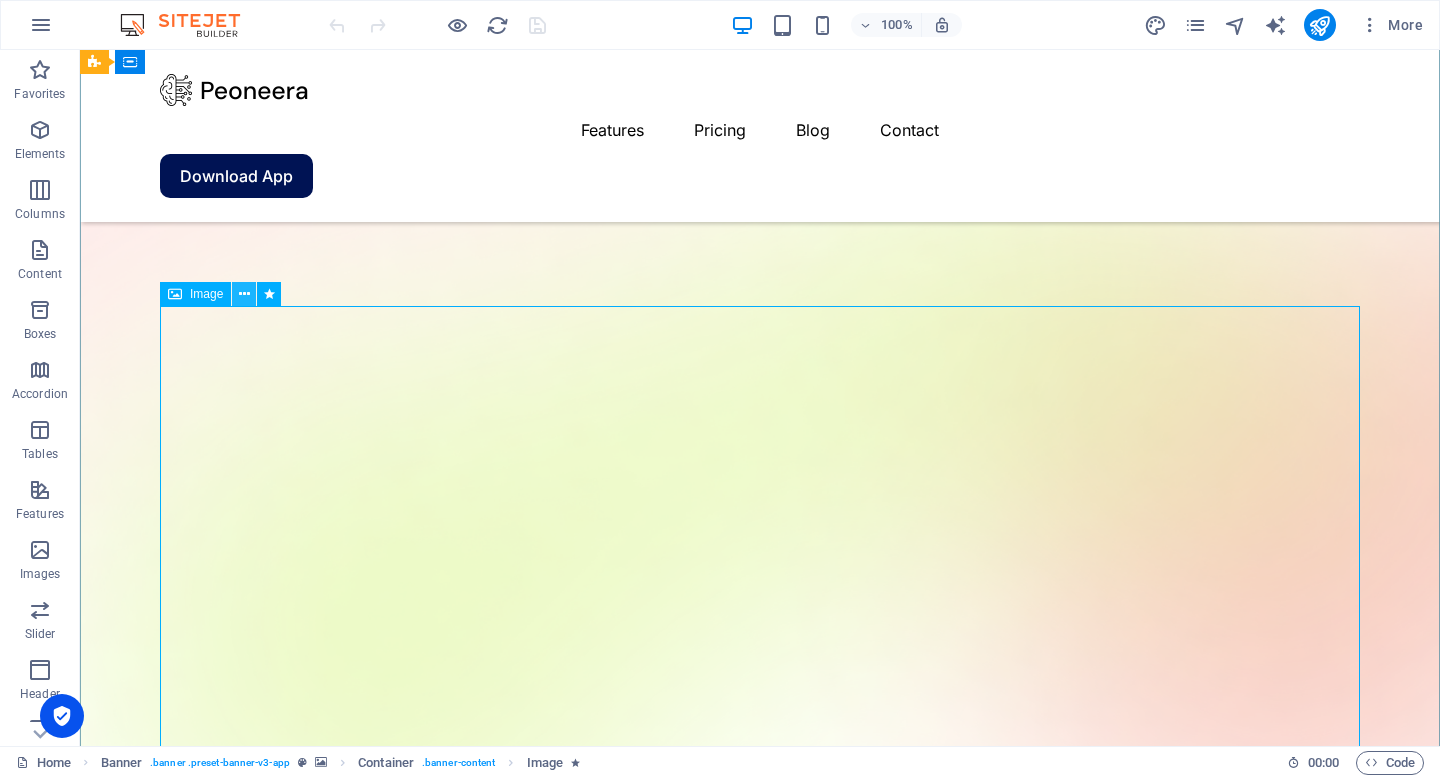 click at bounding box center [244, 294] 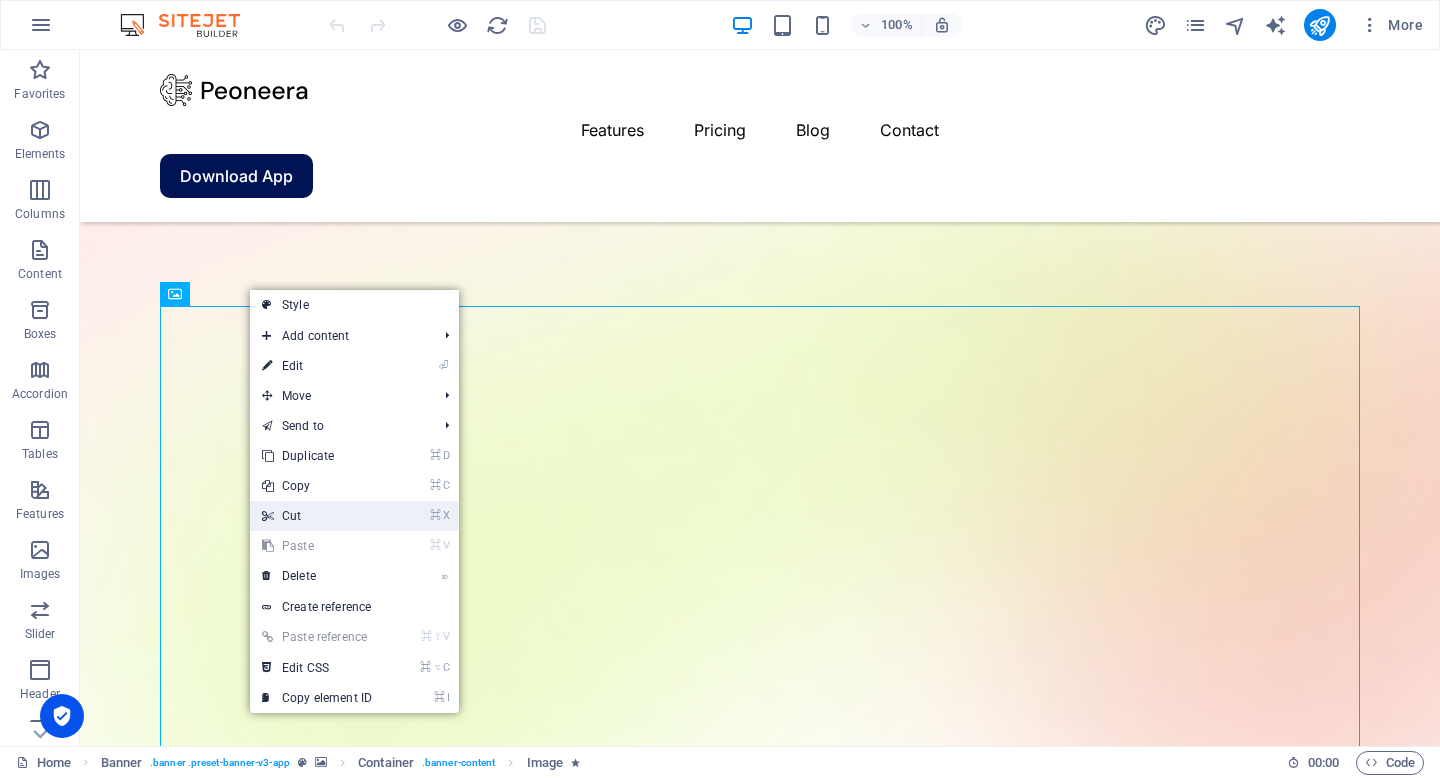 click on "⌘ X  Cut" at bounding box center (317, 516) 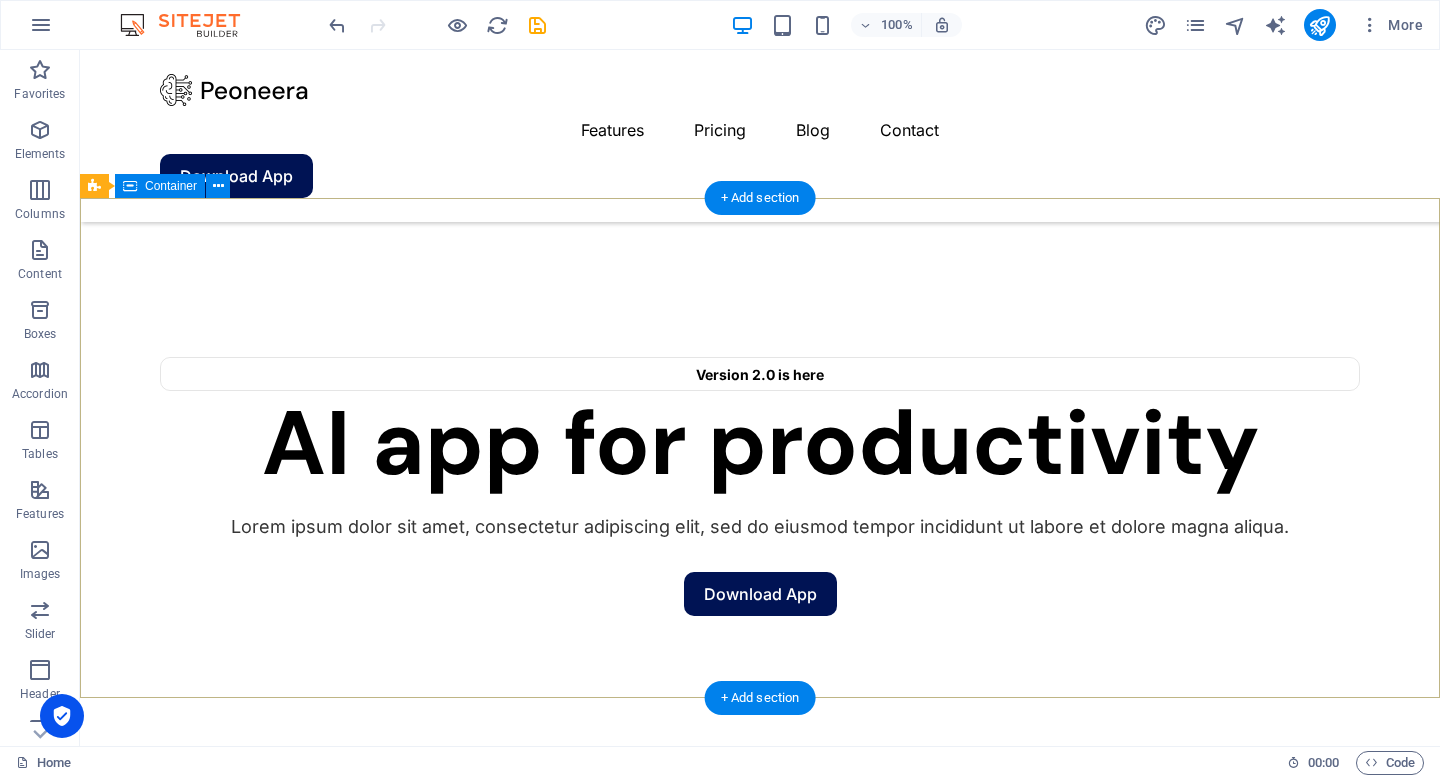scroll, scrollTop: 427, scrollLeft: 0, axis: vertical 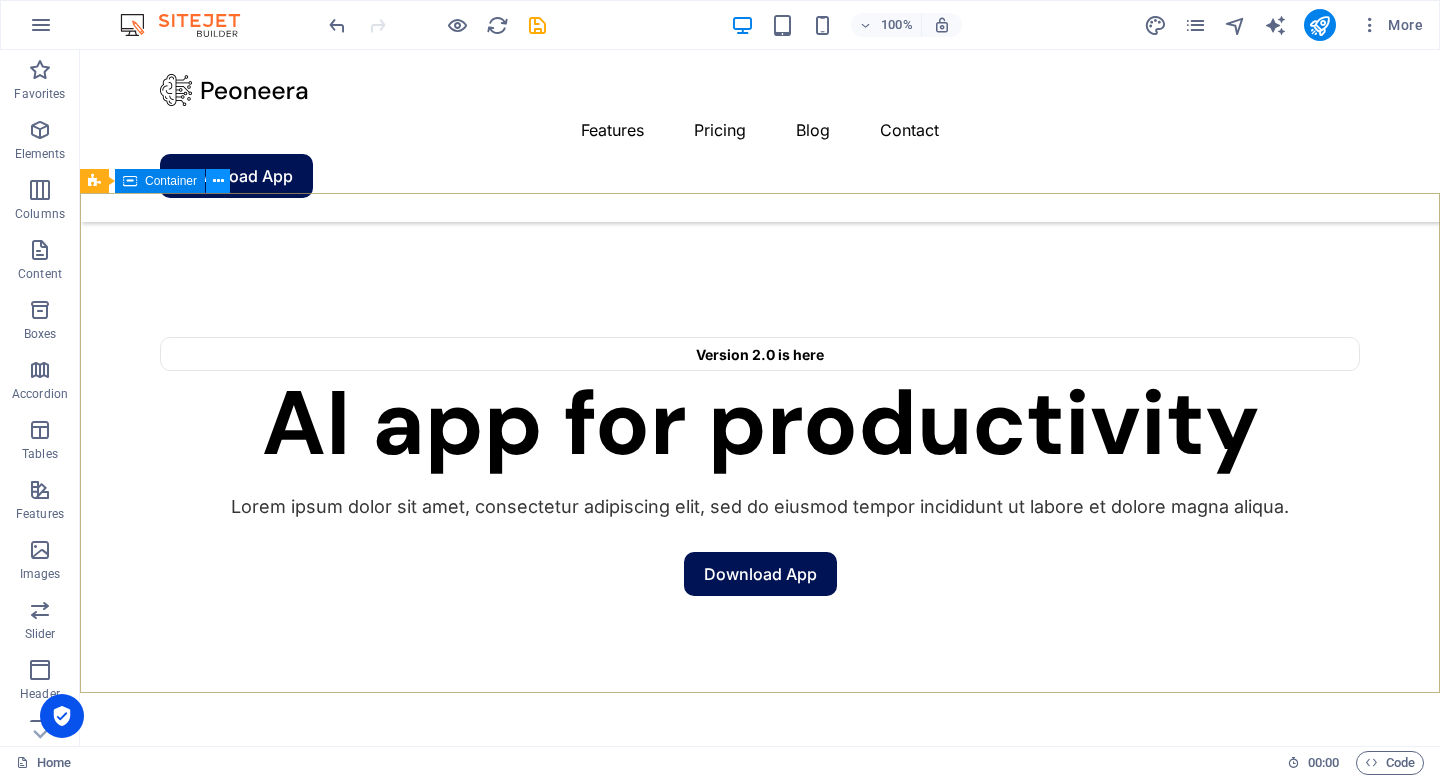 click at bounding box center (218, 181) 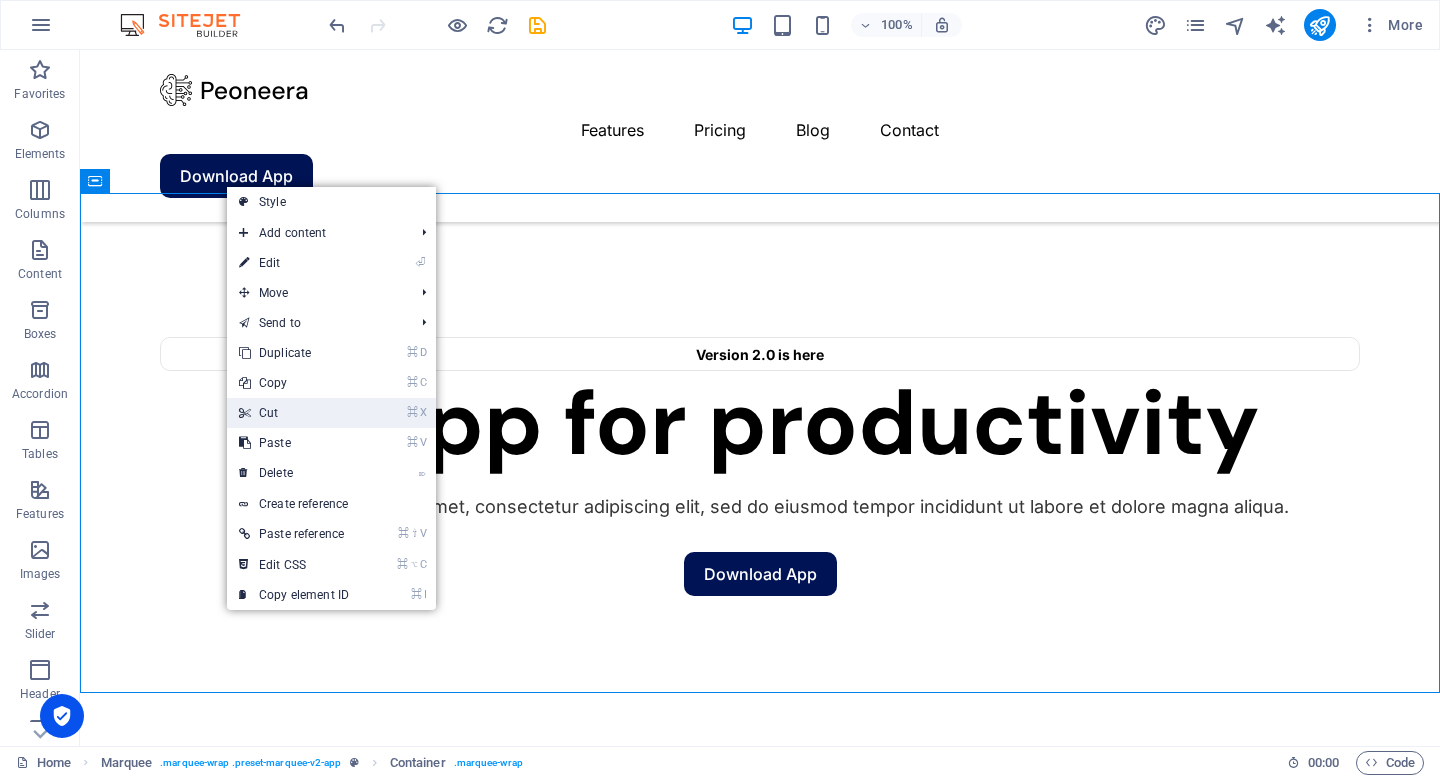 click on "⌘ X  Cut" at bounding box center (294, 413) 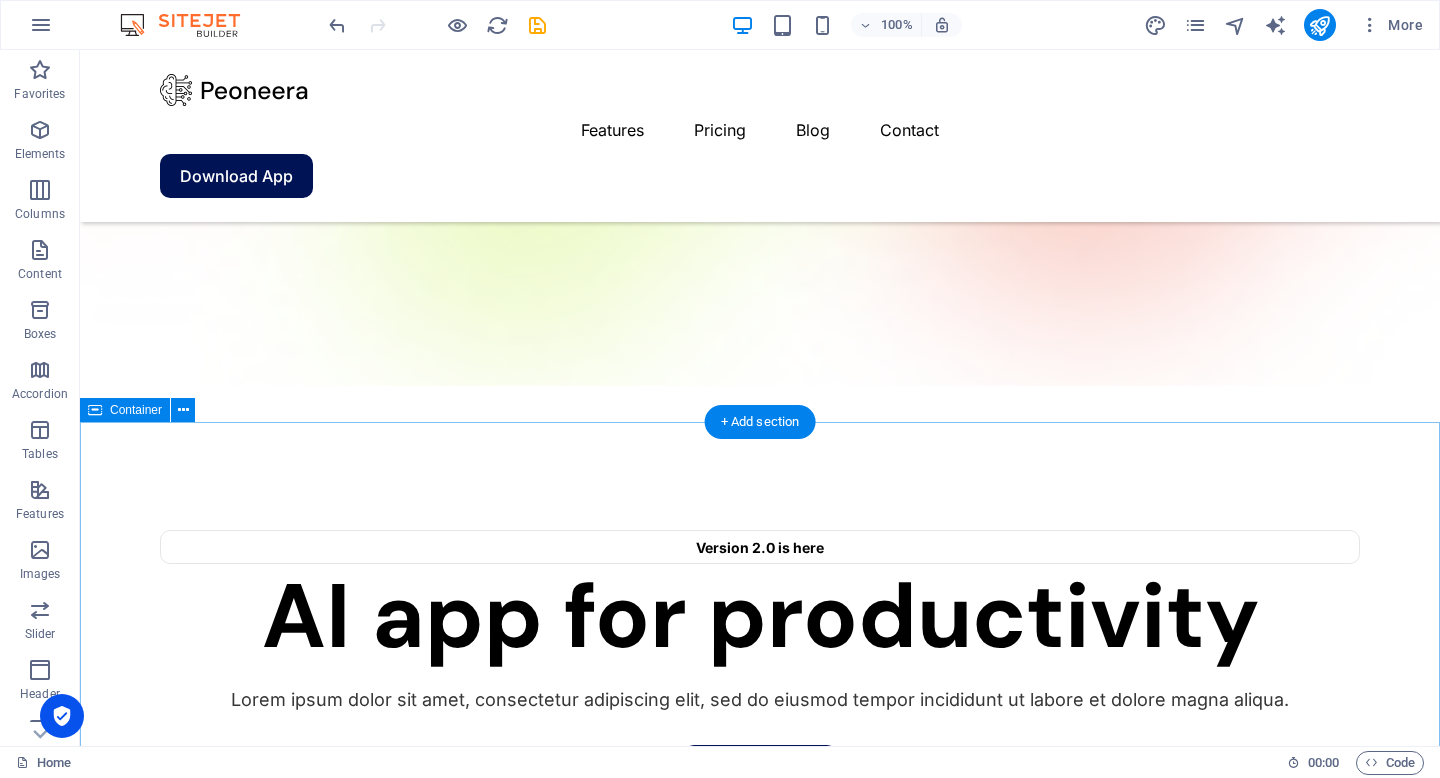 scroll, scrollTop: 199, scrollLeft: 0, axis: vertical 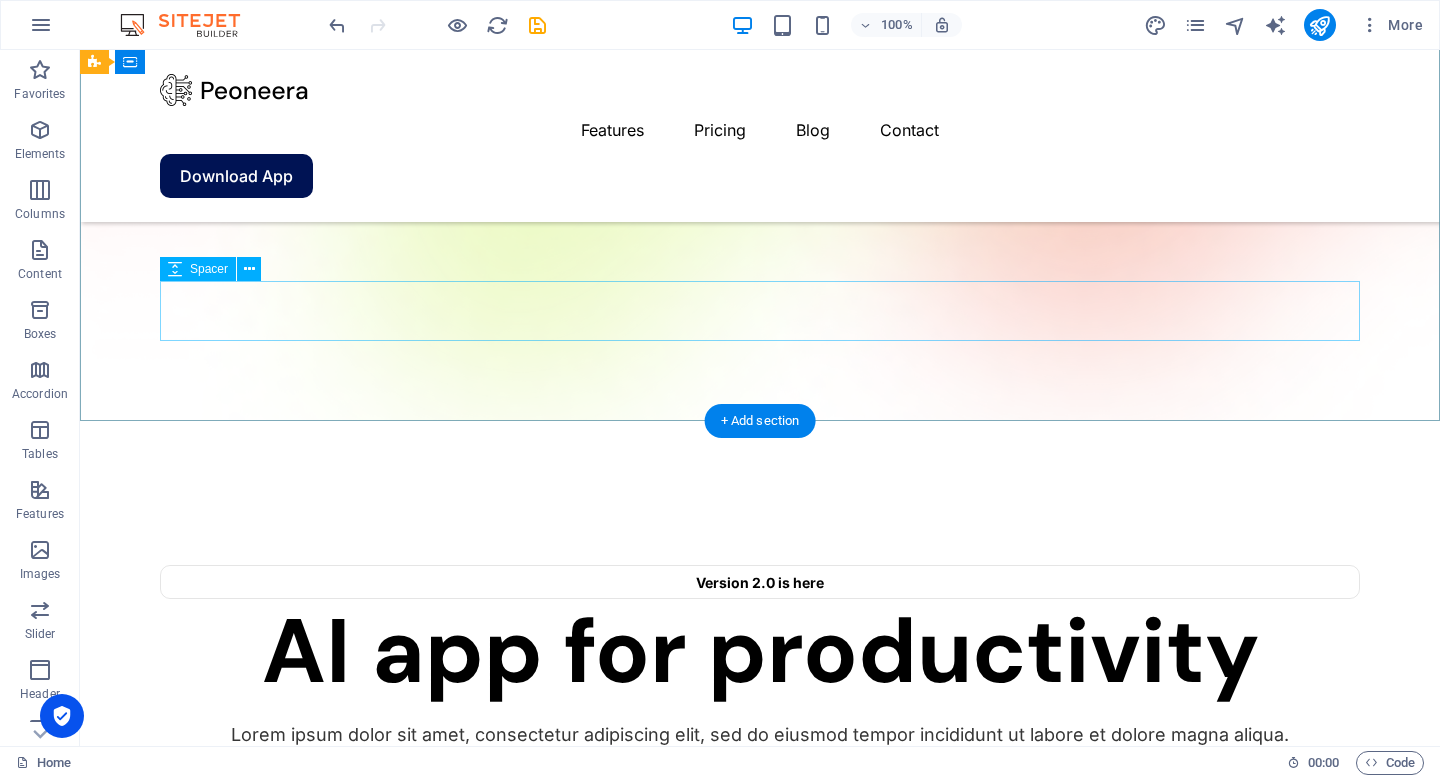 click at bounding box center (760, 854) 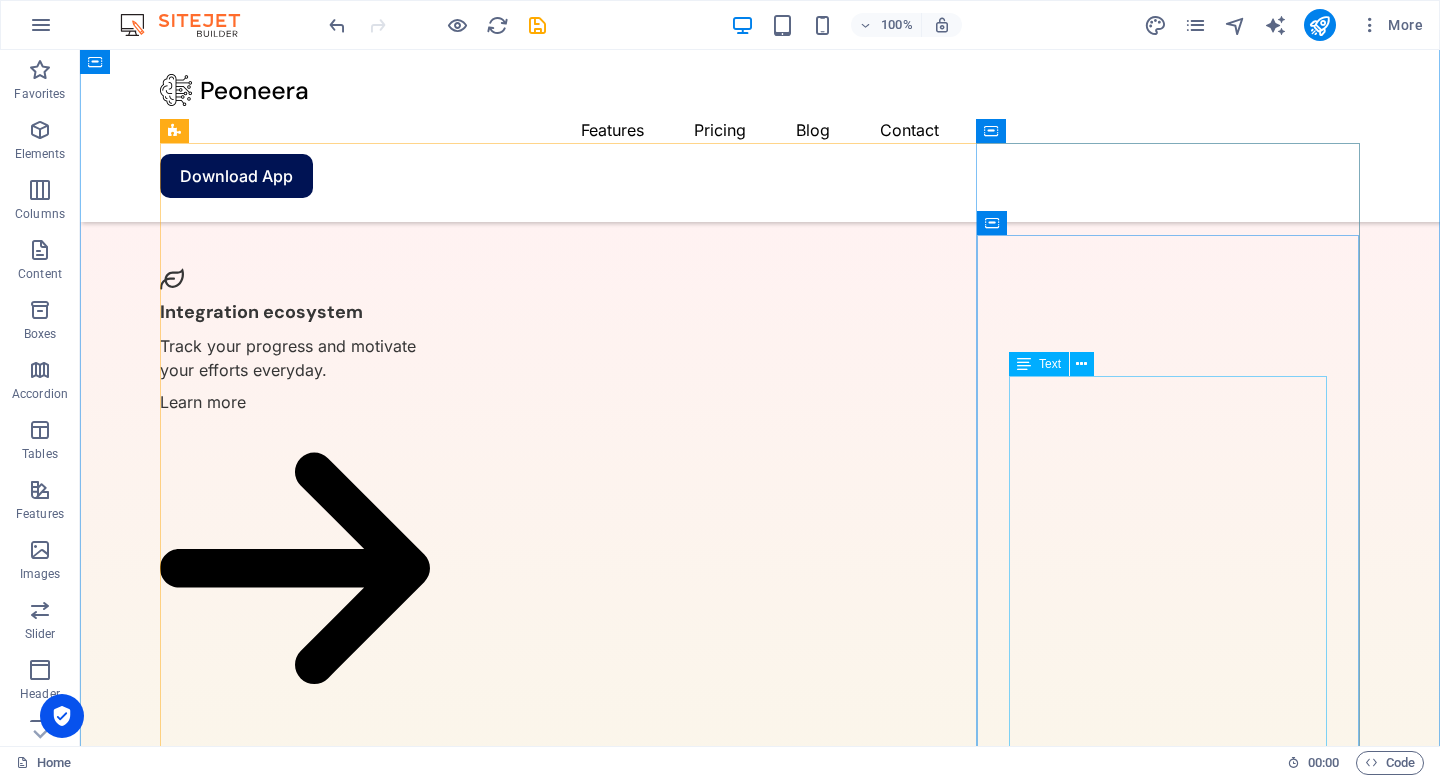 scroll, scrollTop: 1321, scrollLeft: 0, axis: vertical 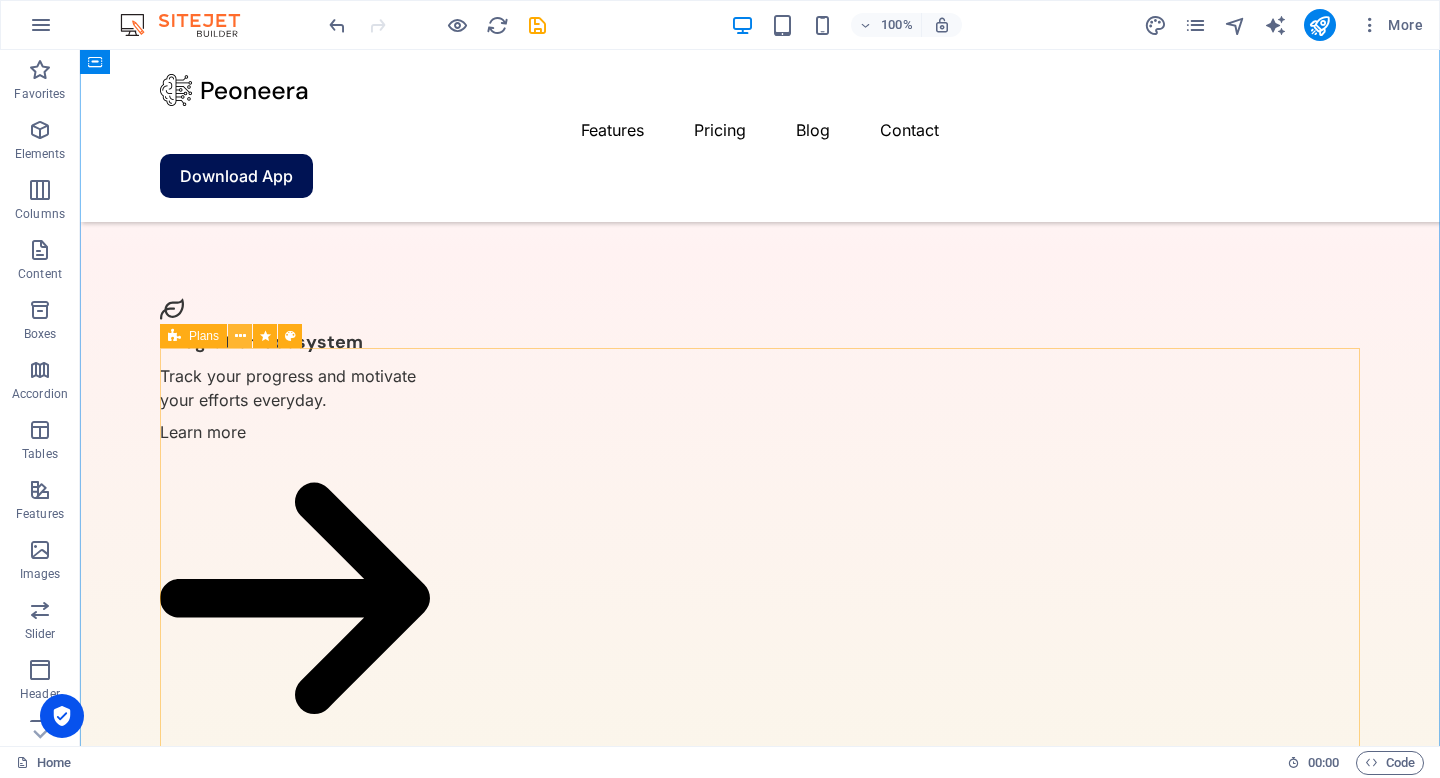 click at bounding box center [240, 336] 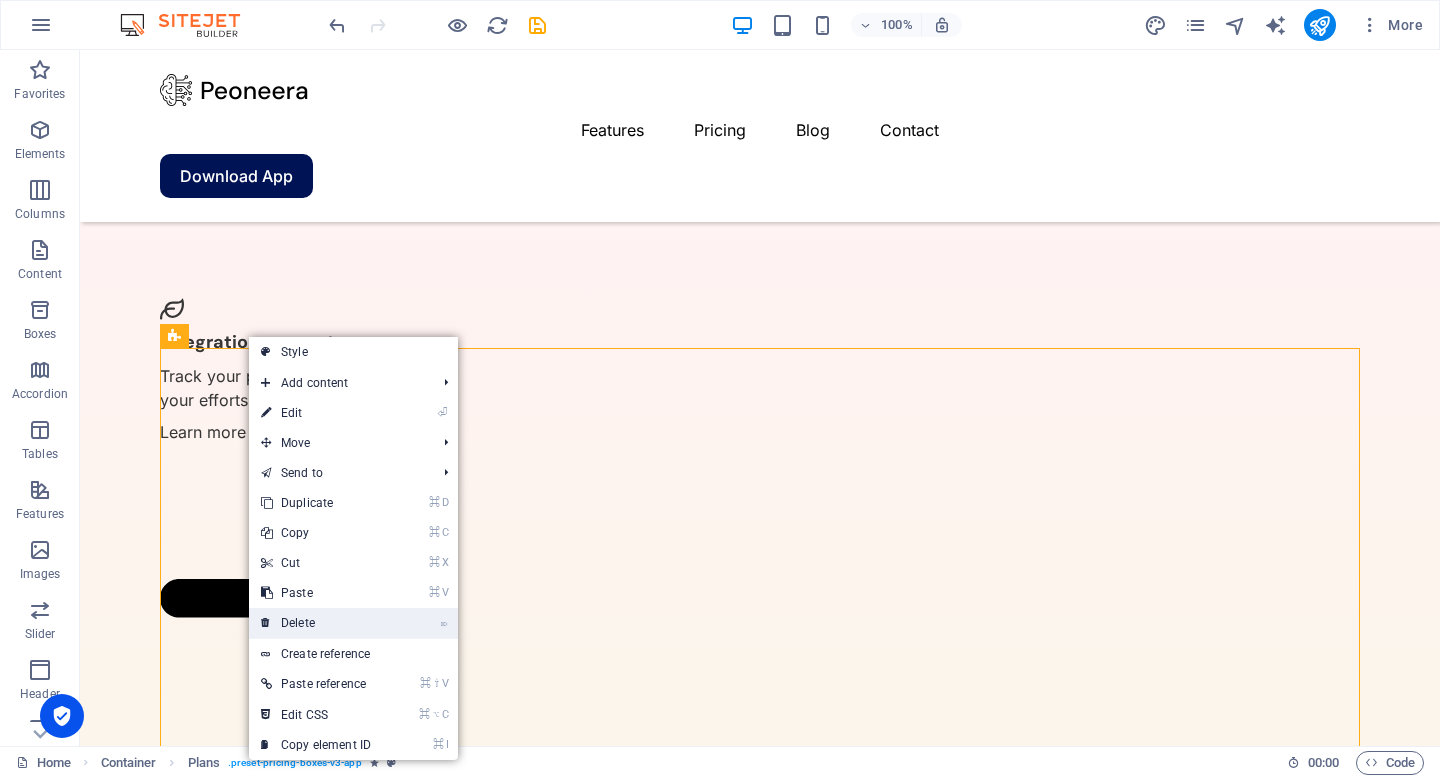 click on "⌦  Delete" at bounding box center (316, 623) 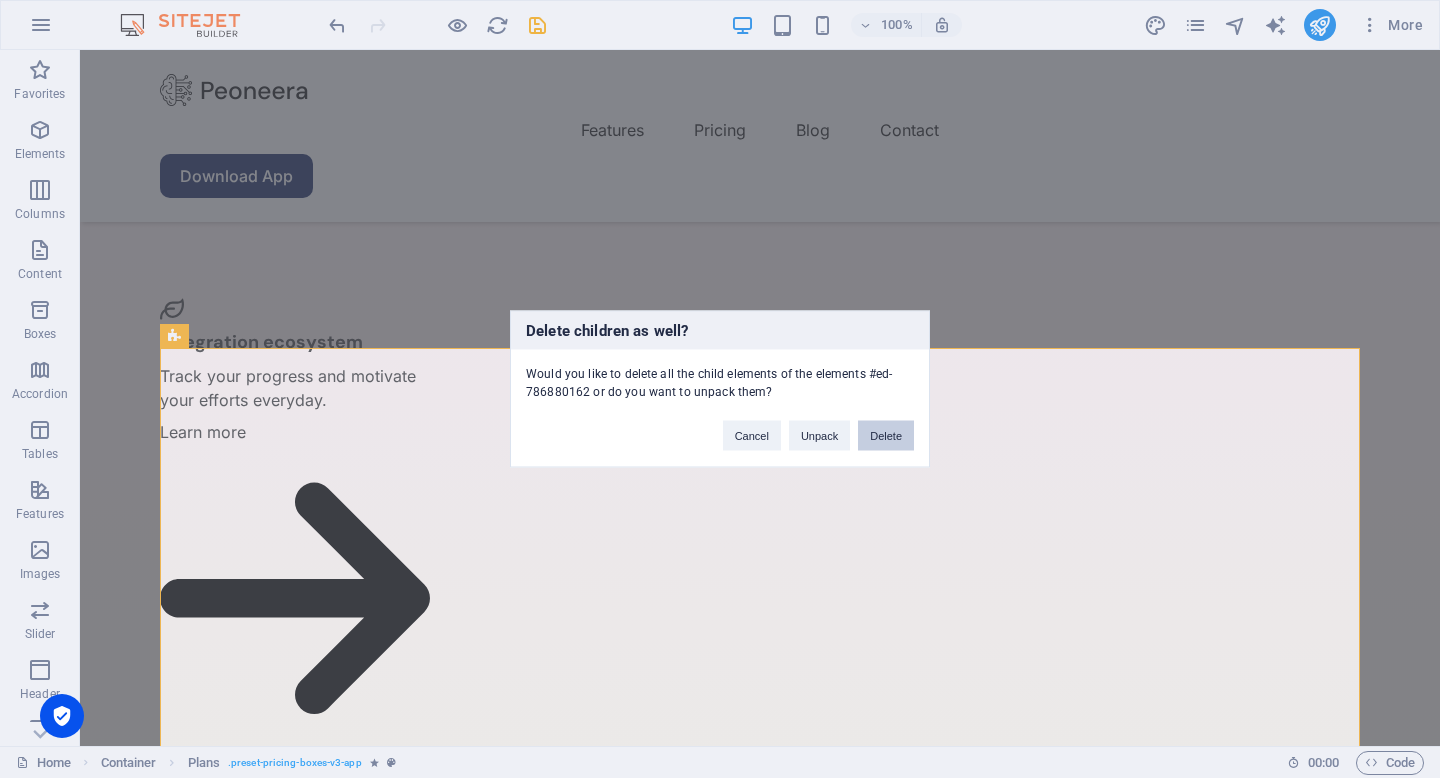 click on "Delete" at bounding box center (886, 436) 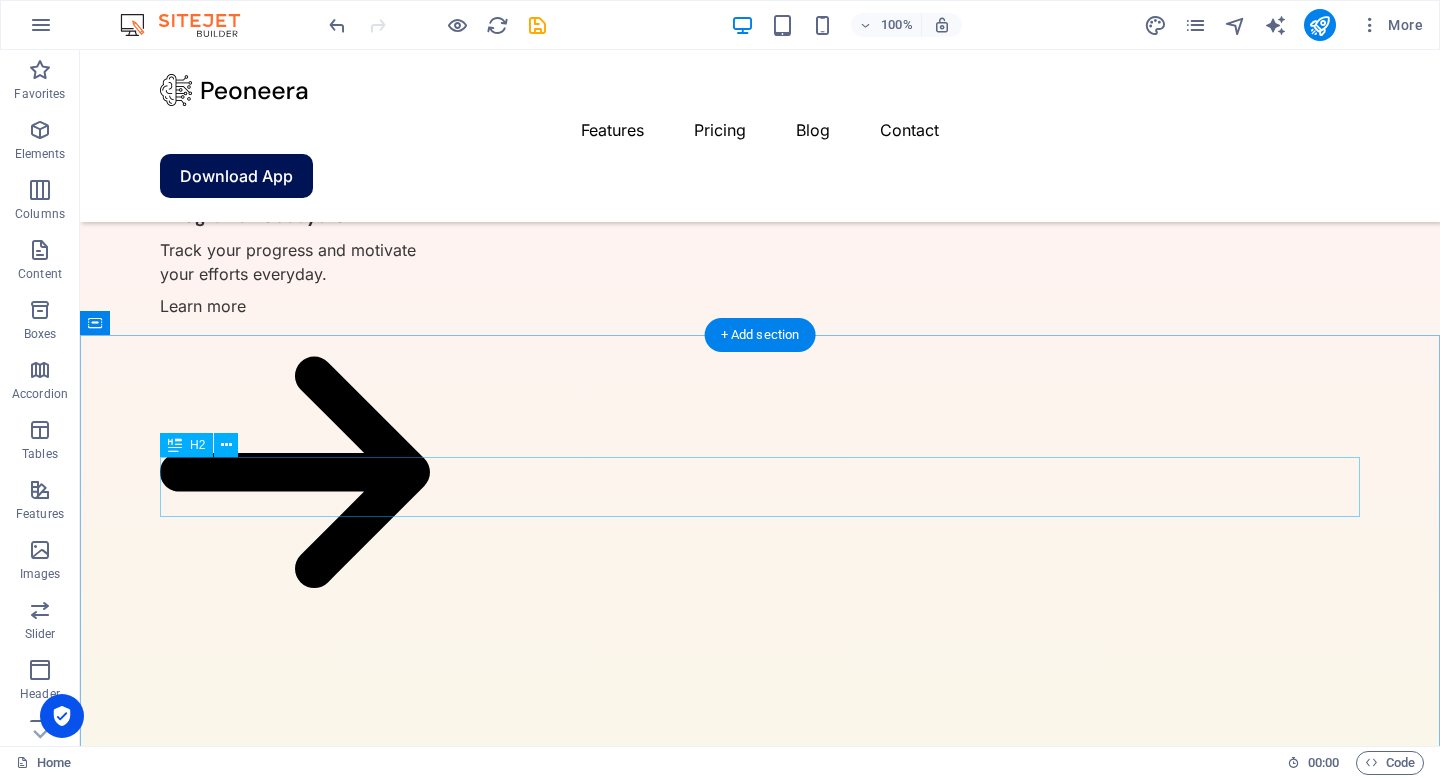 scroll, scrollTop: 1414, scrollLeft: 0, axis: vertical 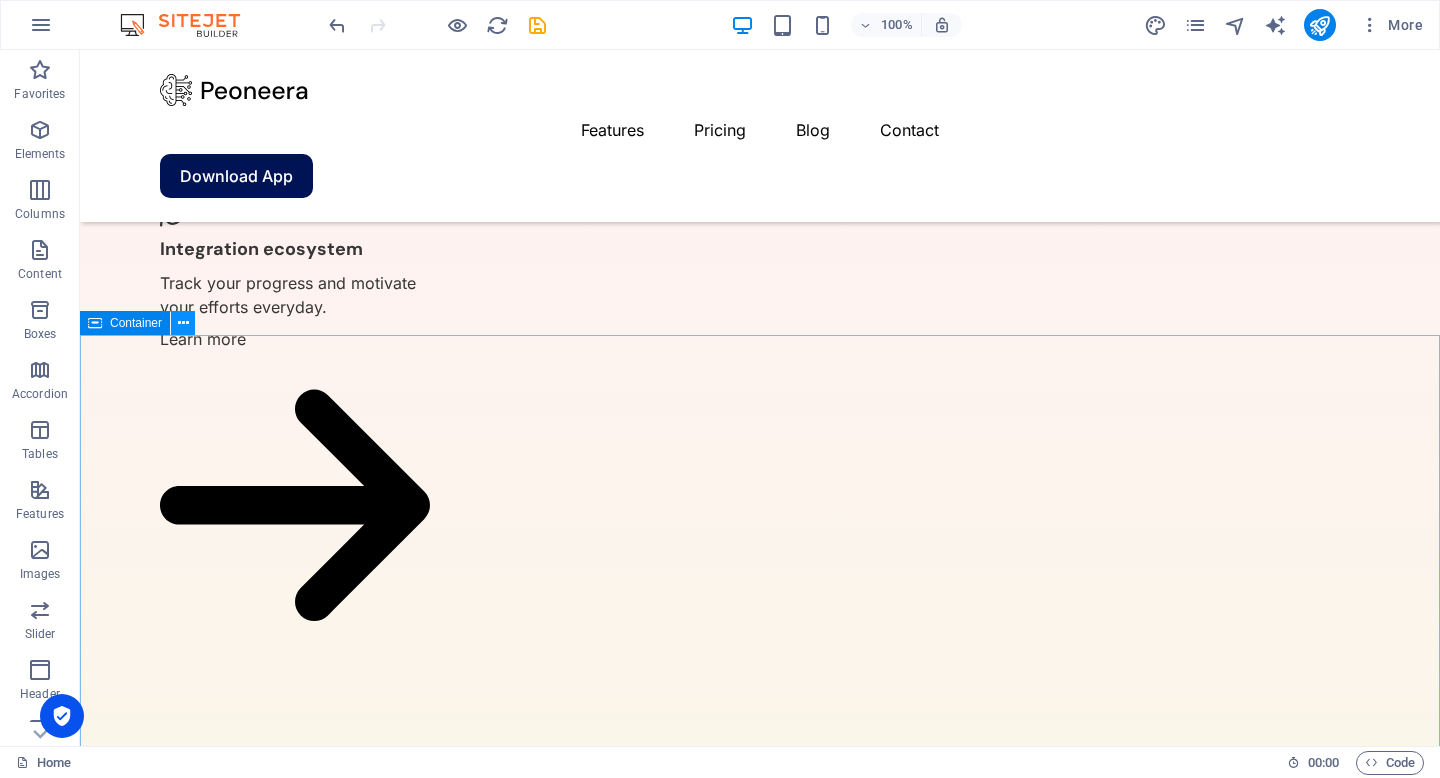 click at bounding box center (183, 323) 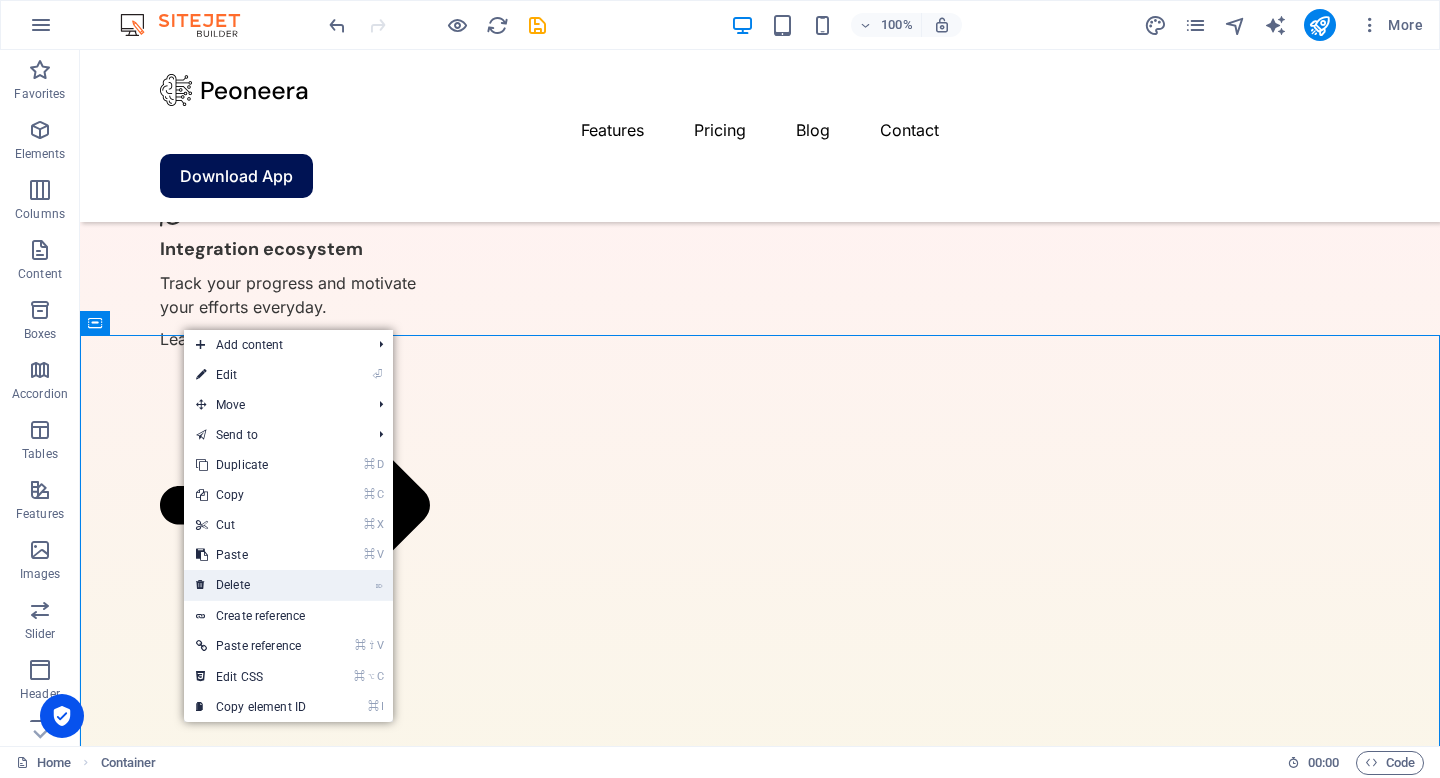 click on "⌦  Delete" at bounding box center (251, 585) 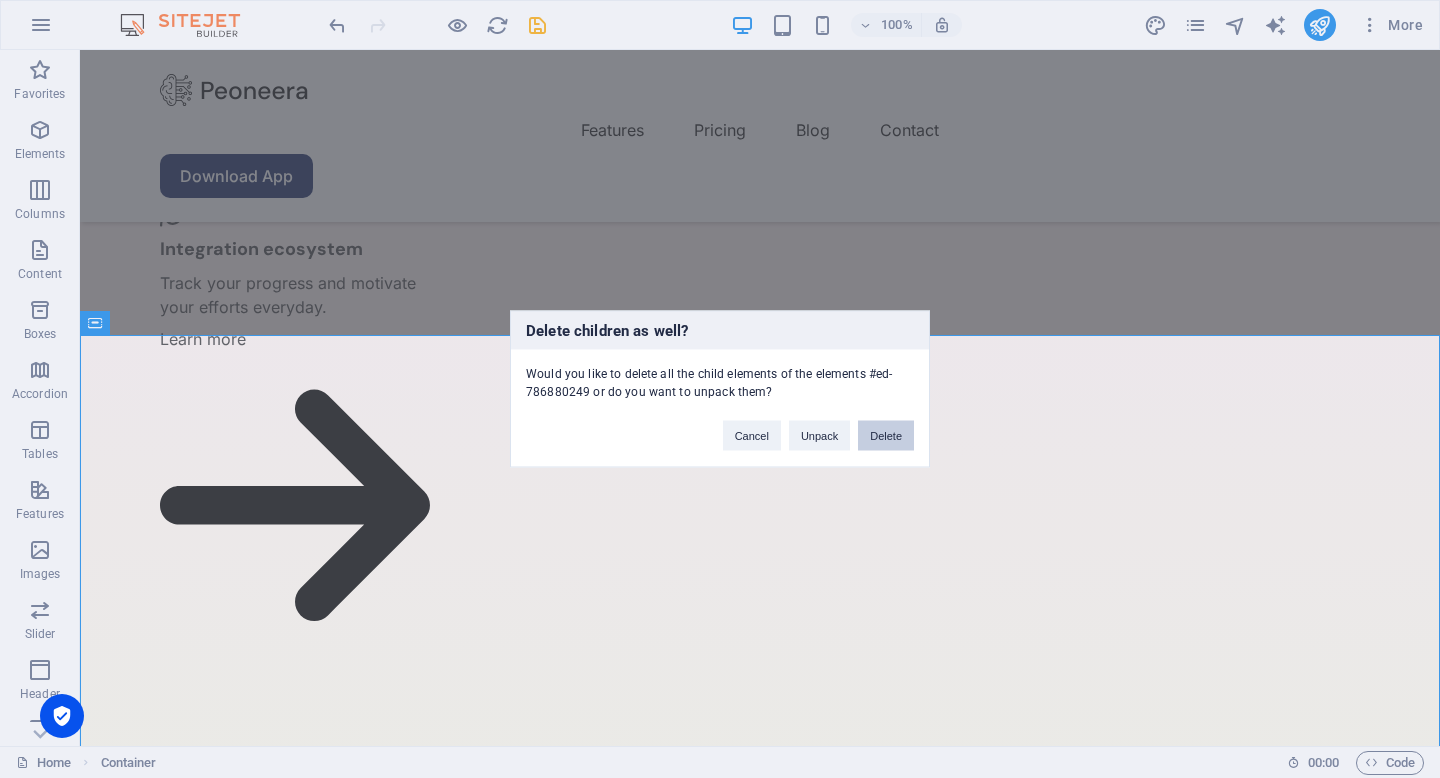 click on "Delete" at bounding box center [886, 436] 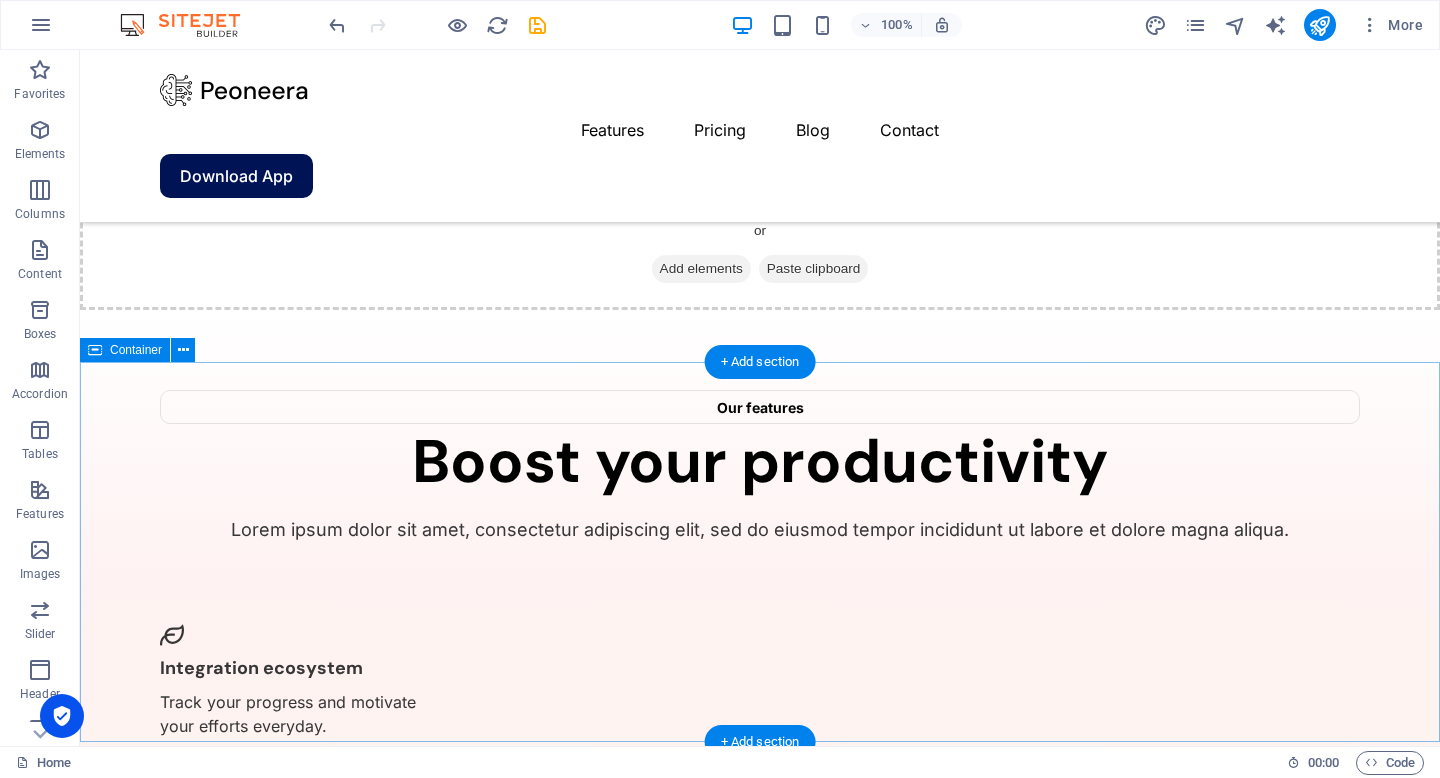 scroll, scrollTop: 1033, scrollLeft: 0, axis: vertical 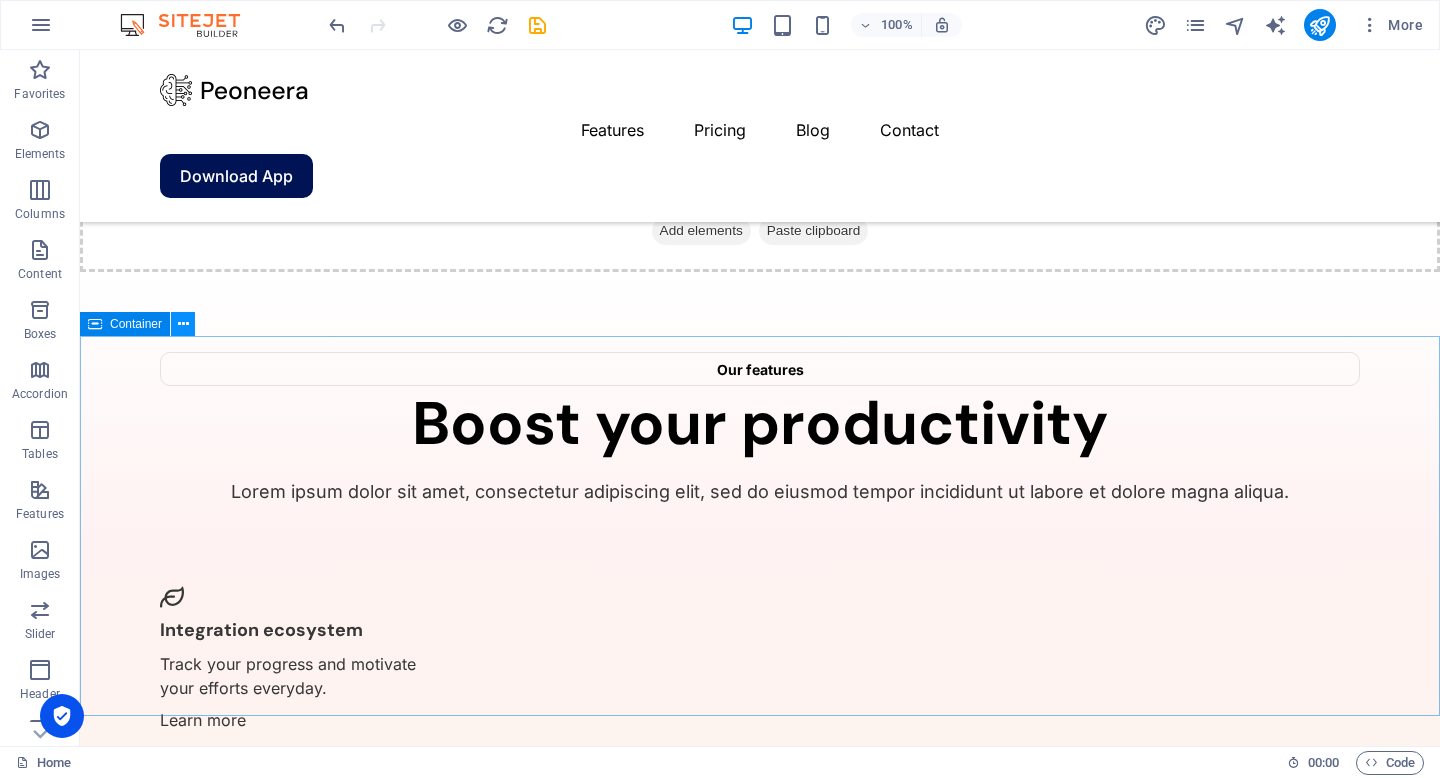 click at bounding box center (183, 324) 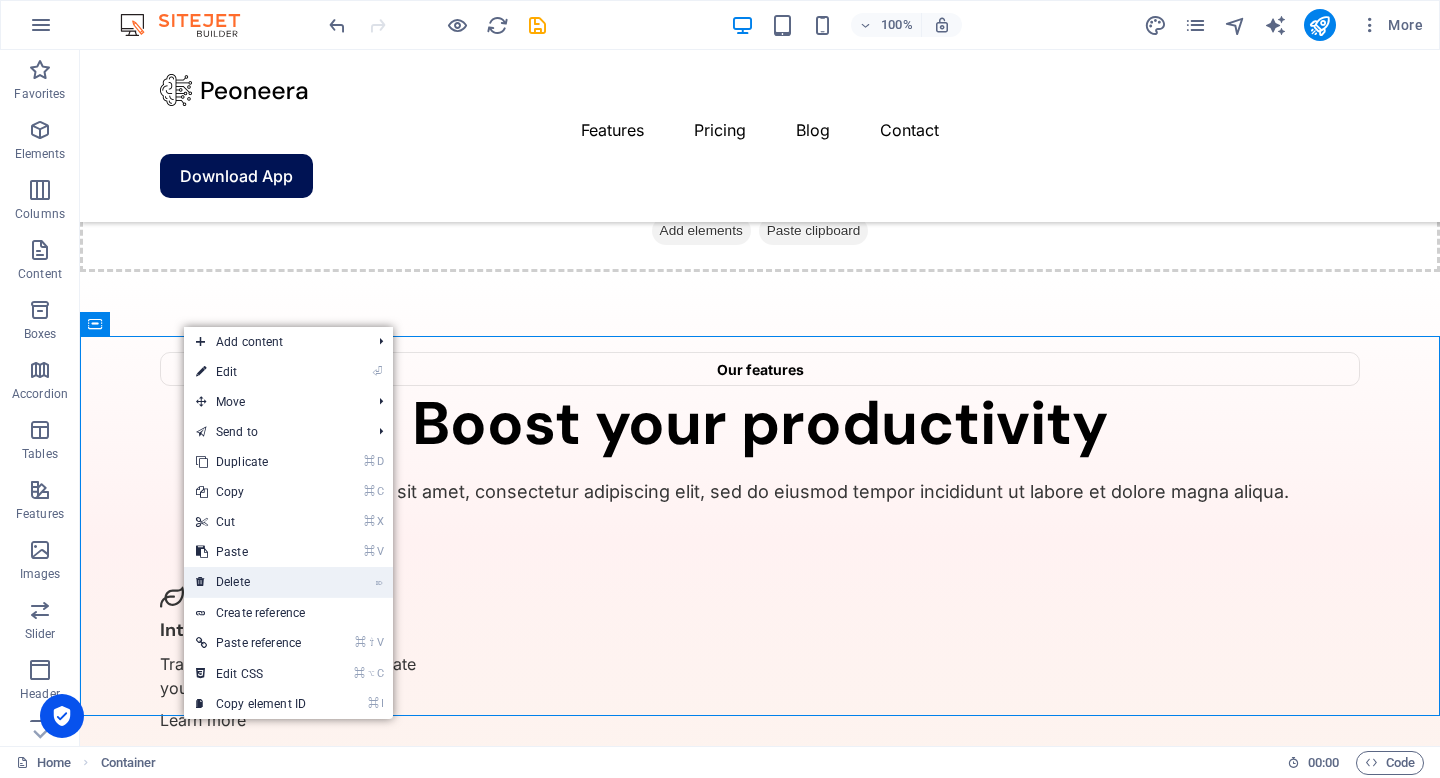 click on "⌦  Delete" at bounding box center (251, 582) 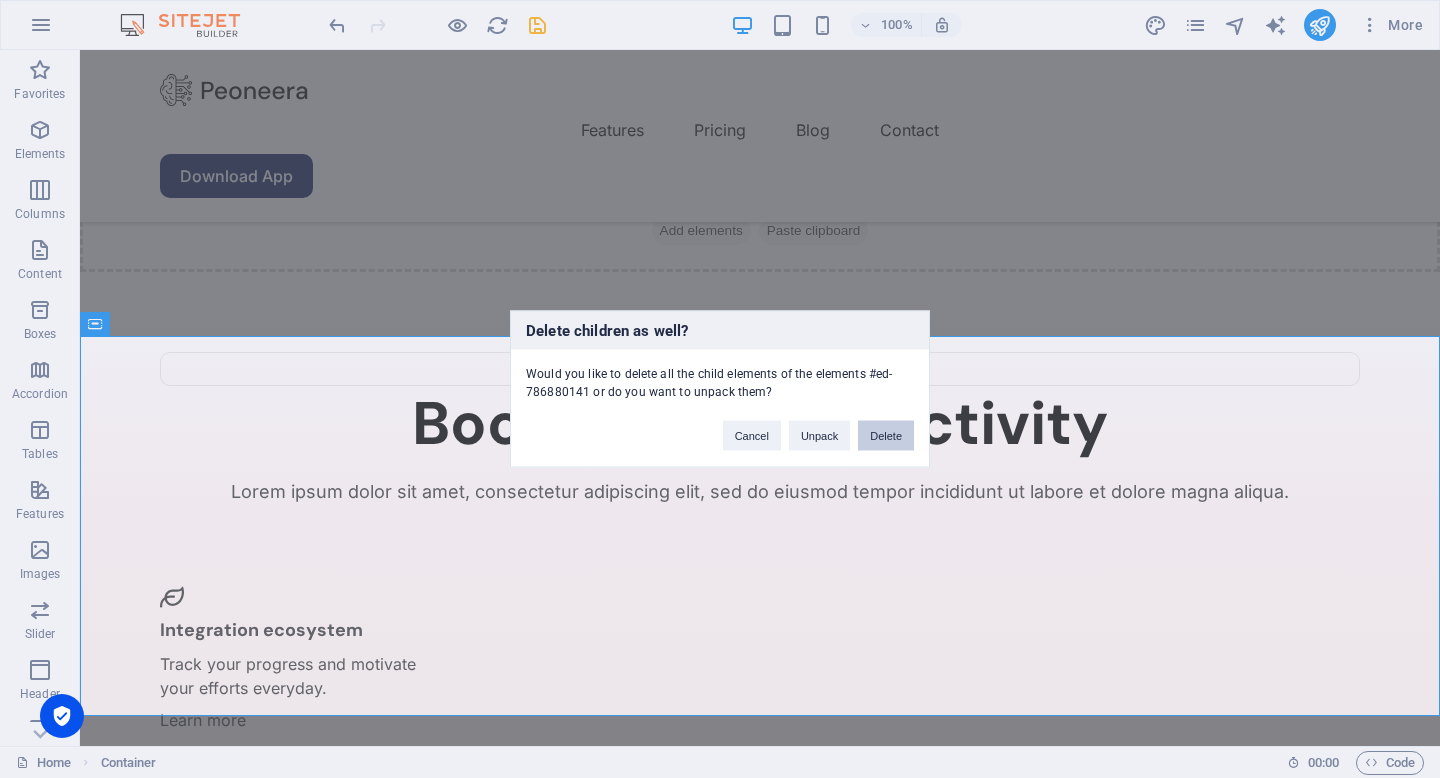 click on "Delete" at bounding box center [886, 436] 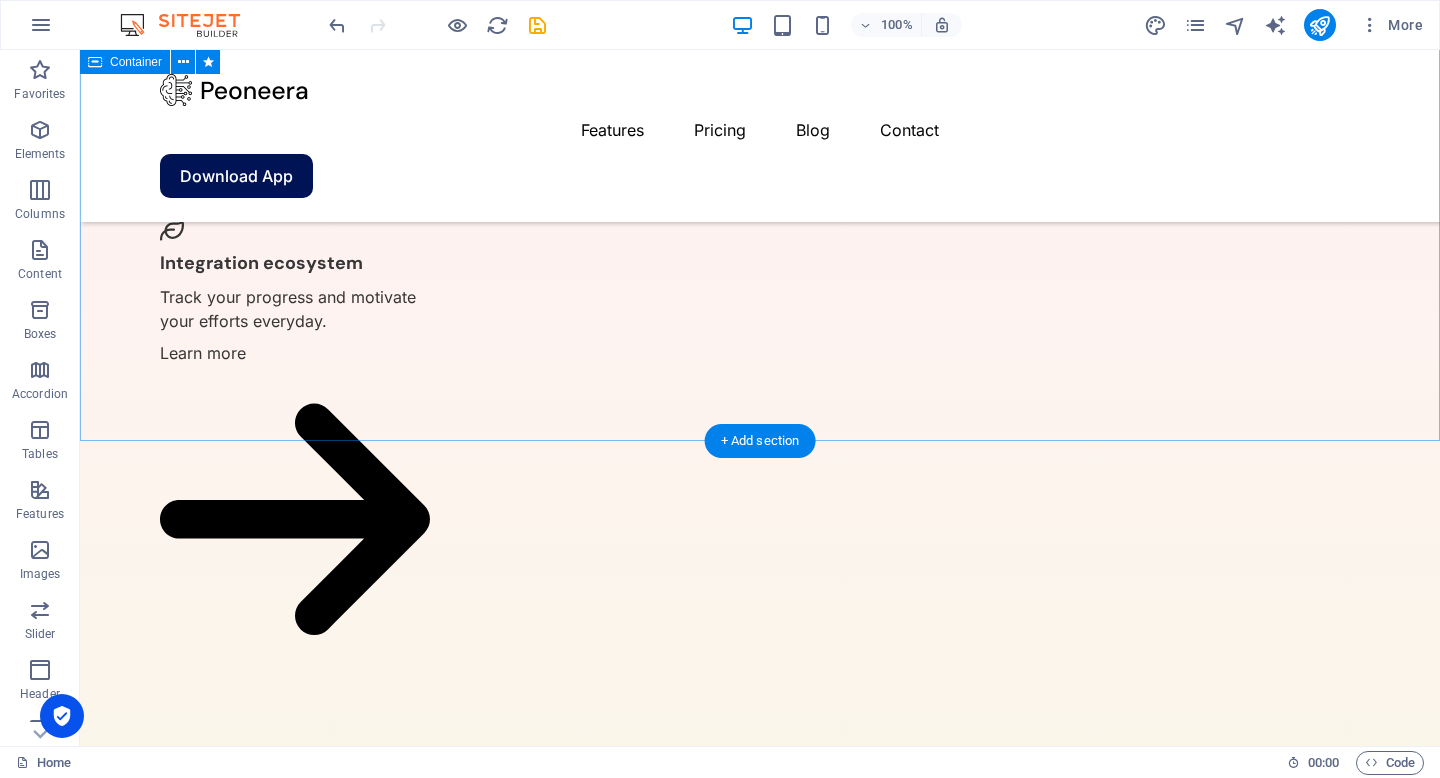 scroll, scrollTop: 1414, scrollLeft: 0, axis: vertical 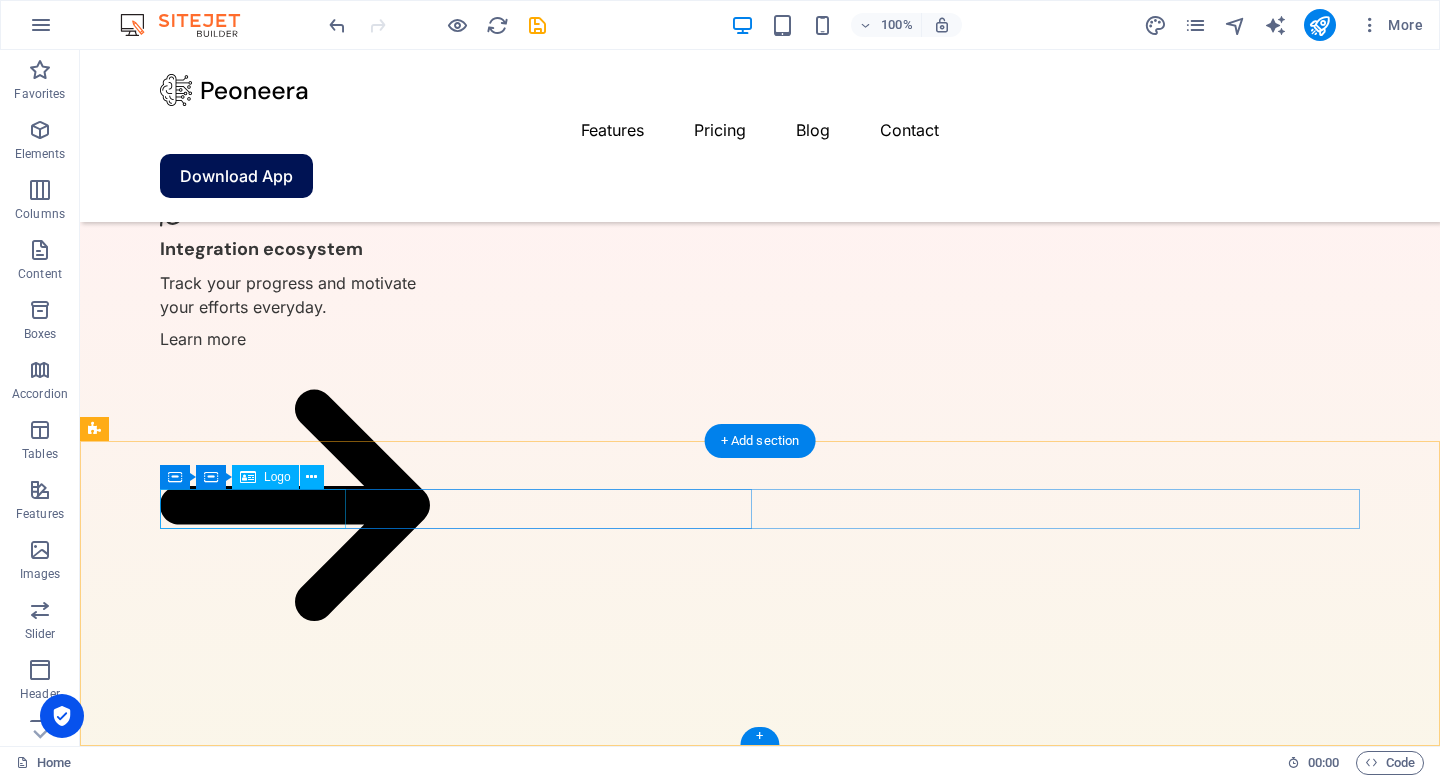 click at bounding box center (456, 3093) 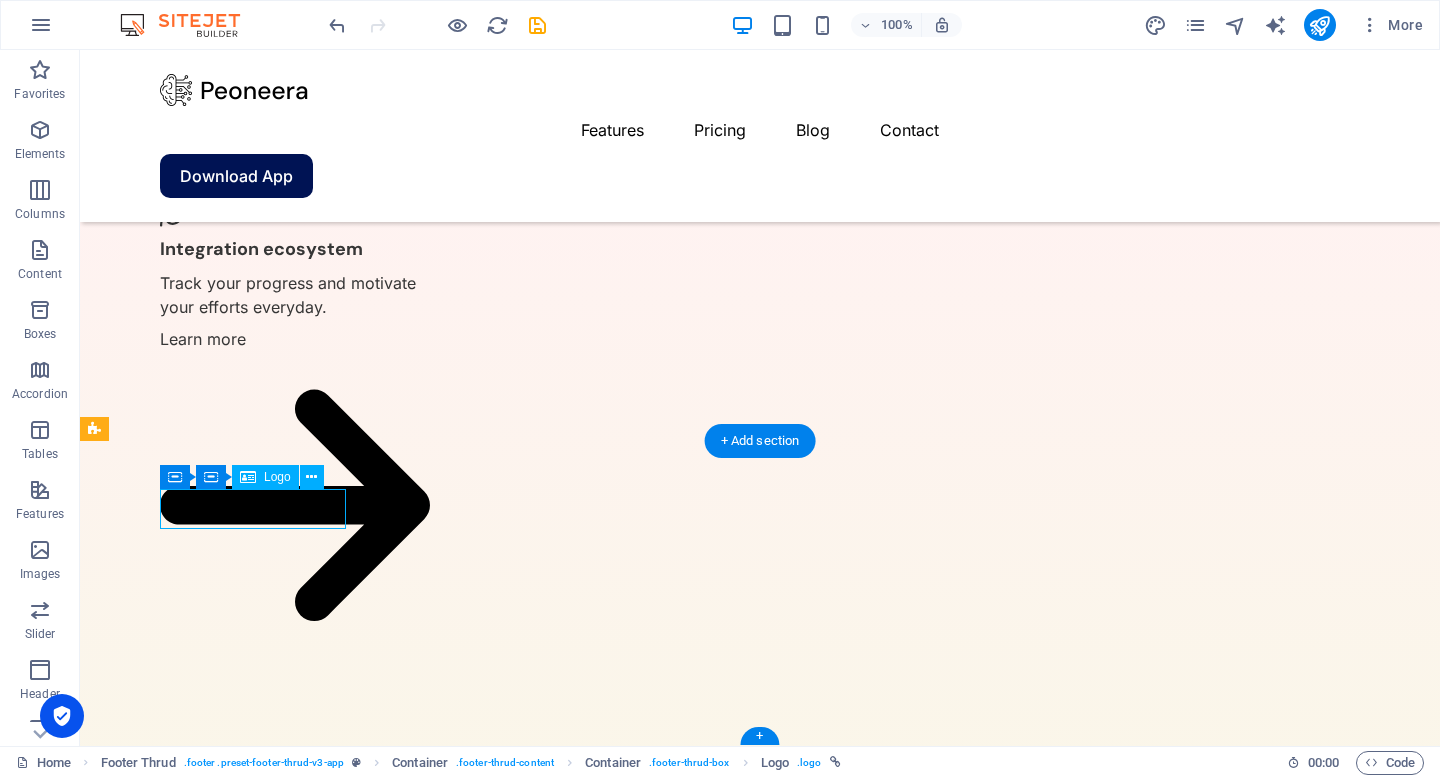 click at bounding box center [456, 3093] 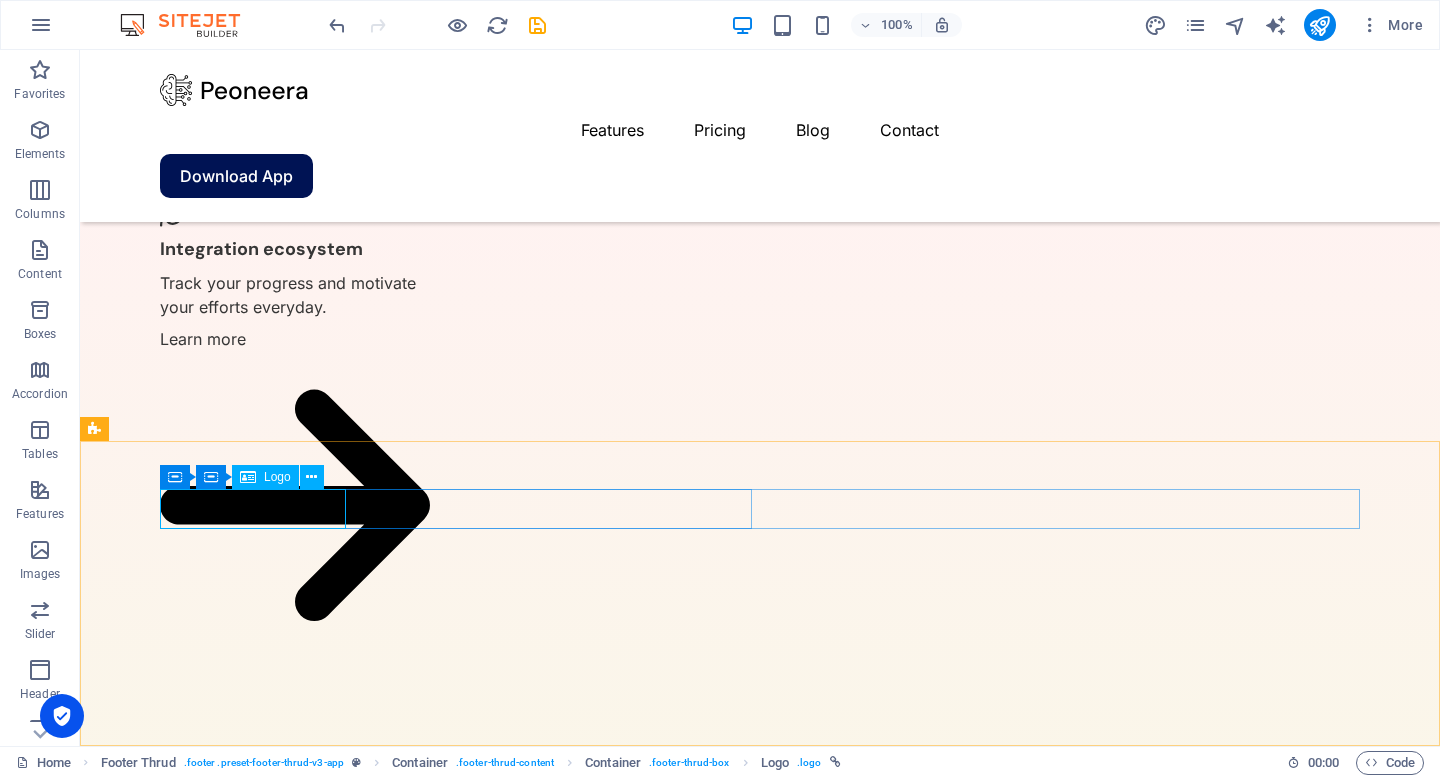 click on "Logo" at bounding box center (277, 477) 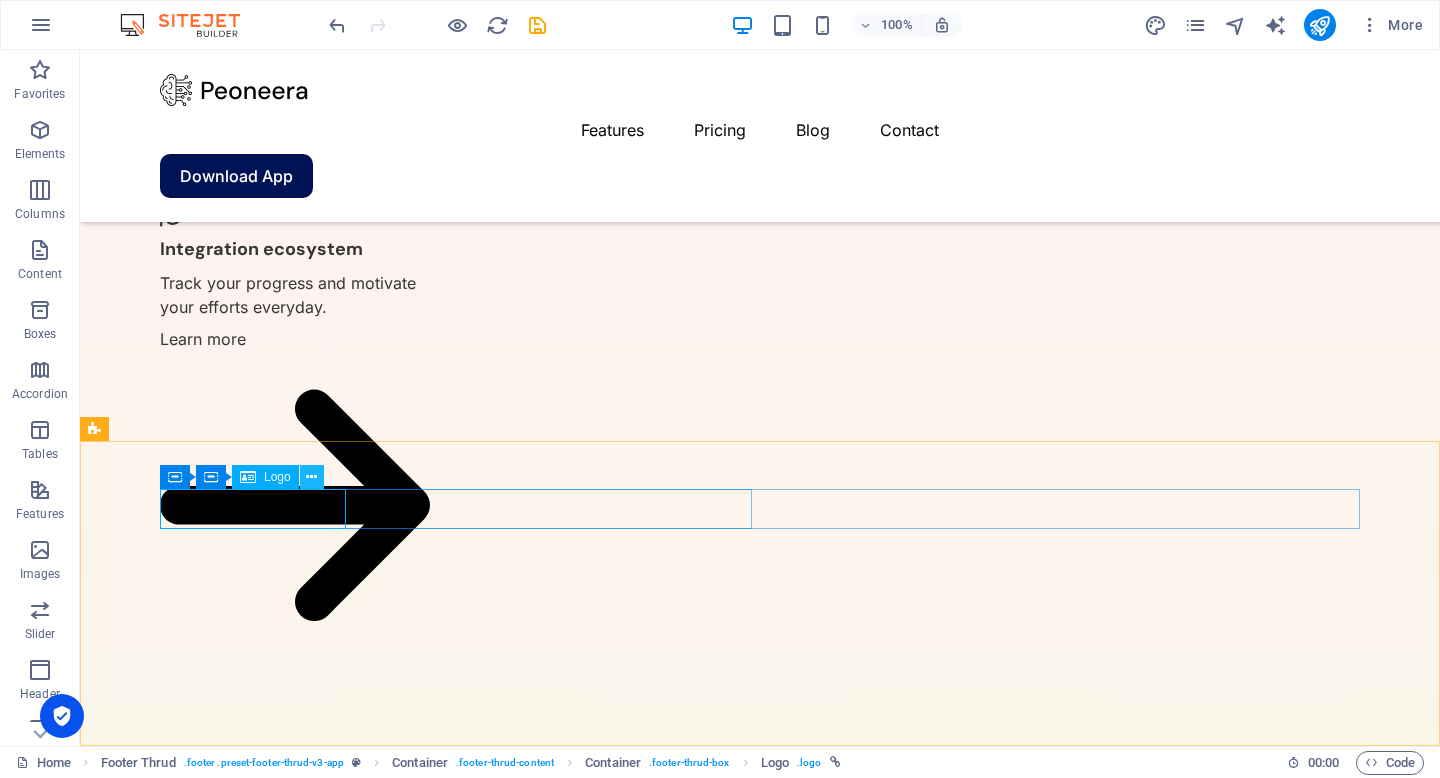 click at bounding box center (311, 477) 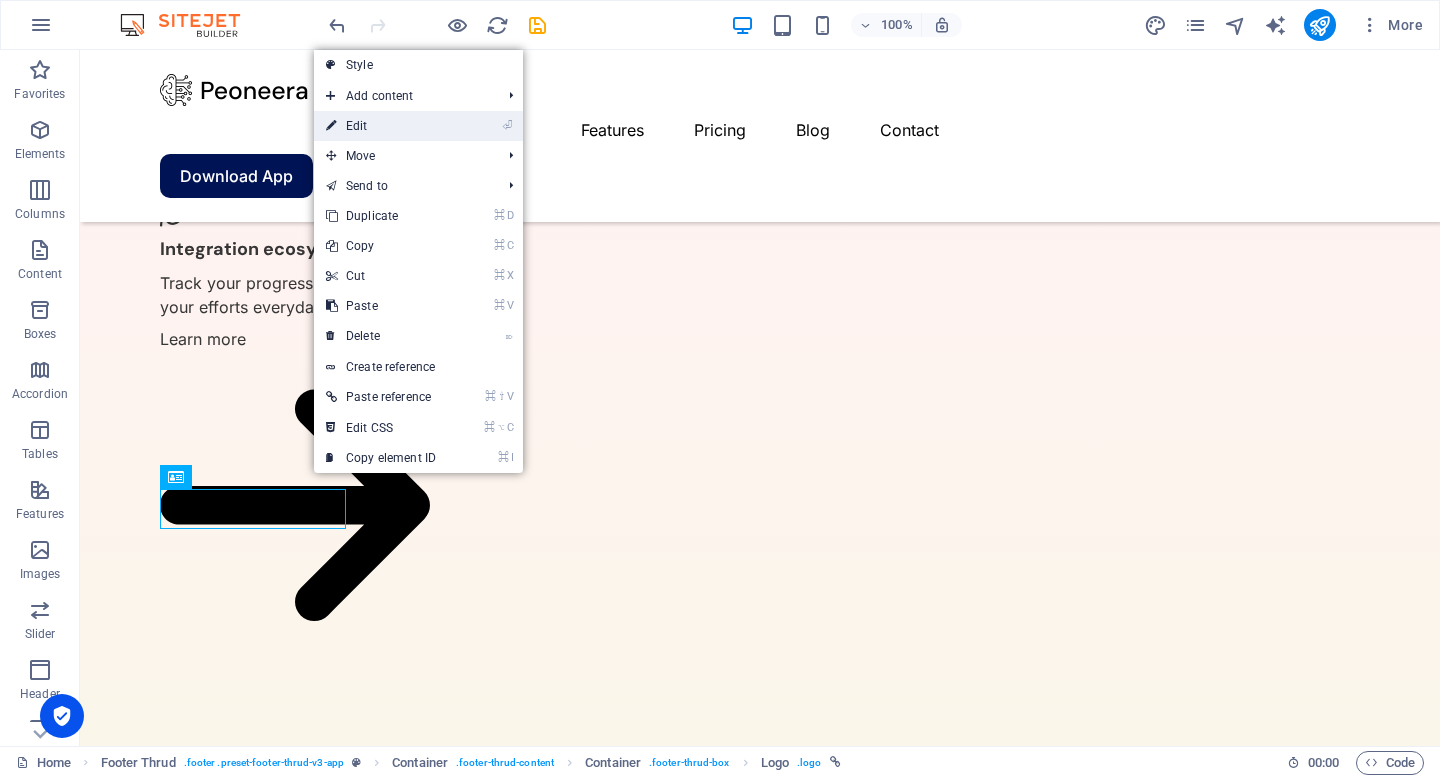 click on "⏎  Edit" at bounding box center [381, 126] 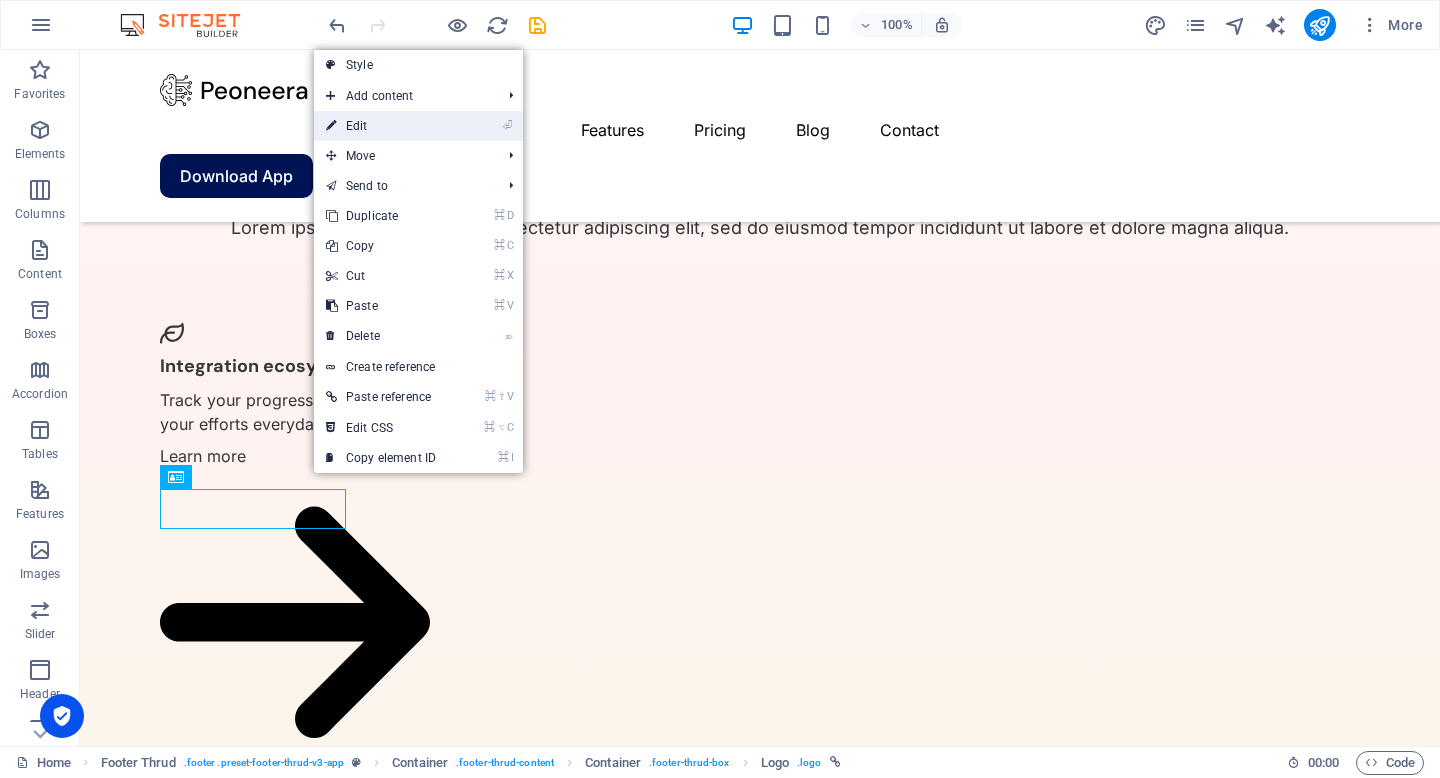 select on "px" 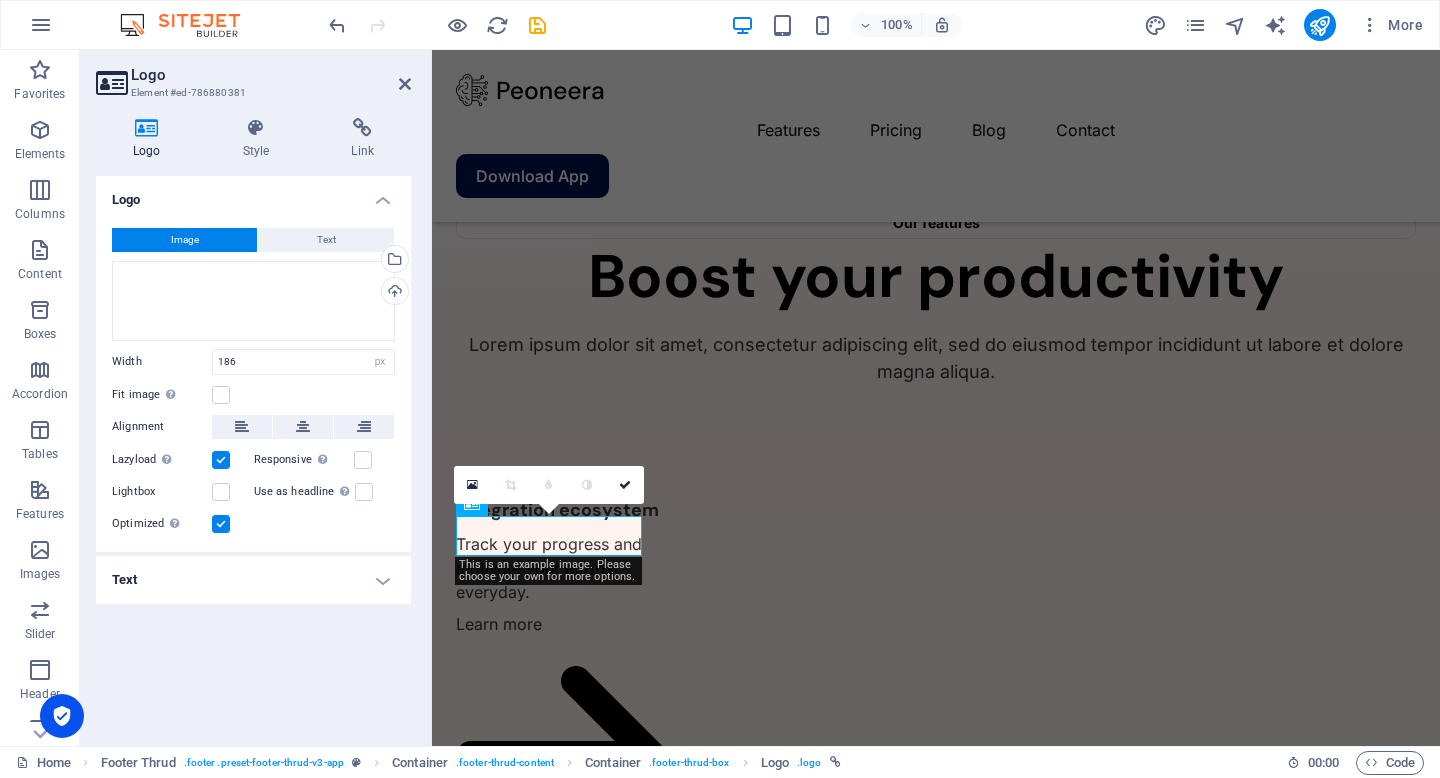 scroll, scrollTop: 1609, scrollLeft: 0, axis: vertical 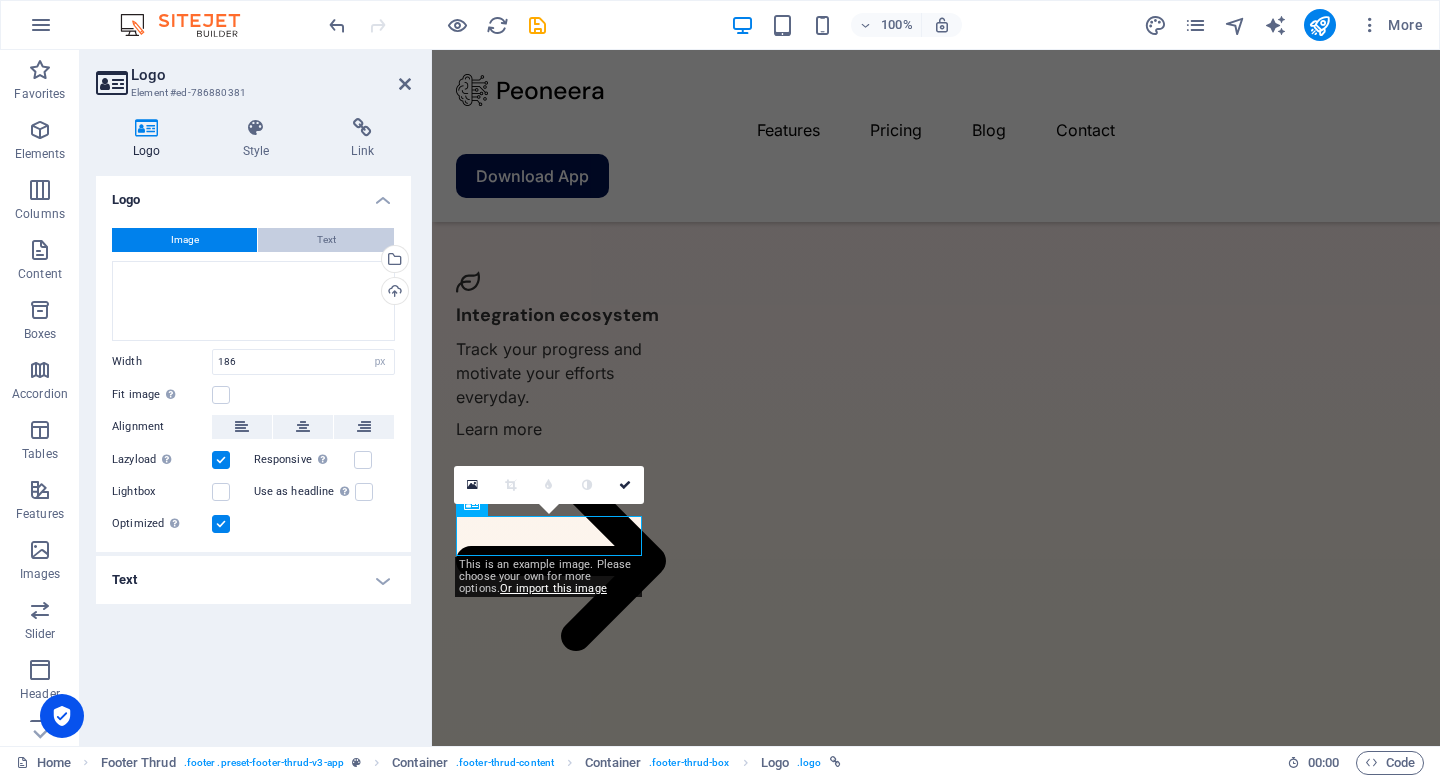 click on "Text" at bounding box center [326, 240] 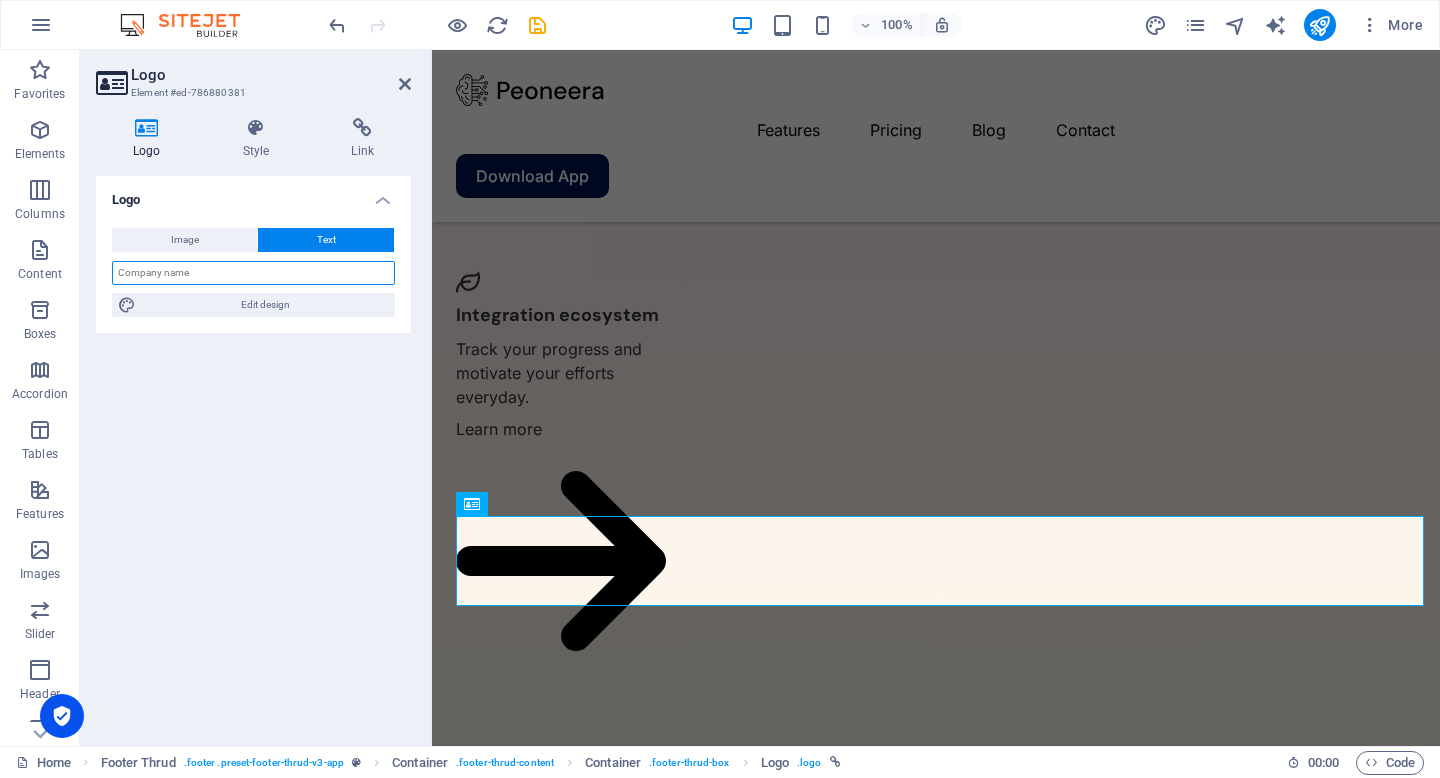 click at bounding box center (253, 273) 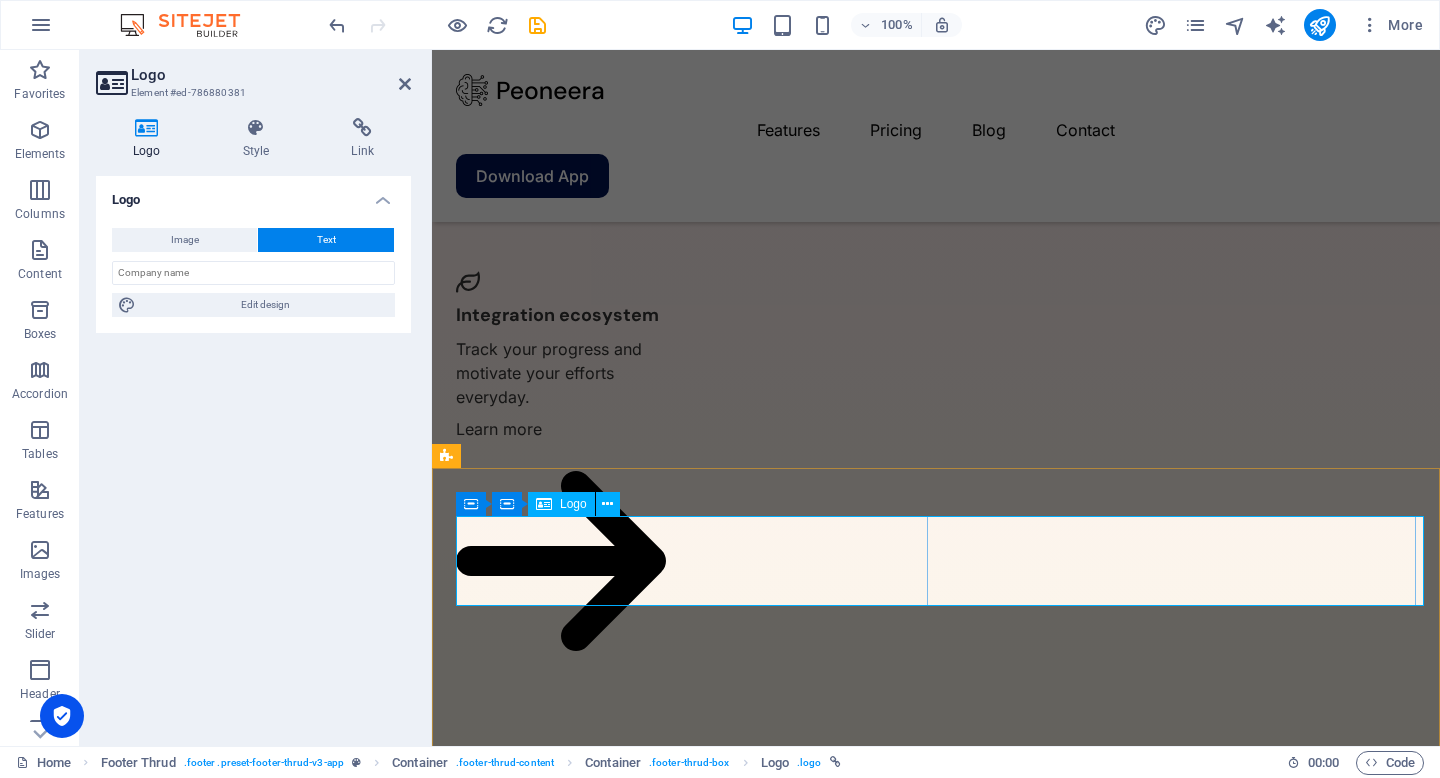 click on "[DOMAIN_NAME]" at bounding box center (692, 3039) 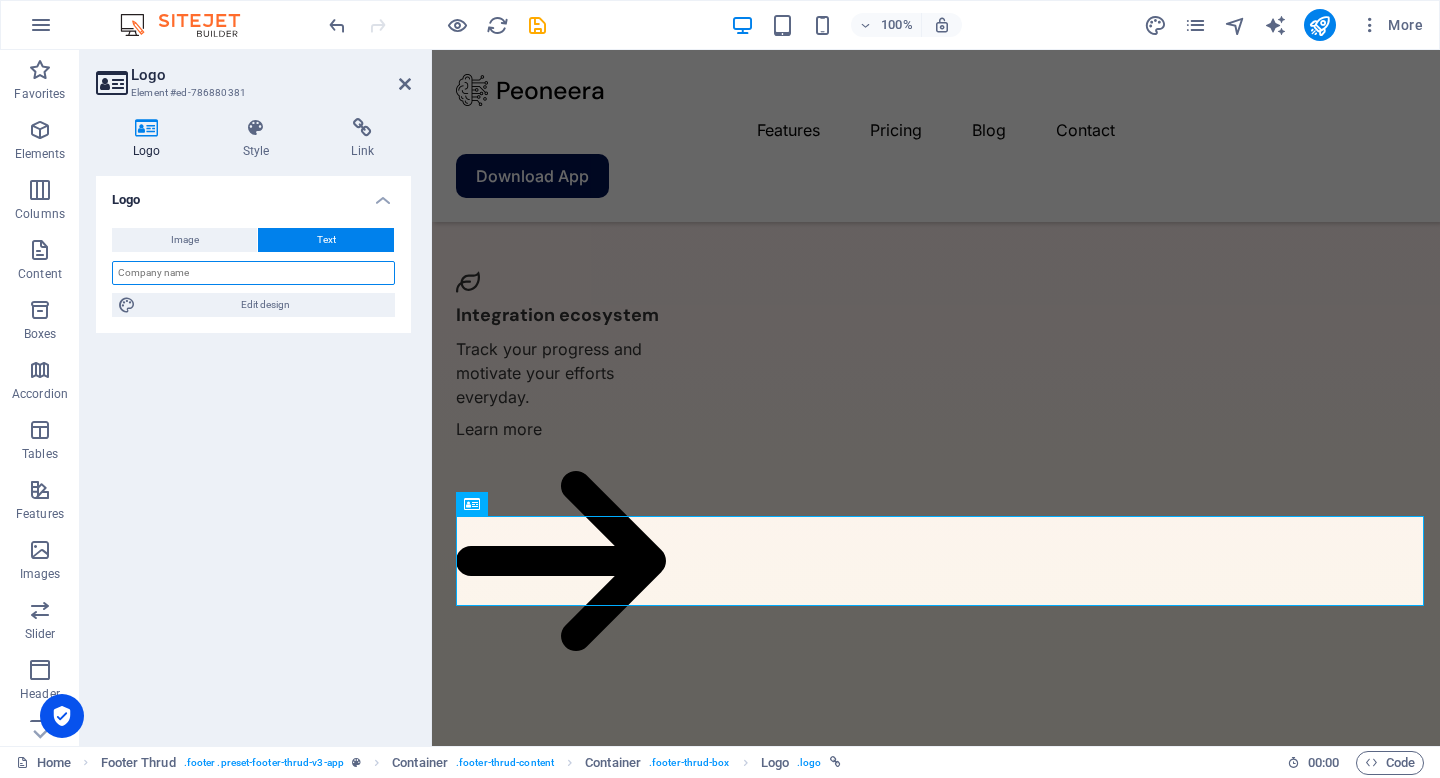 click at bounding box center [253, 273] 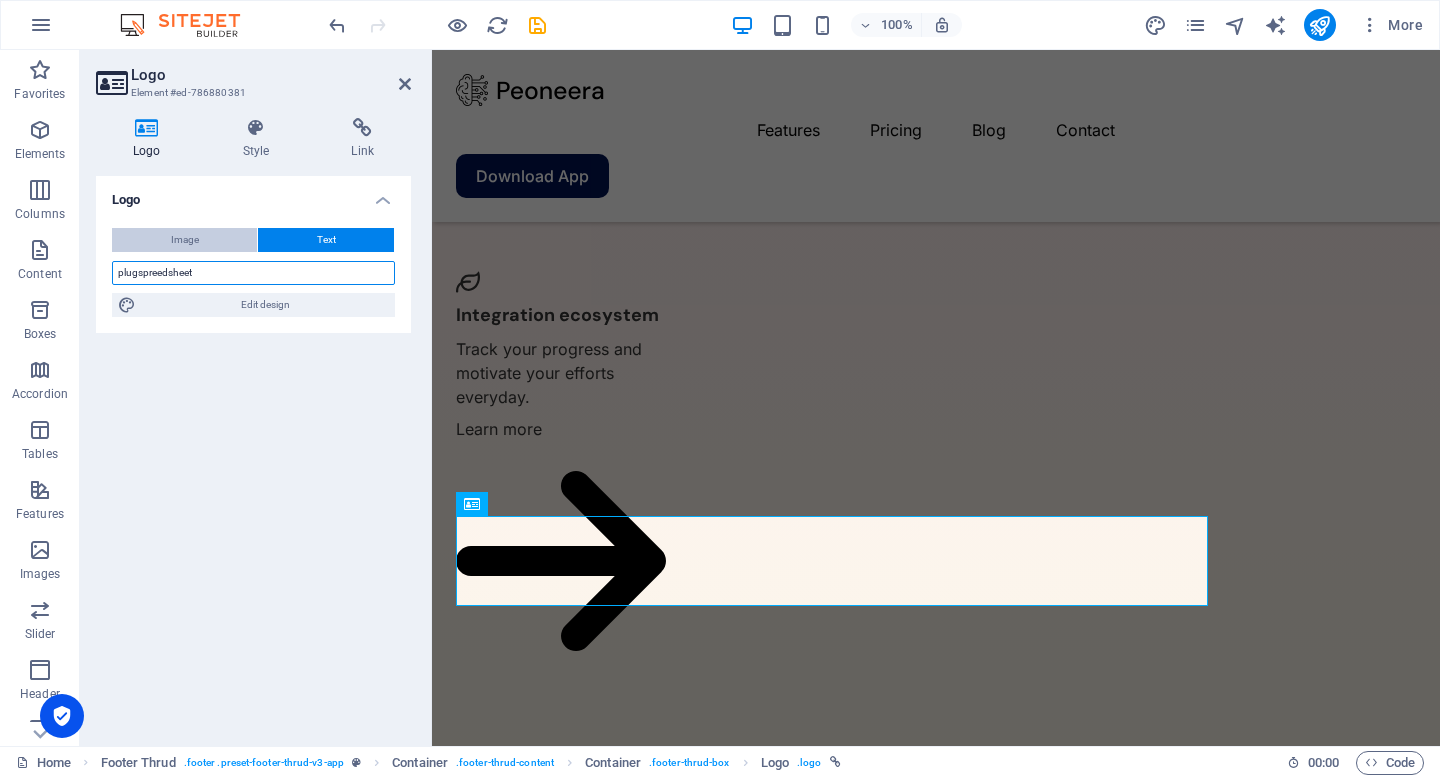 type on "plugspreedsheet" 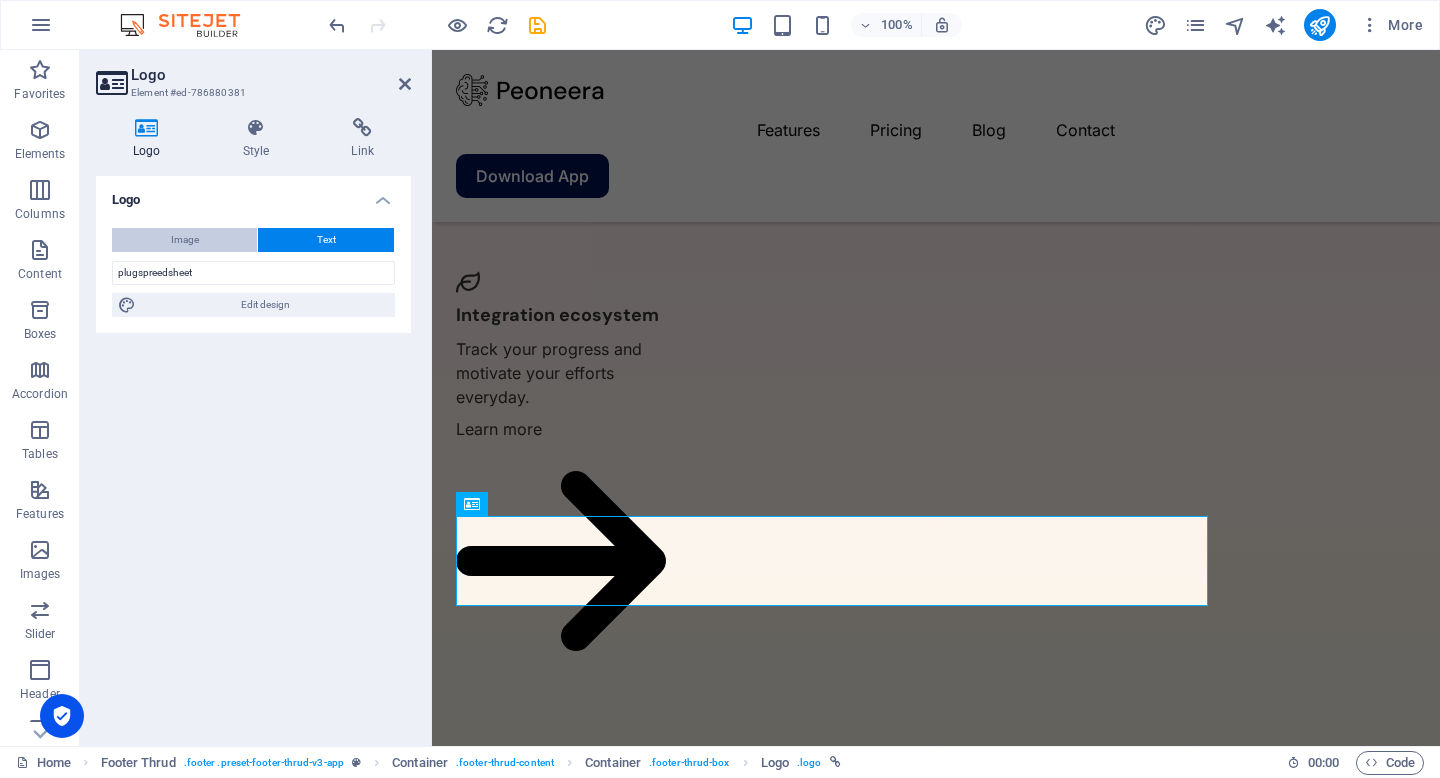 click on "Image" at bounding box center [184, 240] 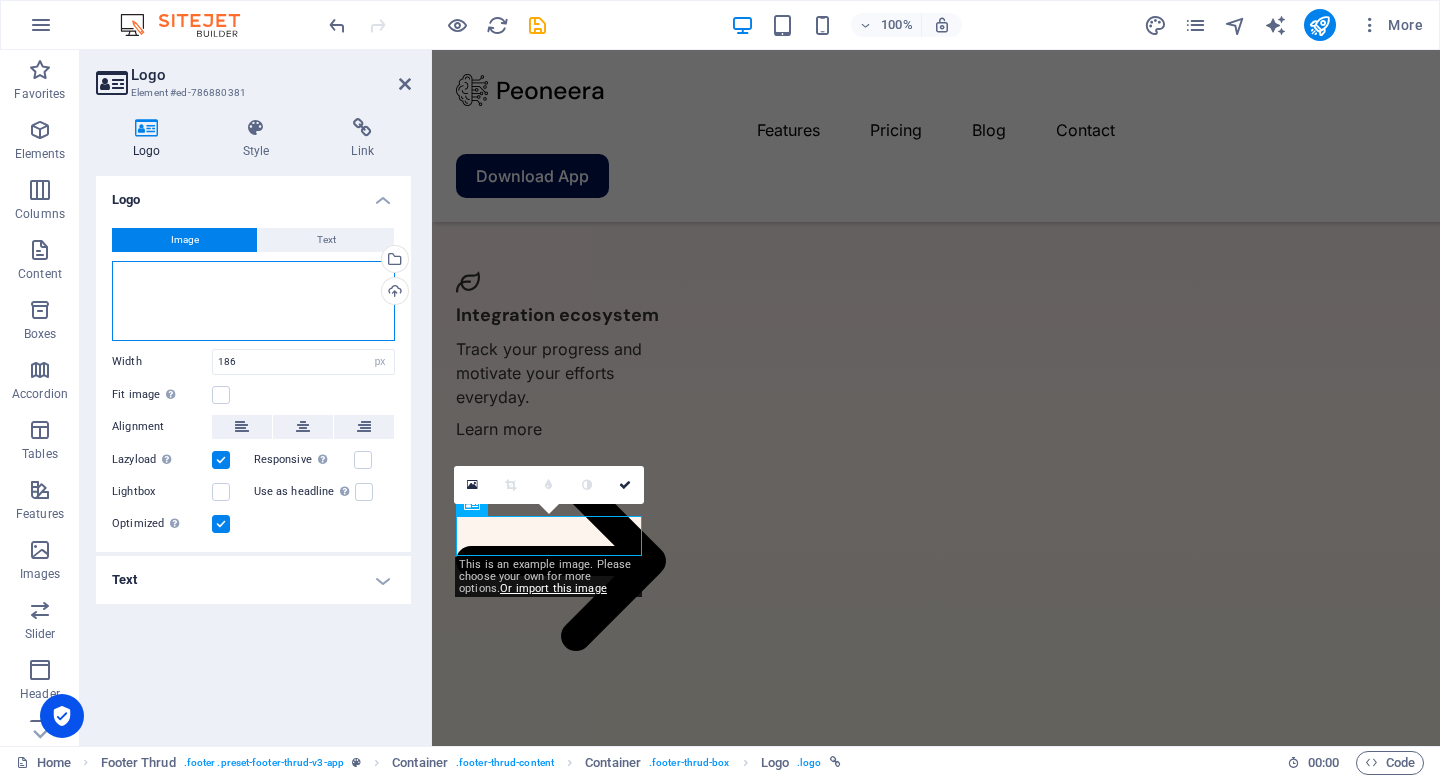 click on "Drag files here, click to choose files or select files from Files or our free stock photos & videos" at bounding box center (253, 301) 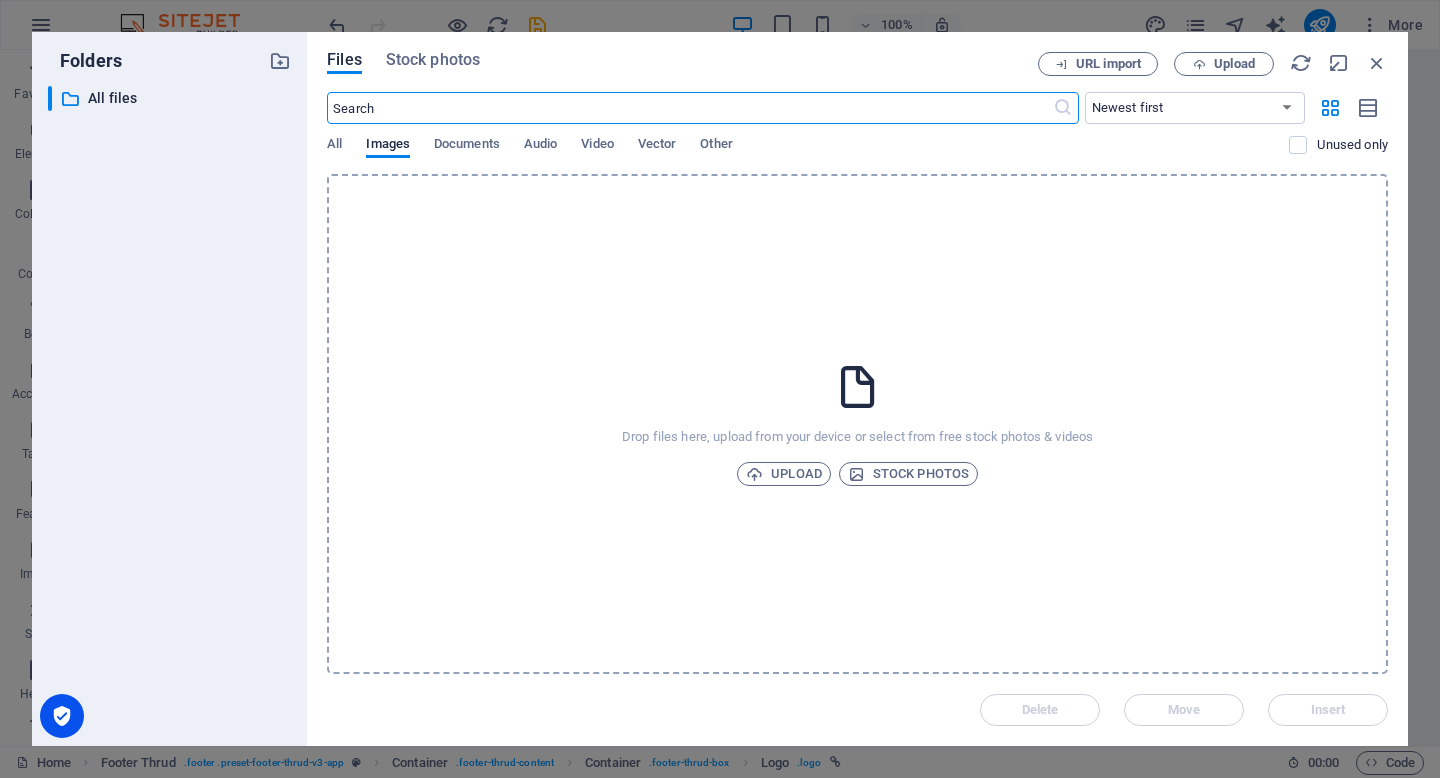 scroll, scrollTop: 1366, scrollLeft: 0, axis: vertical 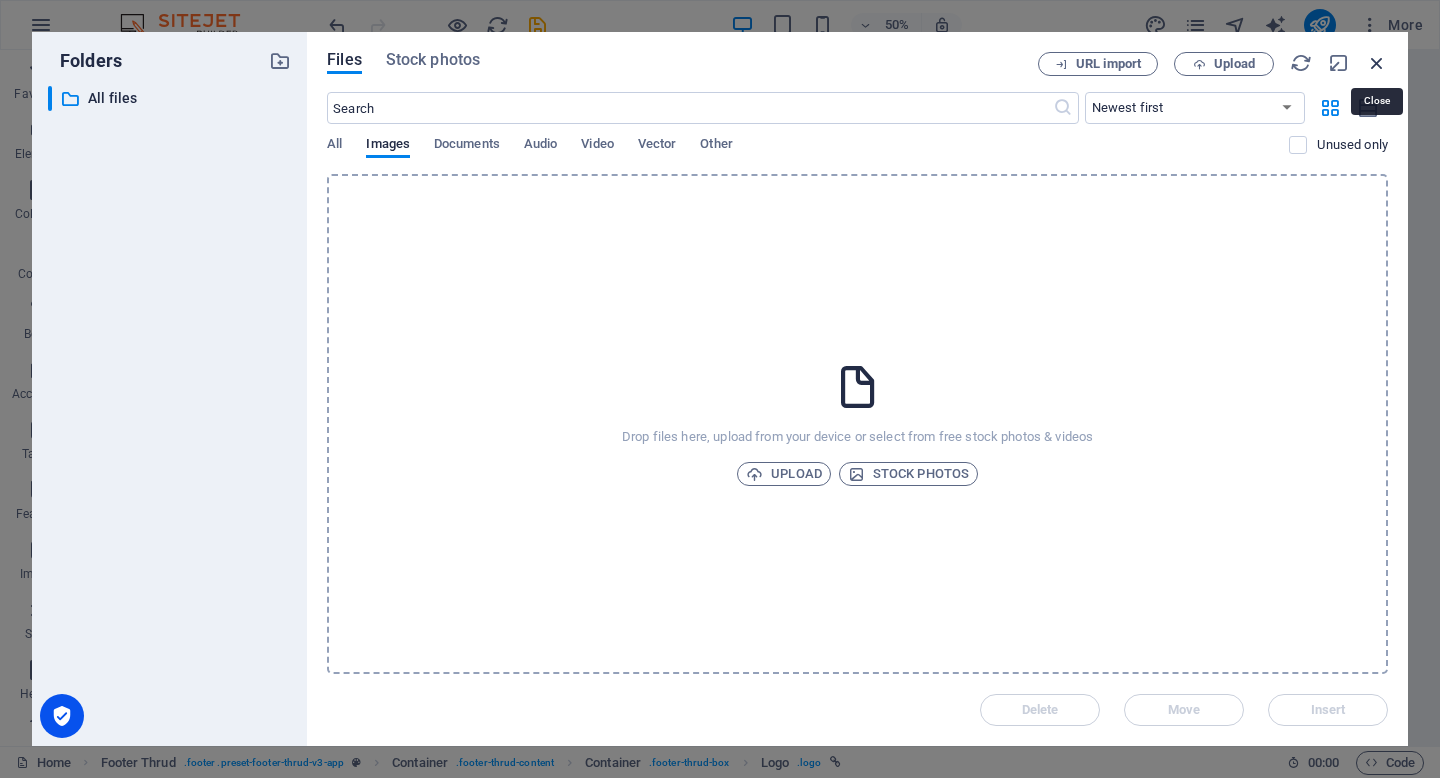 click at bounding box center (1377, 63) 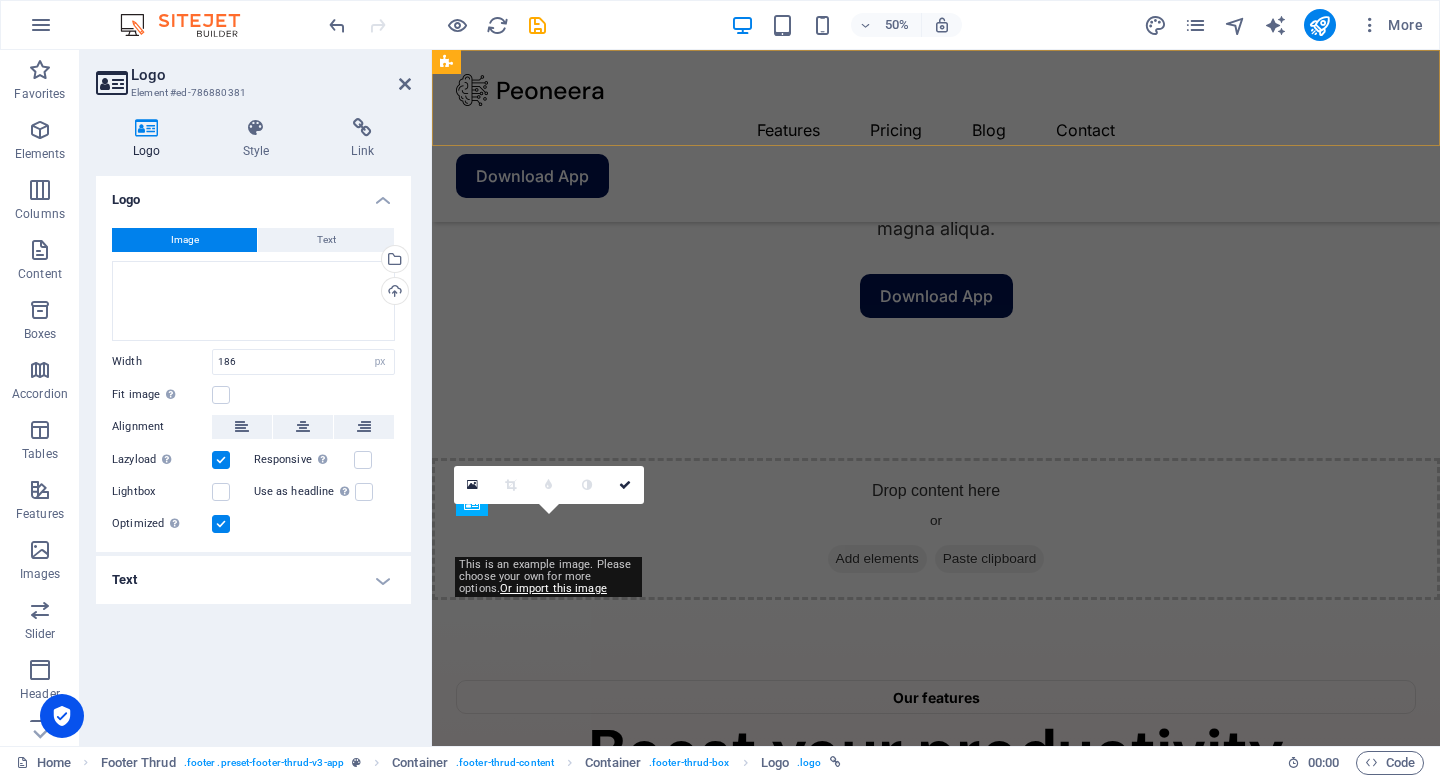 scroll, scrollTop: 1609, scrollLeft: 0, axis: vertical 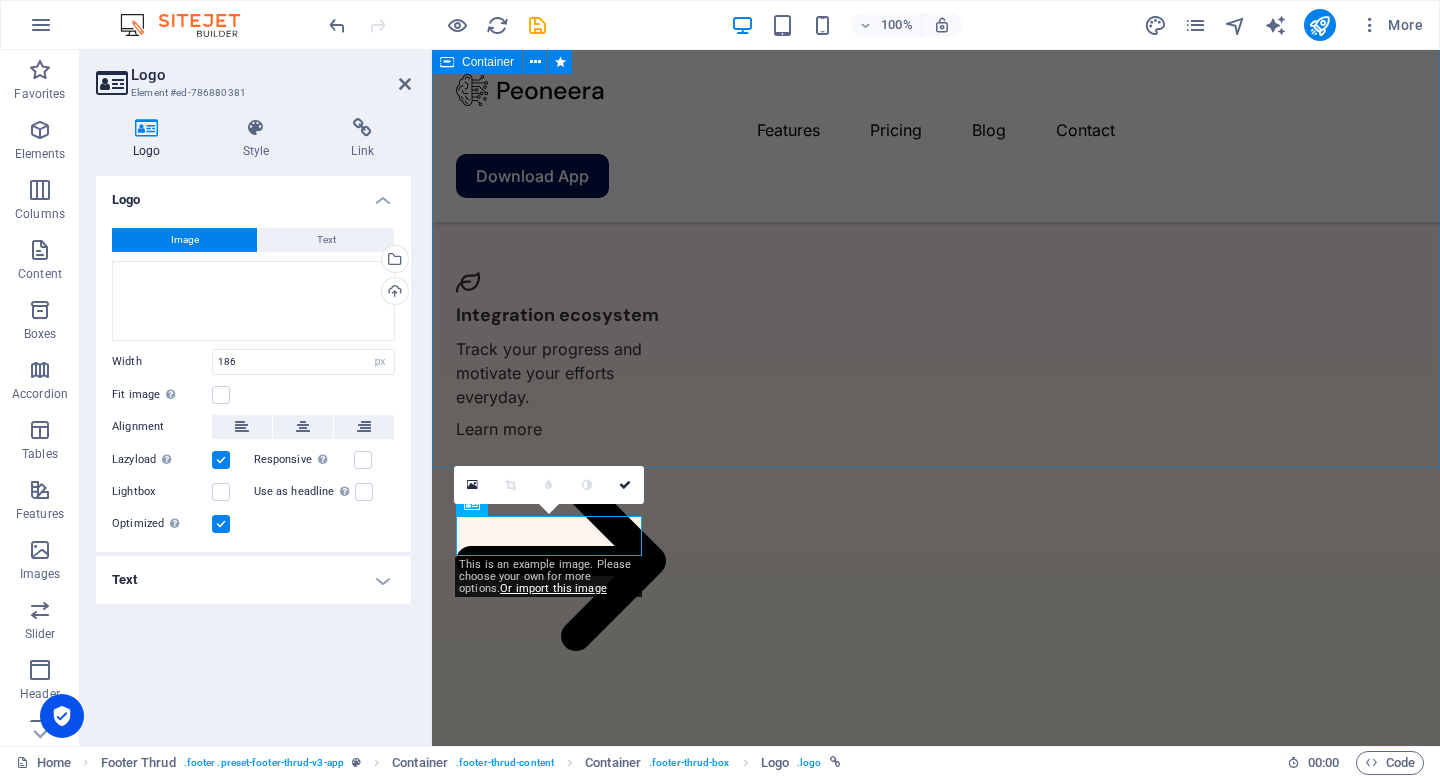 click on "Don’t miss it, download the app Lorem ipsum dolor sit amet, consectetur adipiscing elit, sed do eiusmod tempor incididunt ut labore et dolore magna aliqua. Download App" at bounding box center (936, 2703) 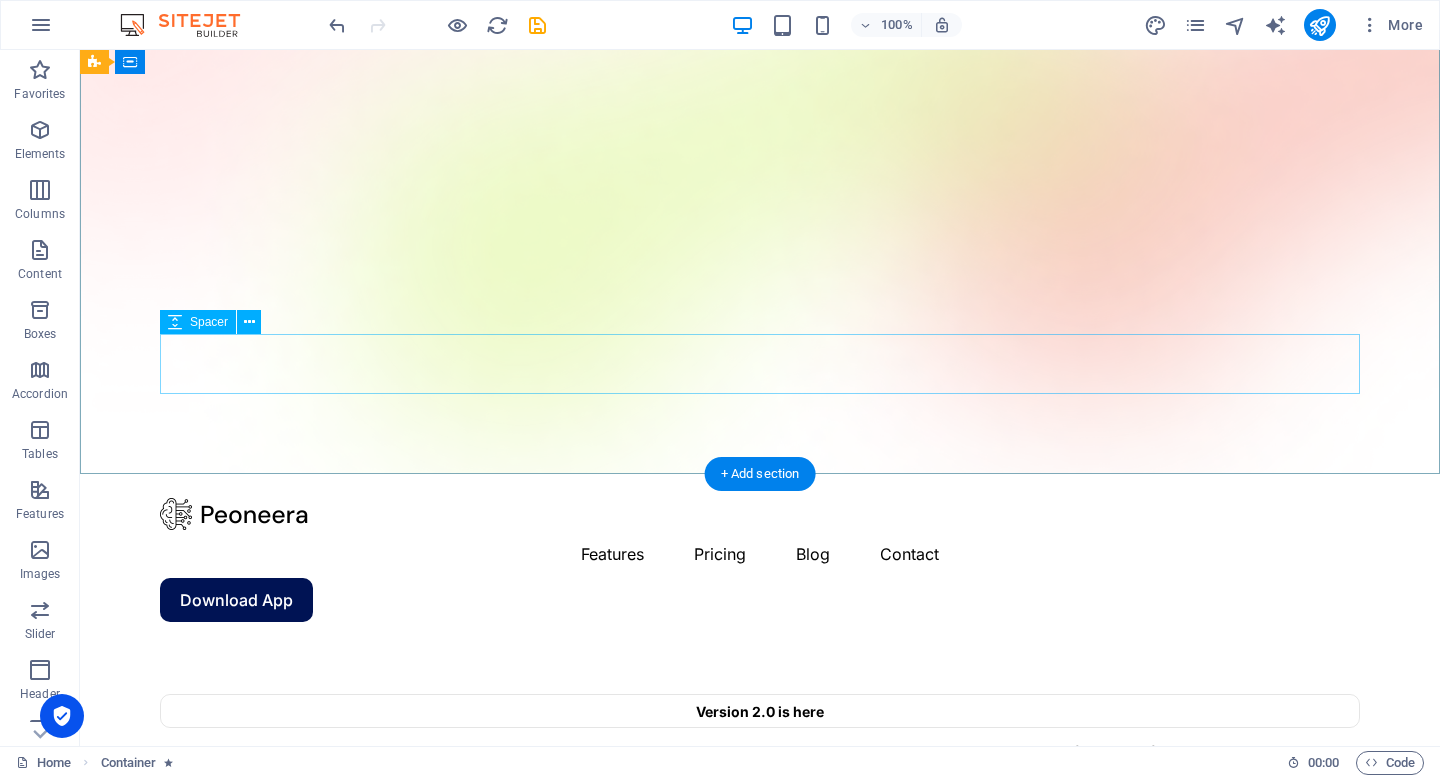 scroll, scrollTop: 0, scrollLeft: 0, axis: both 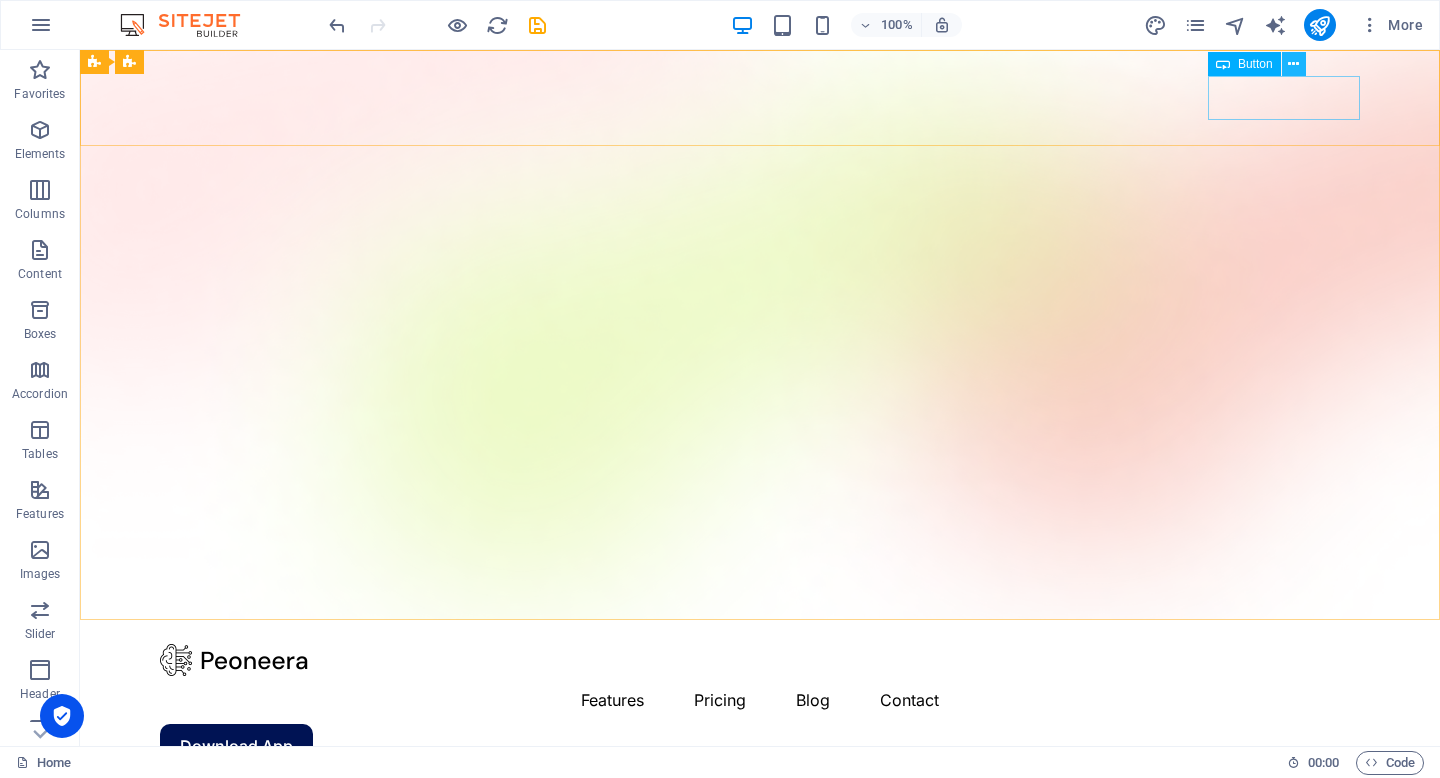click at bounding box center (1293, 64) 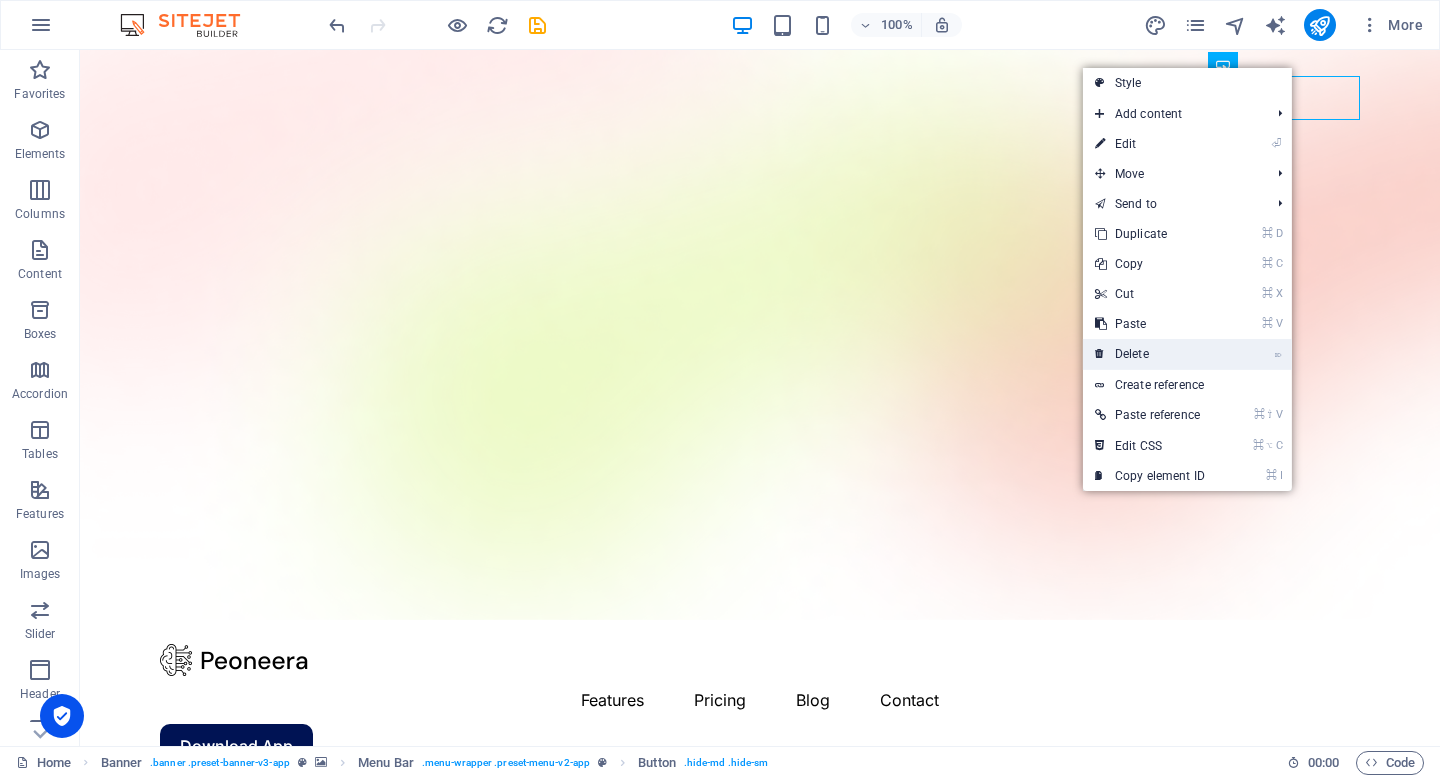 click on "⌦  Delete" at bounding box center (1150, 354) 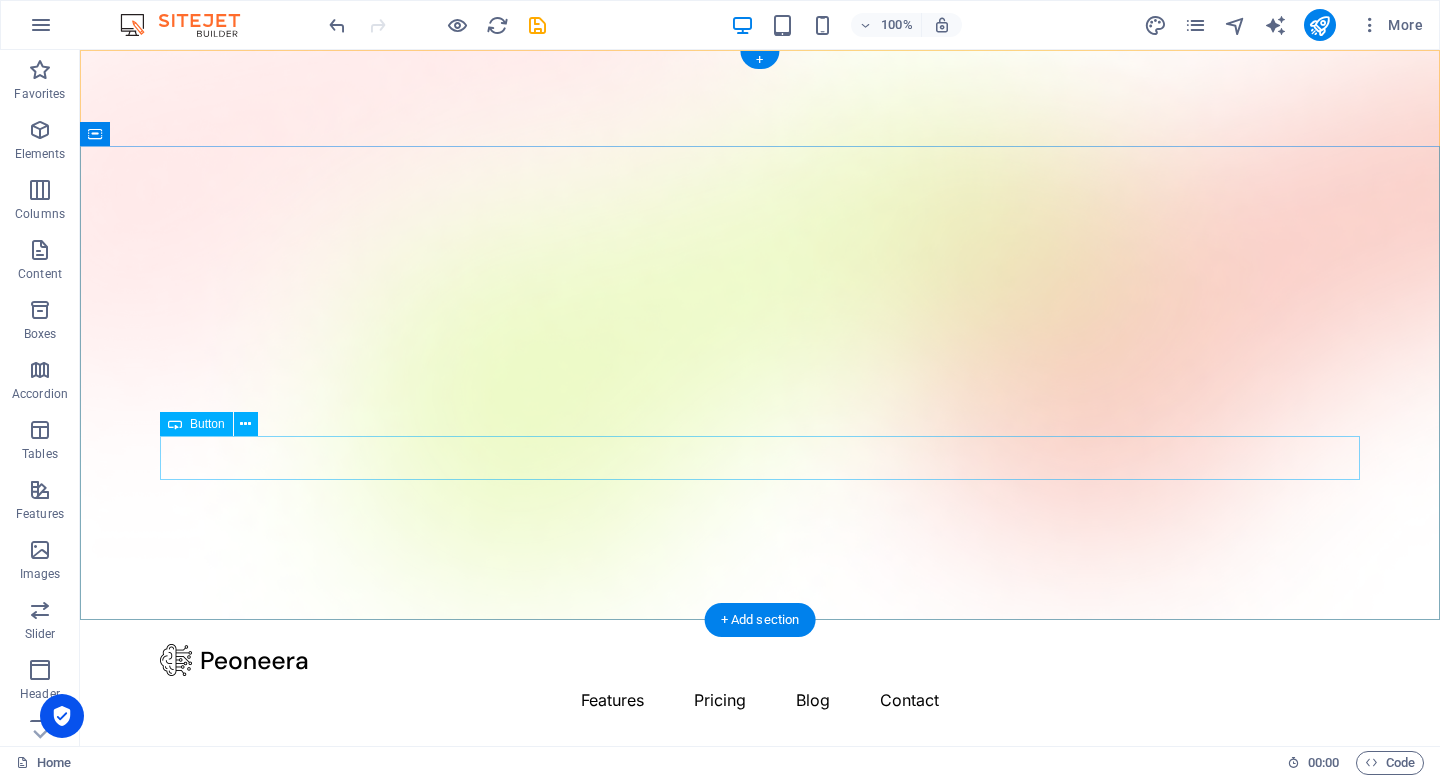 click on "Download App" at bounding box center [760, 1033] 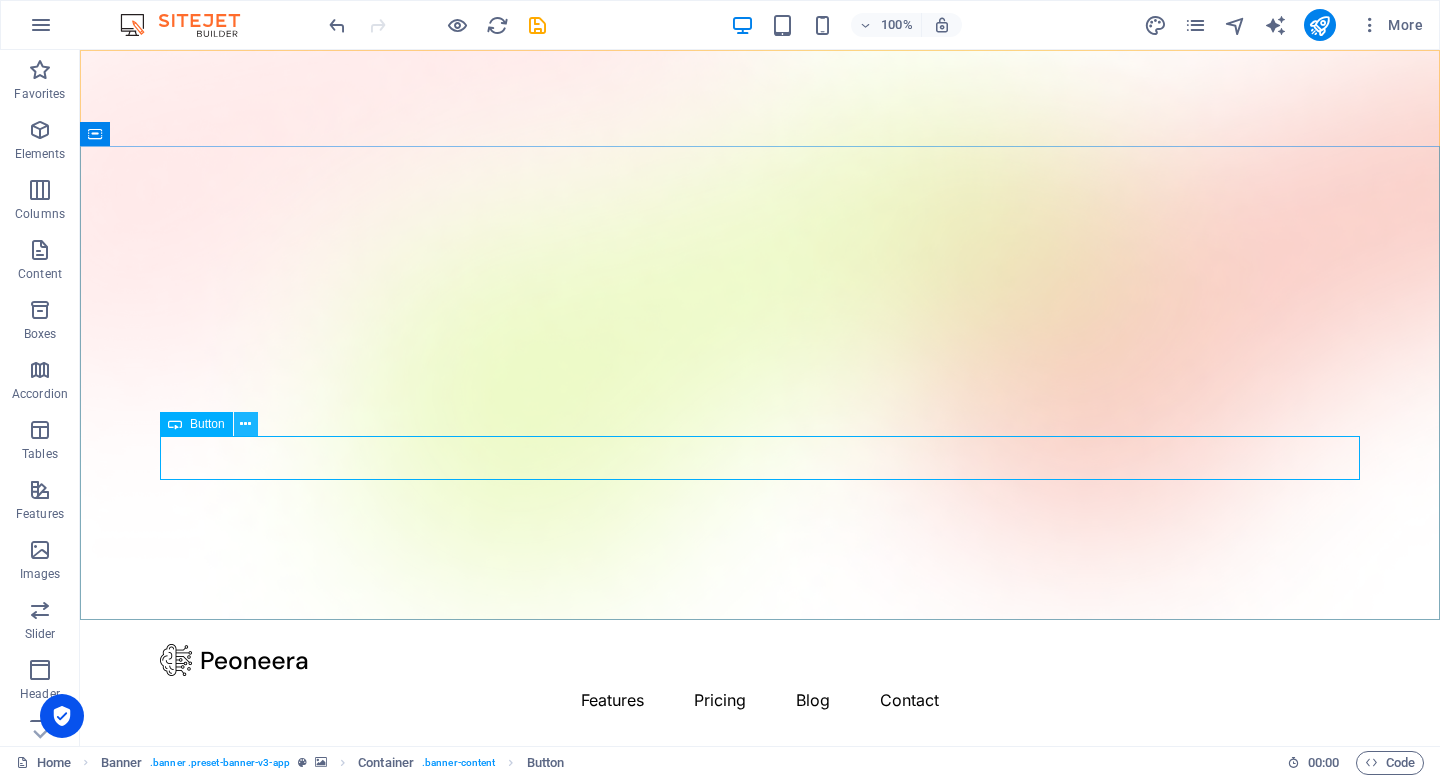 click at bounding box center [245, 424] 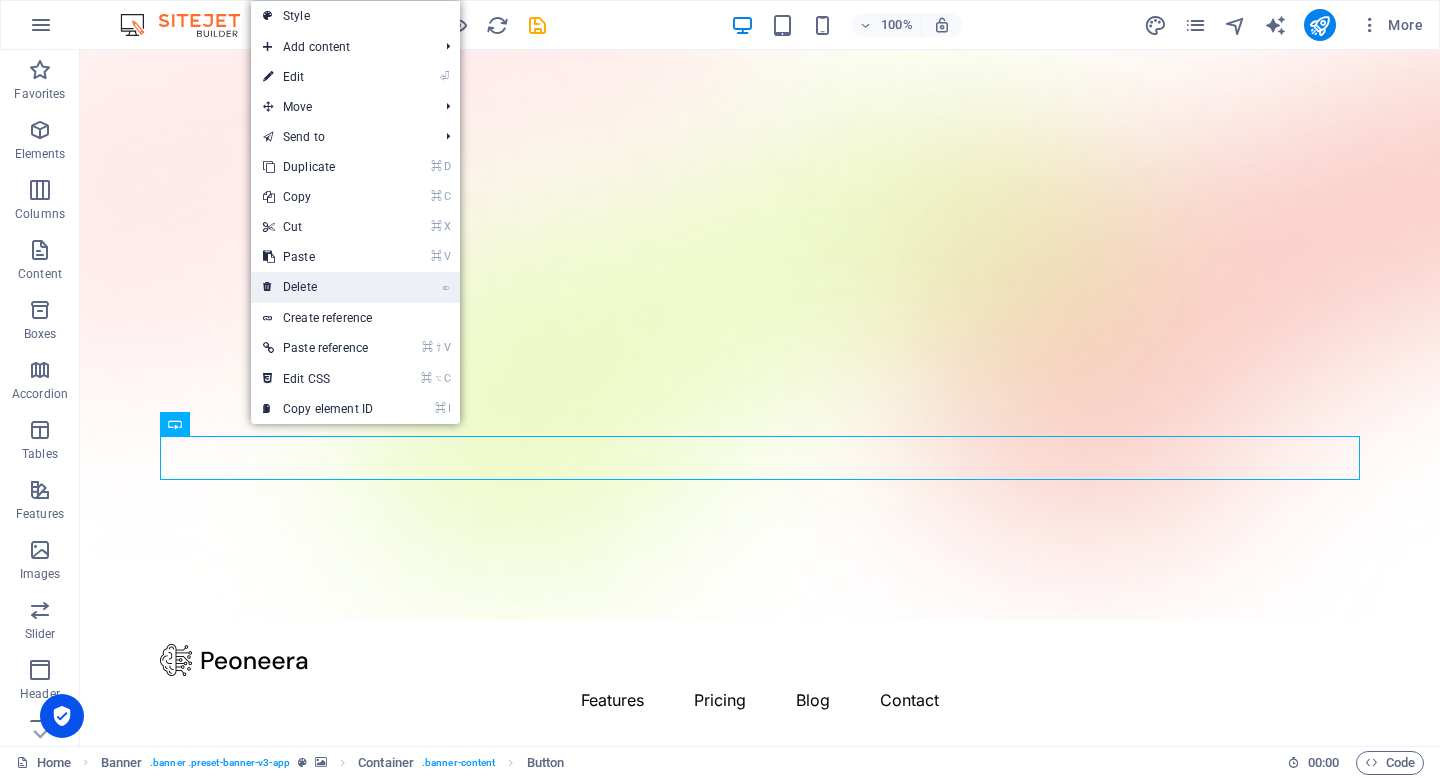 click on "⌦  Delete" at bounding box center (318, 287) 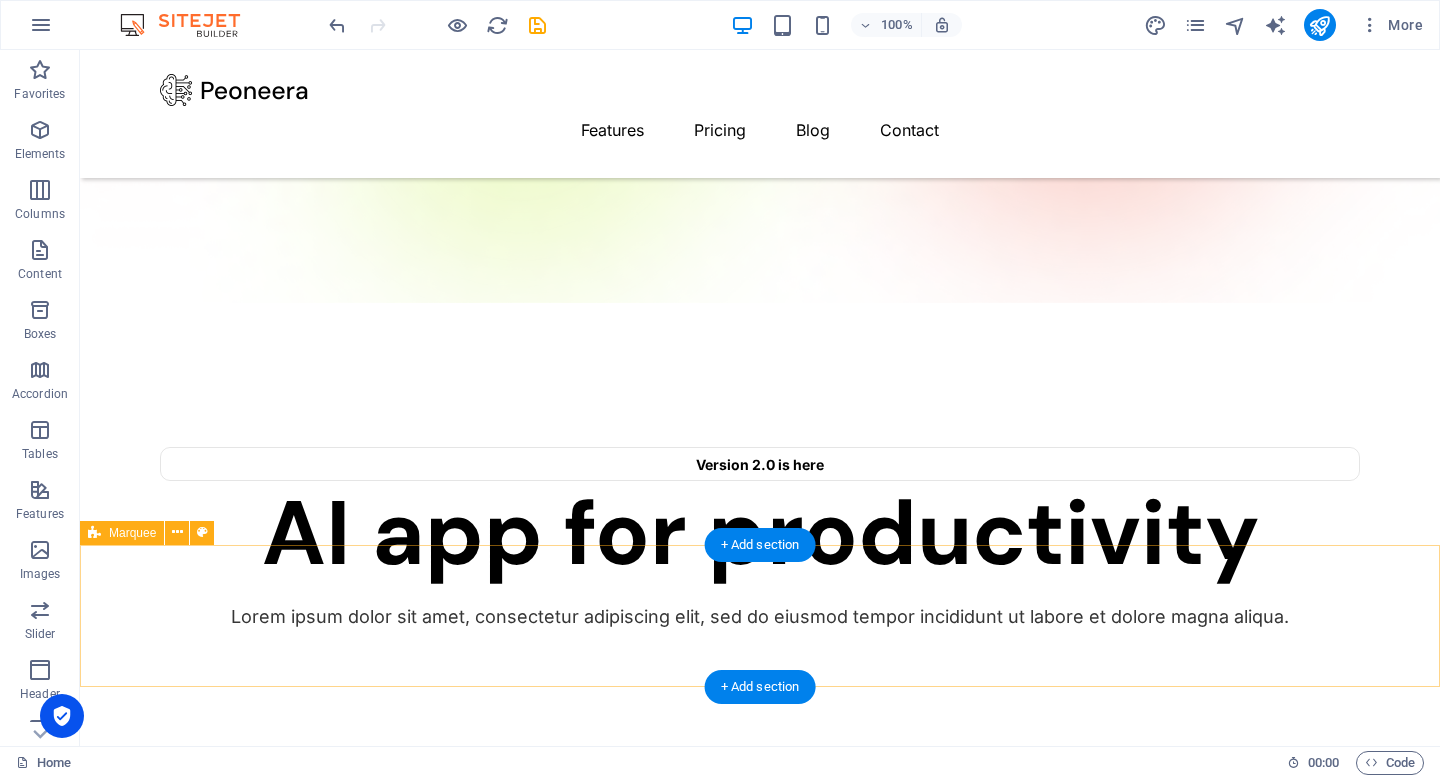 scroll, scrollTop: 331, scrollLeft: 0, axis: vertical 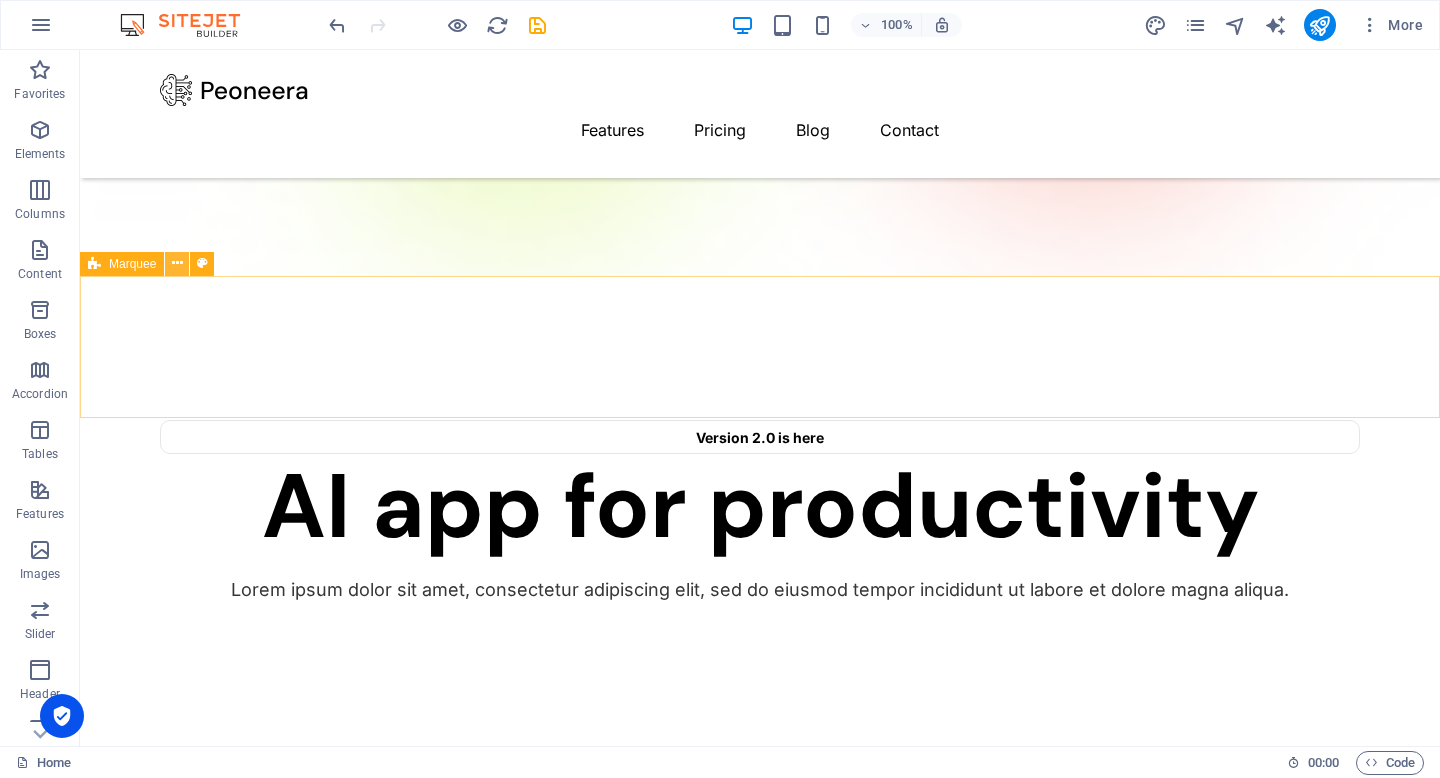 click at bounding box center (177, 263) 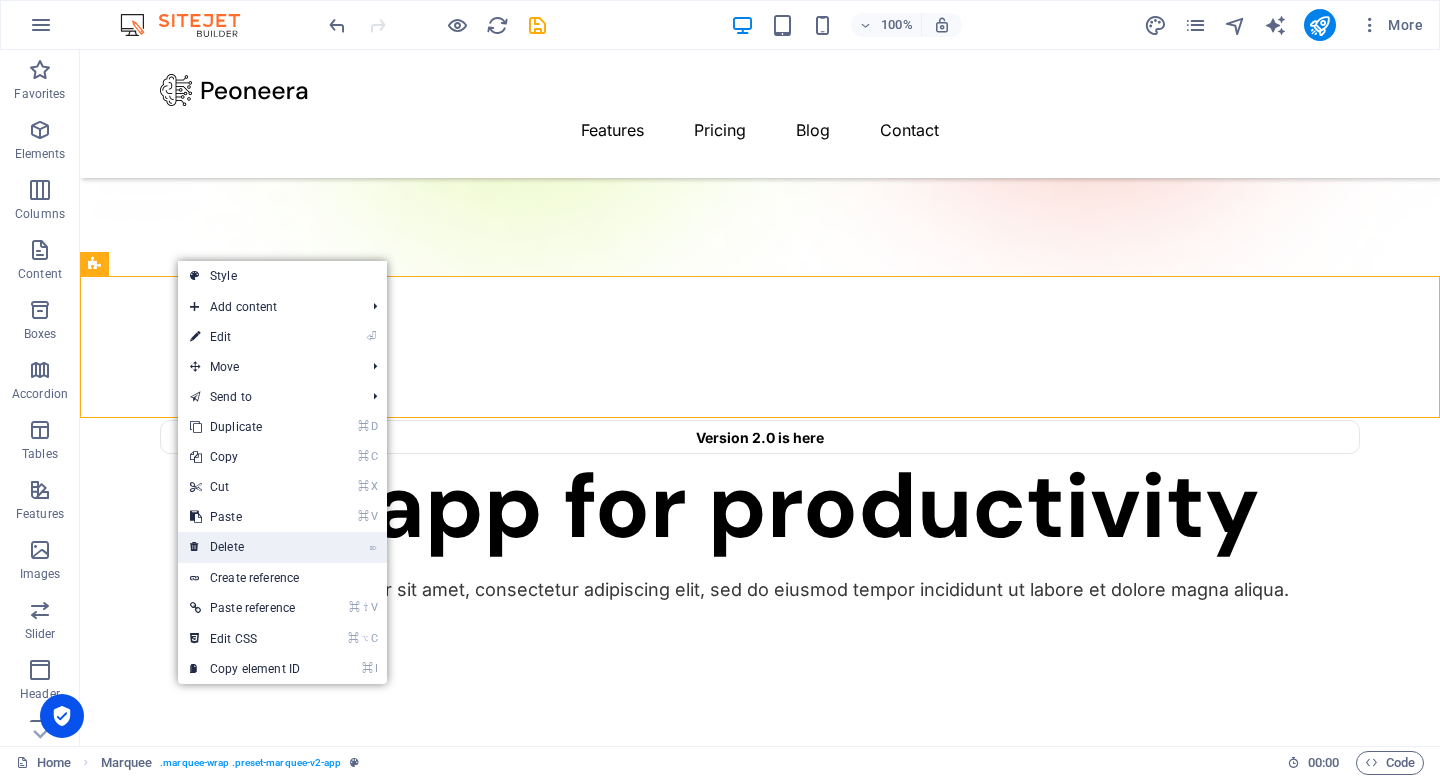 click on "⌦  Delete" at bounding box center (245, 547) 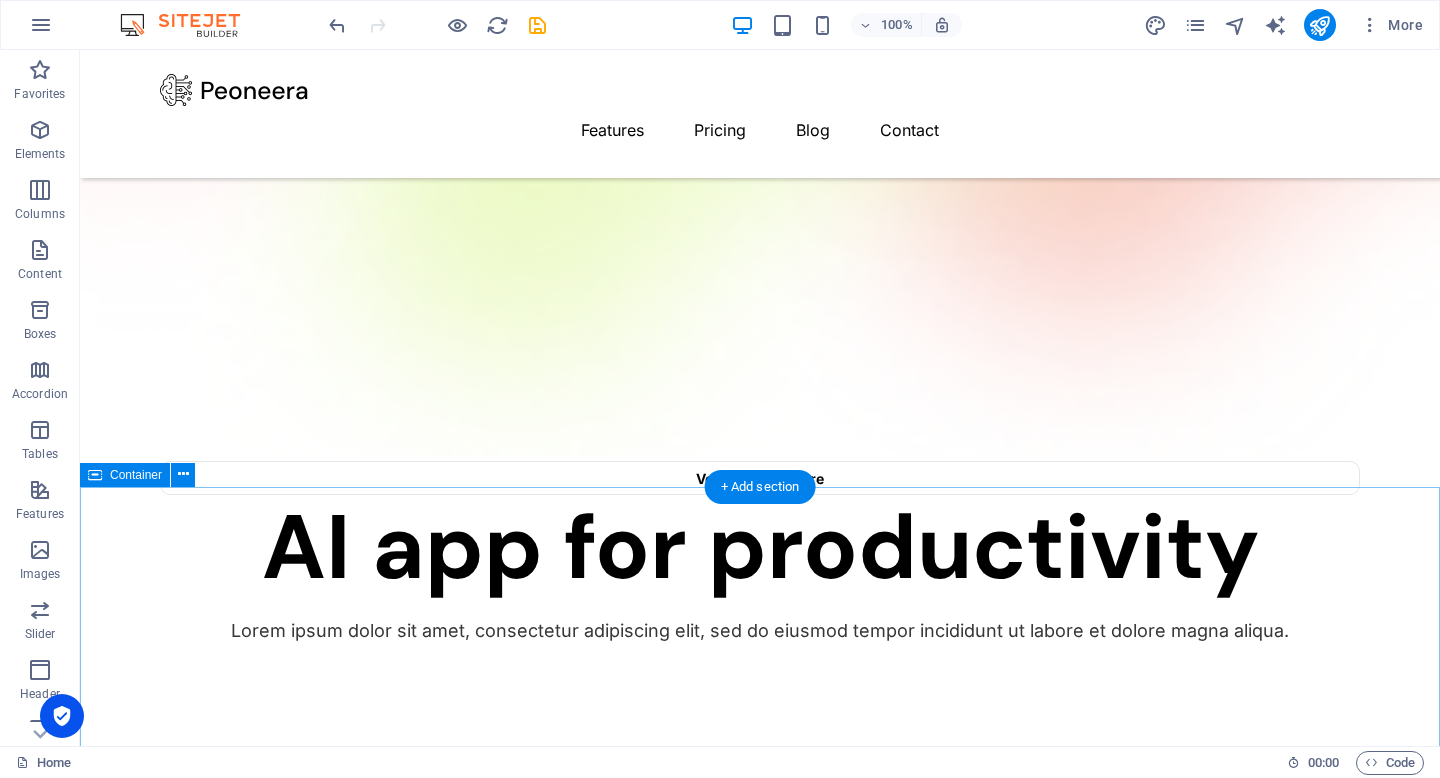 scroll, scrollTop: 0, scrollLeft: 0, axis: both 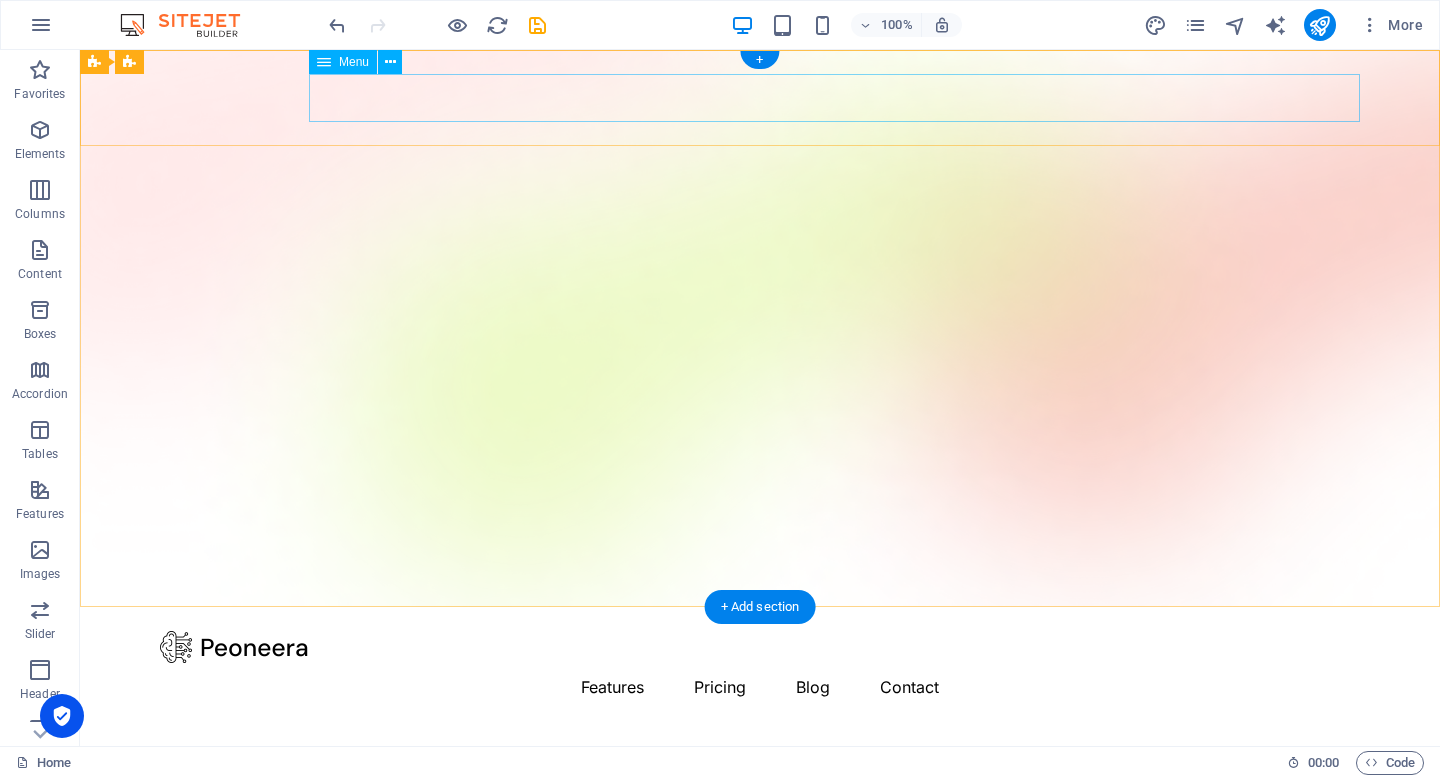 click on "Features Pricing Blog Contact" at bounding box center (760, 687) 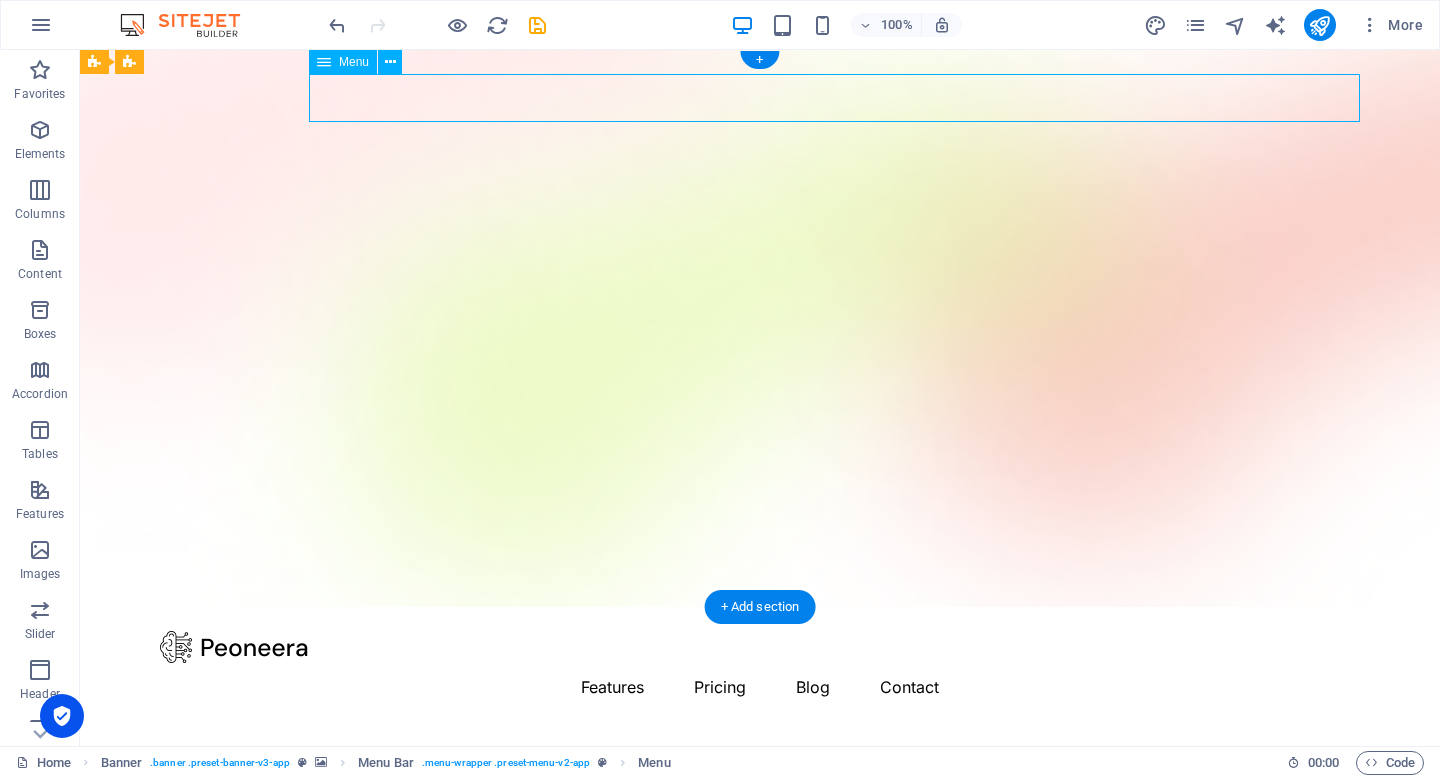 click on "Features Pricing Blog Contact" at bounding box center (760, 687) 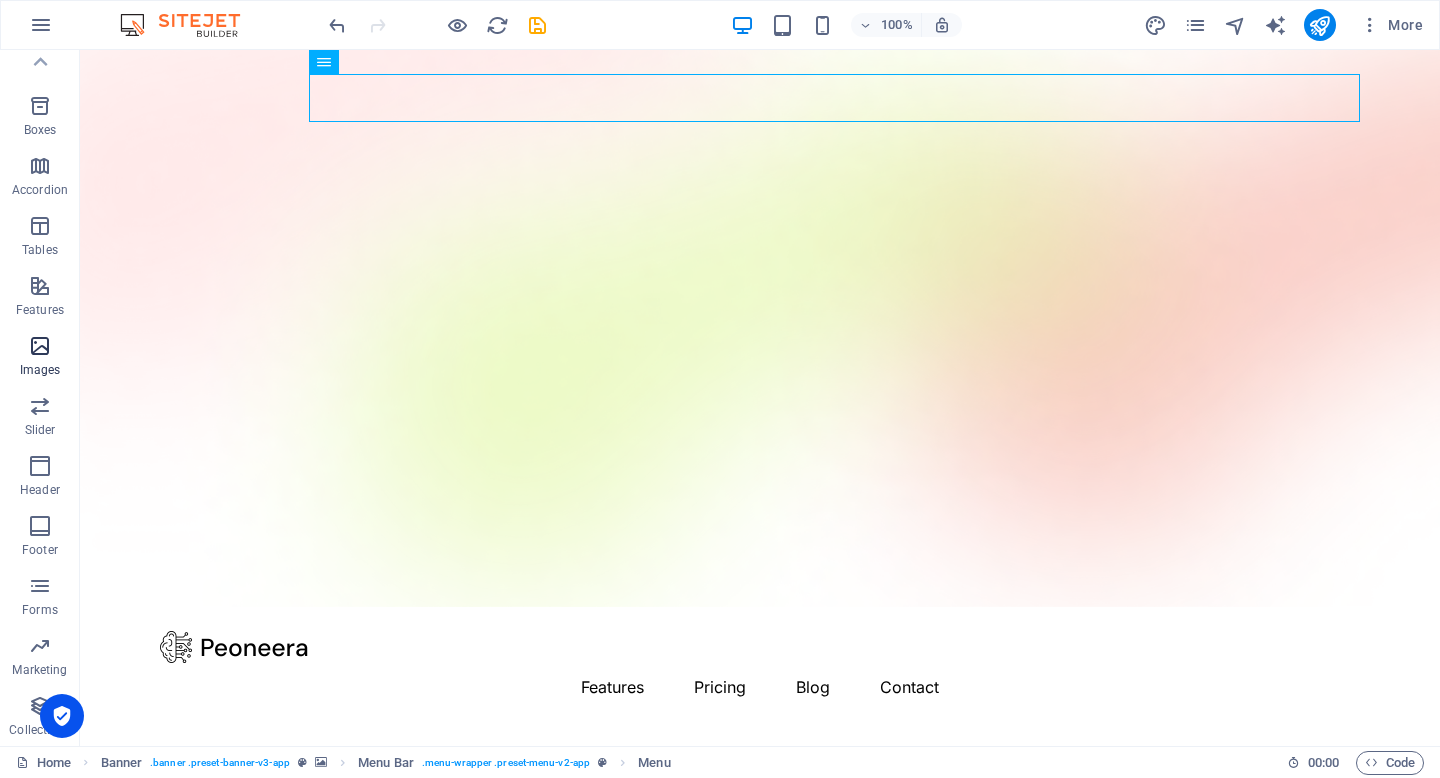 scroll, scrollTop: 0, scrollLeft: 0, axis: both 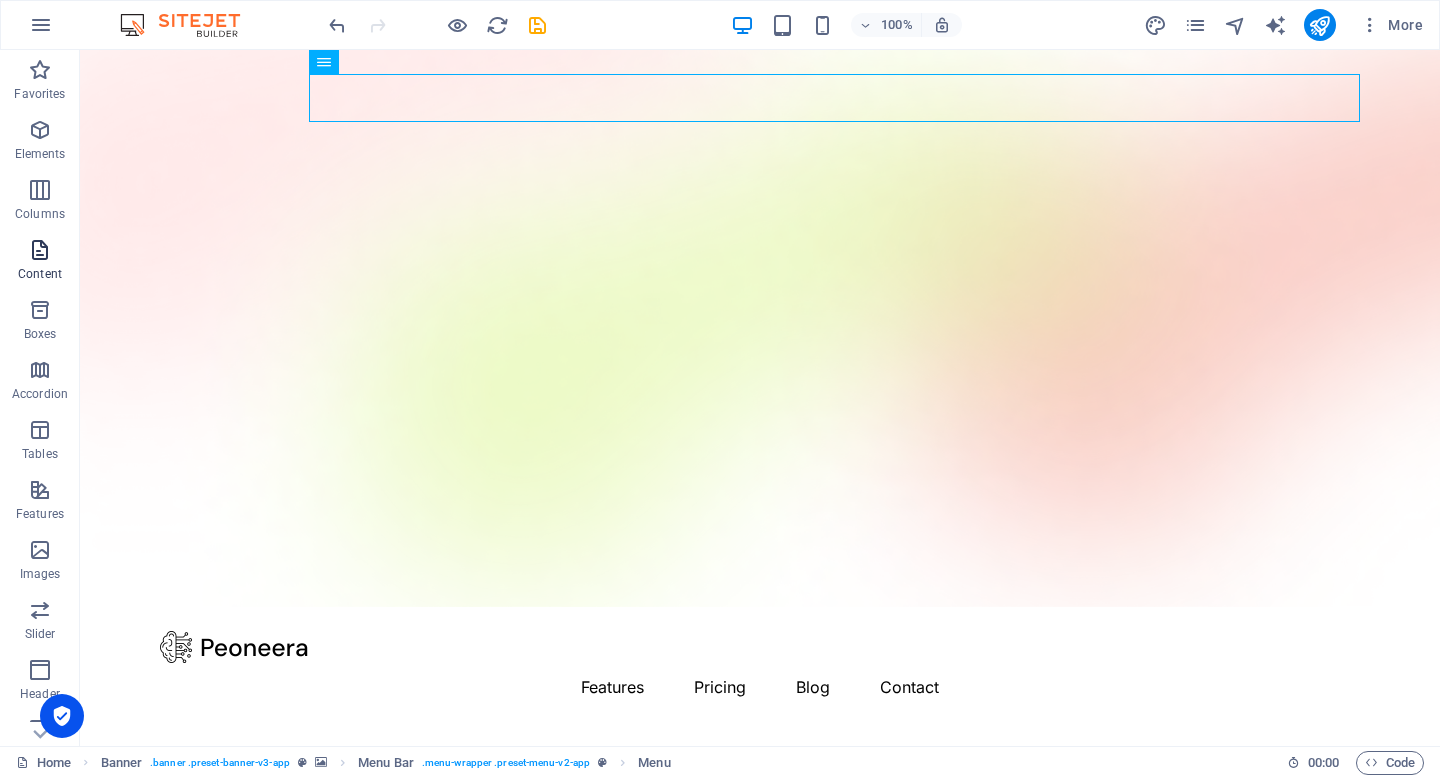 click at bounding box center [40, 250] 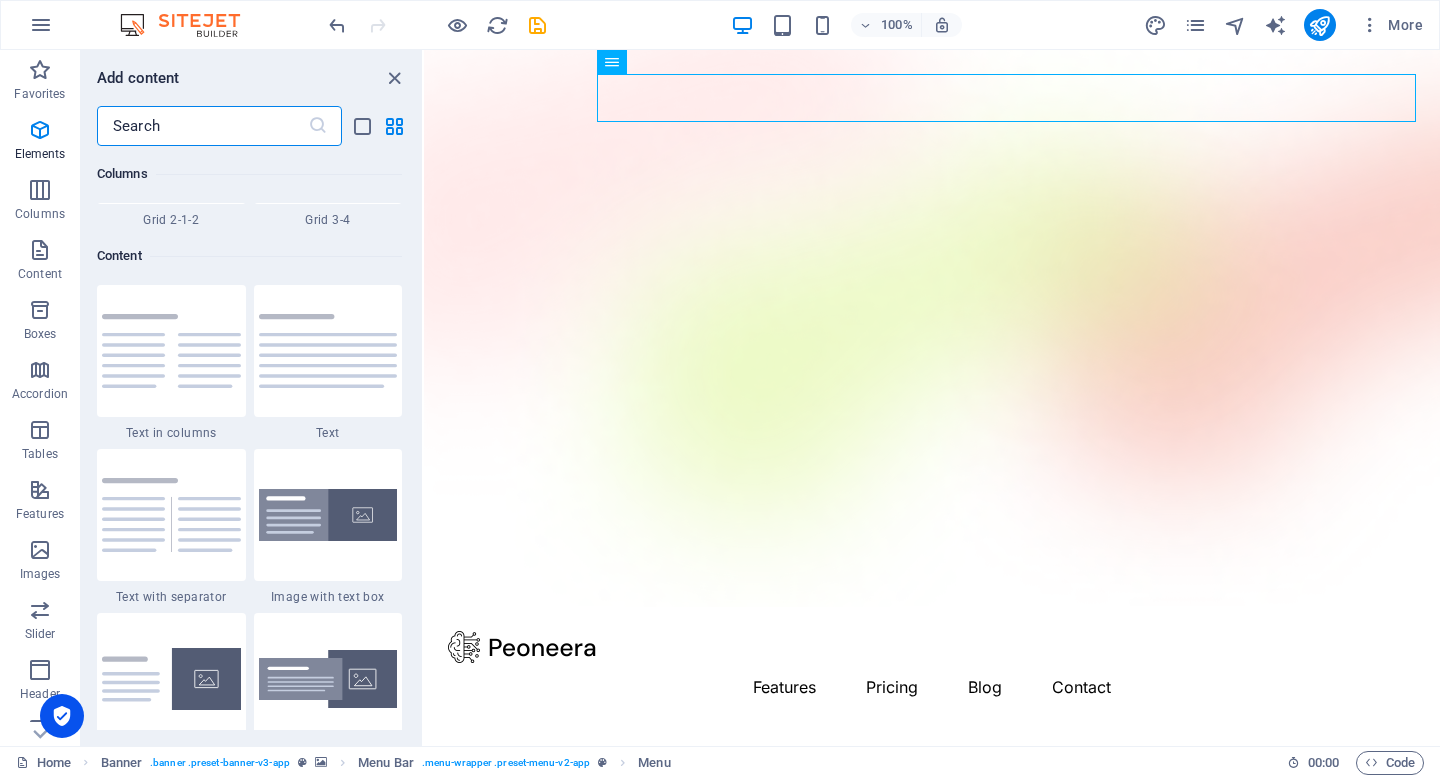 scroll, scrollTop: 3499, scrollLeft: 0, axis: vertical 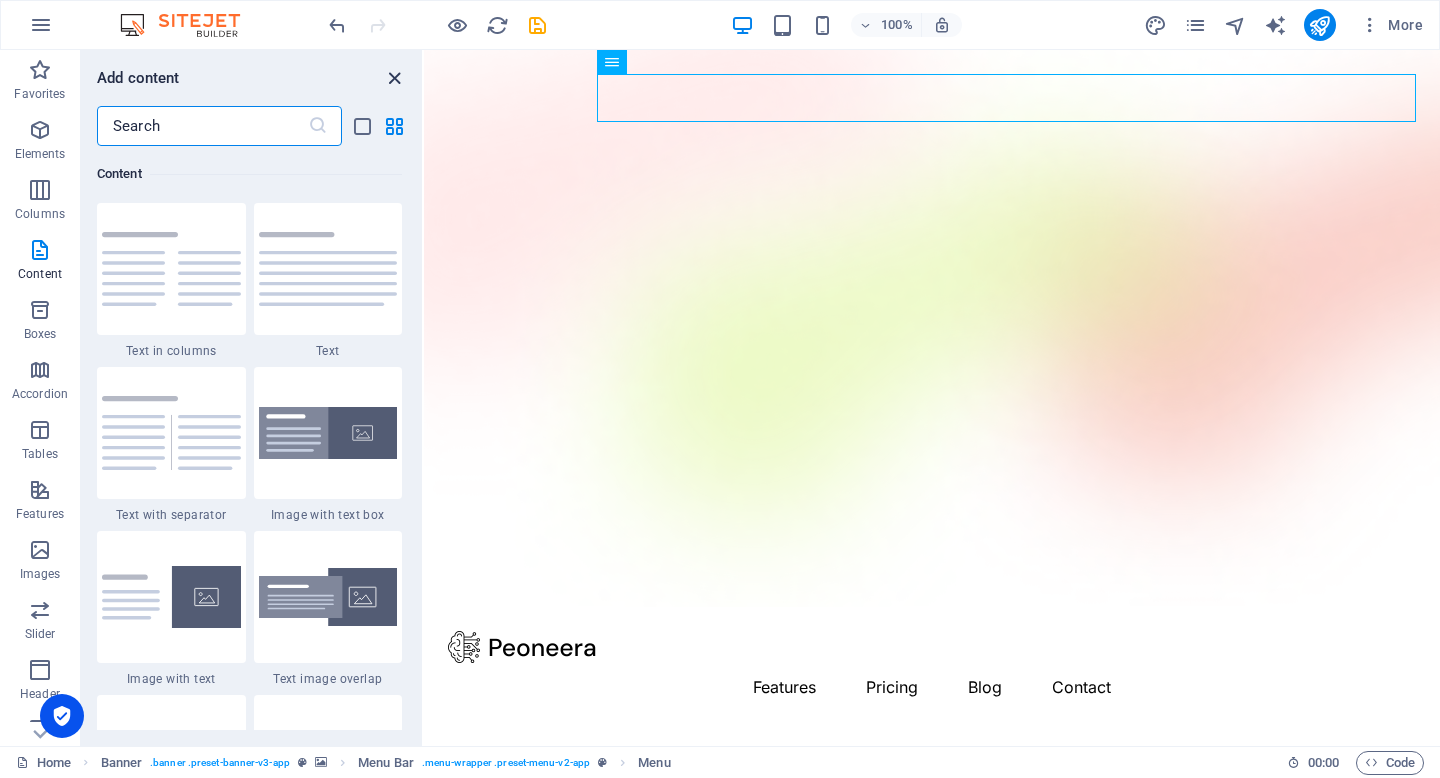 click at bounding box center (394, 78) 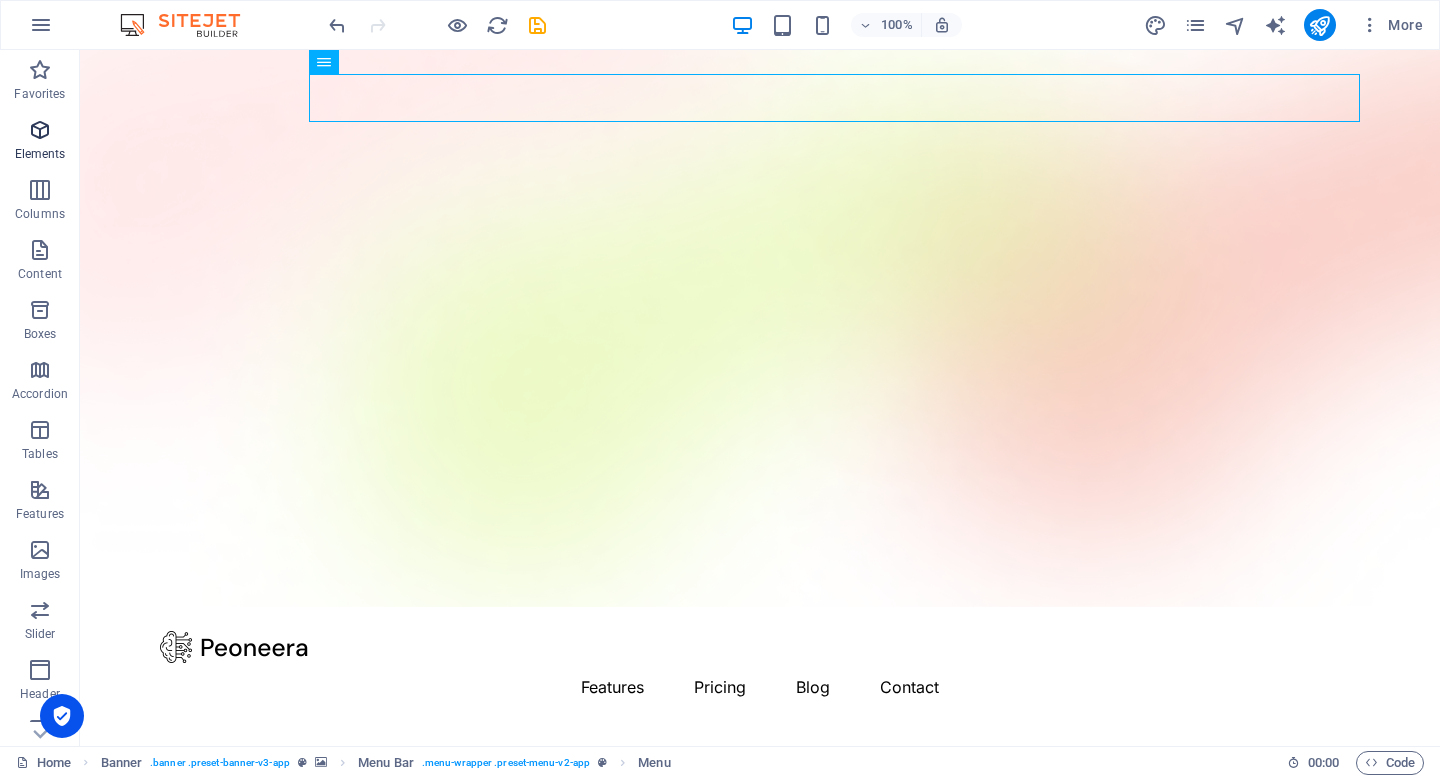 click on "Elements" at bounding box center [40, 154] 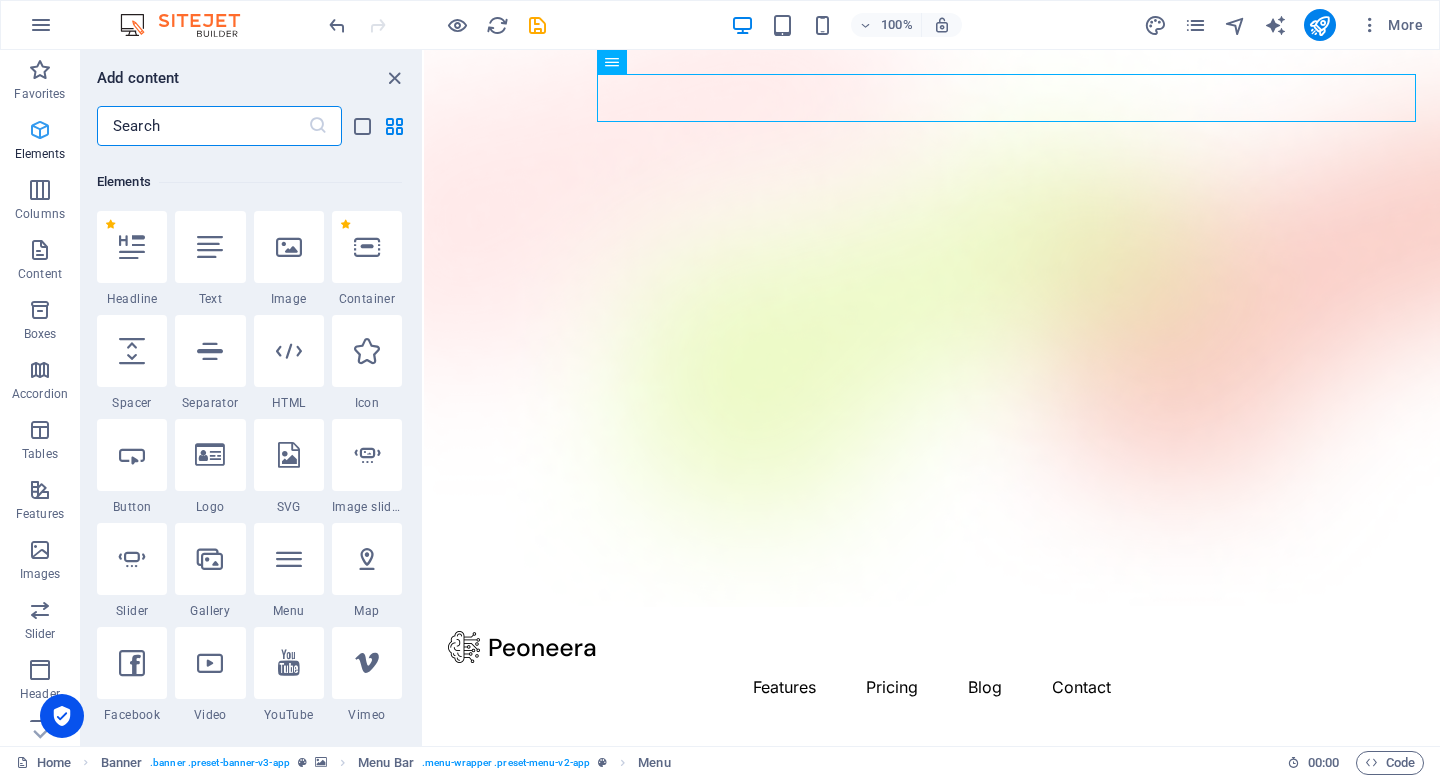 scroll, scrollTop: 213, scrollLeft: 0, axis: vertical 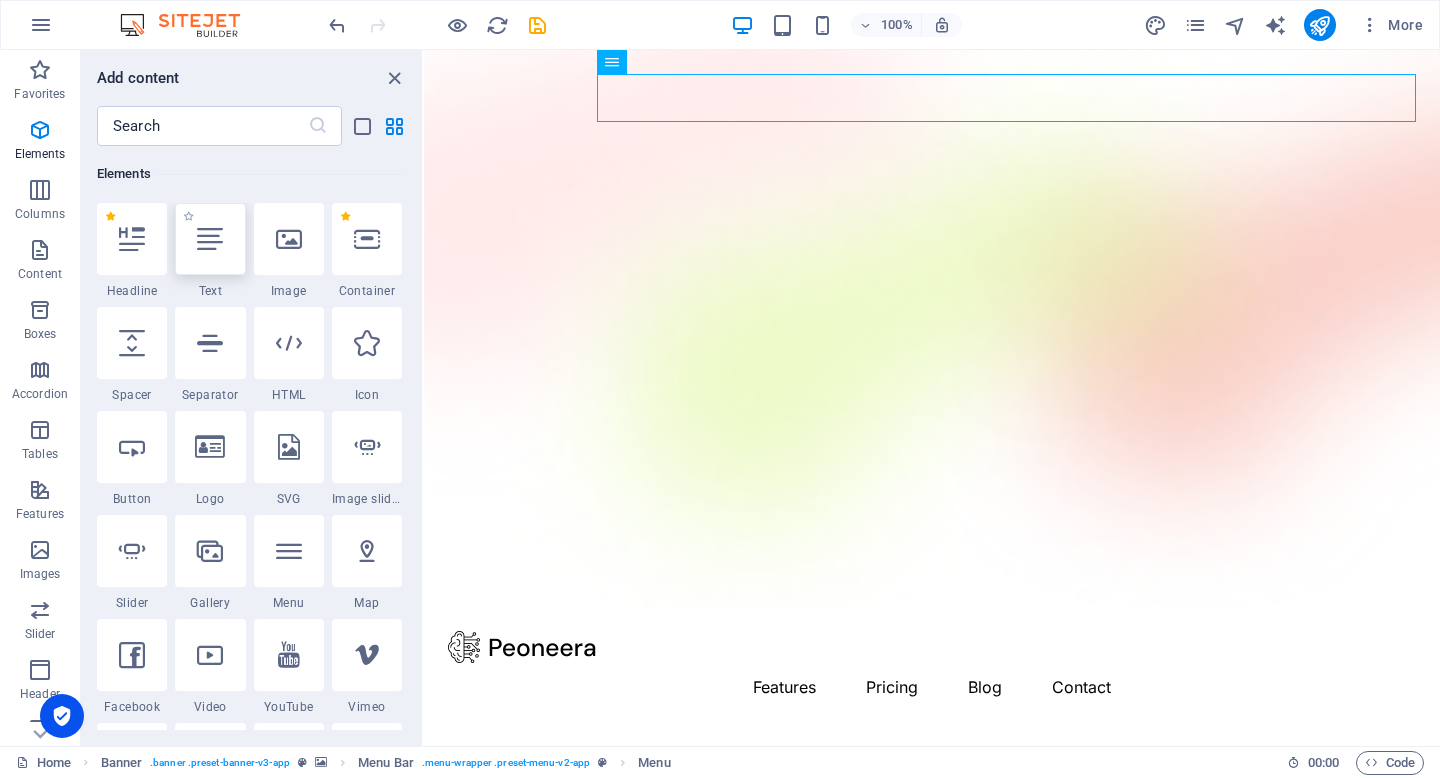click at bounding box center [210, 239] 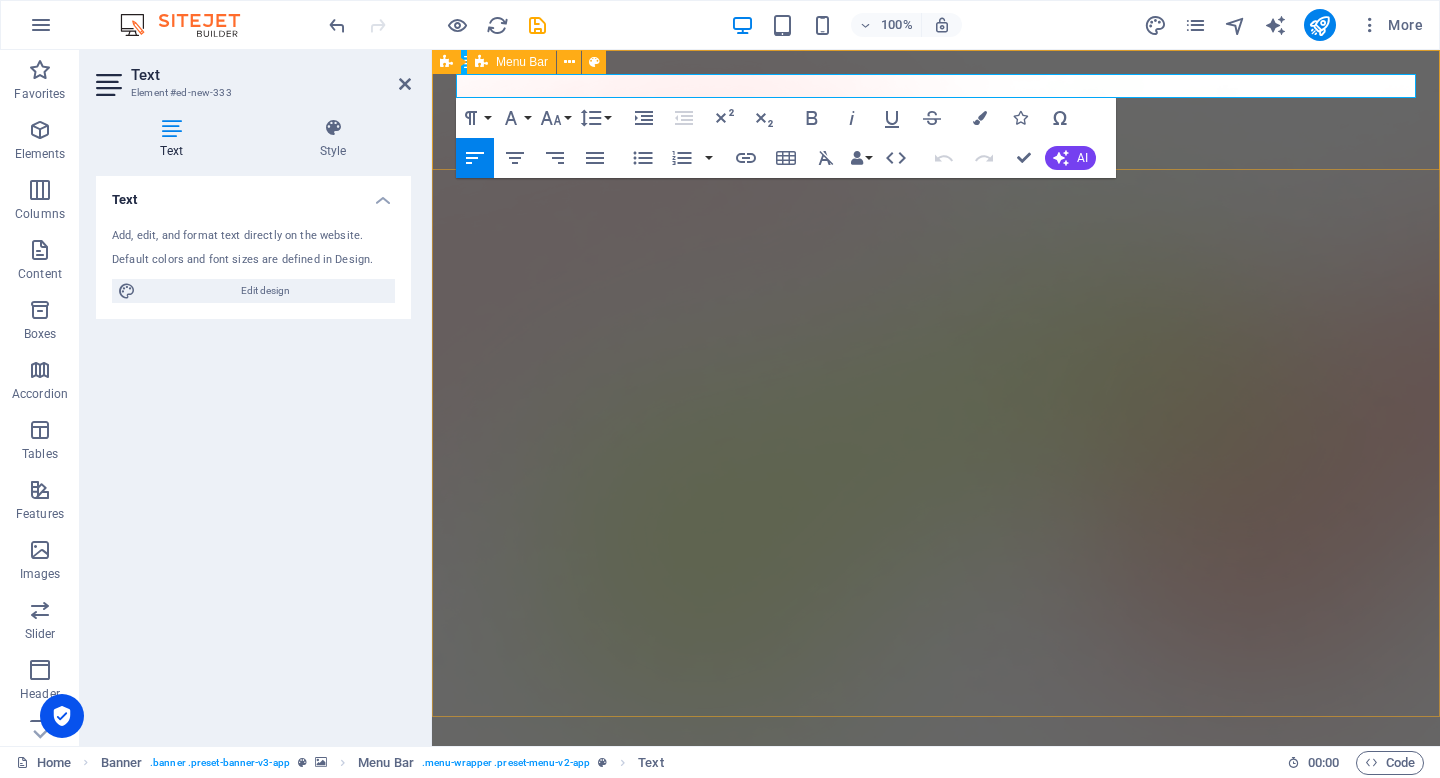 click on "New text element Features Pricing Blog Contact" at bounding box center [936, 983] 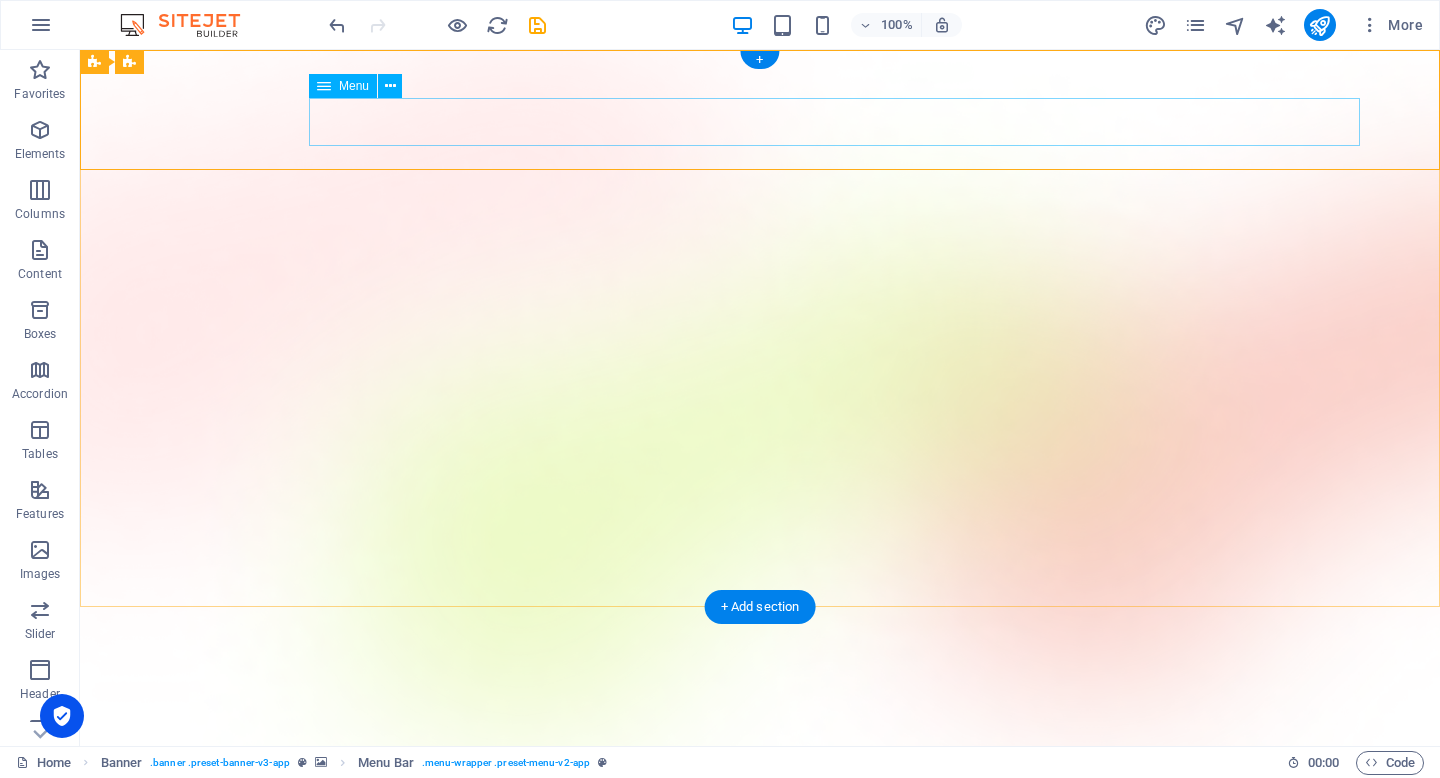click on "Features Pricing Blog Contact" at bounding box center (760, 1011) 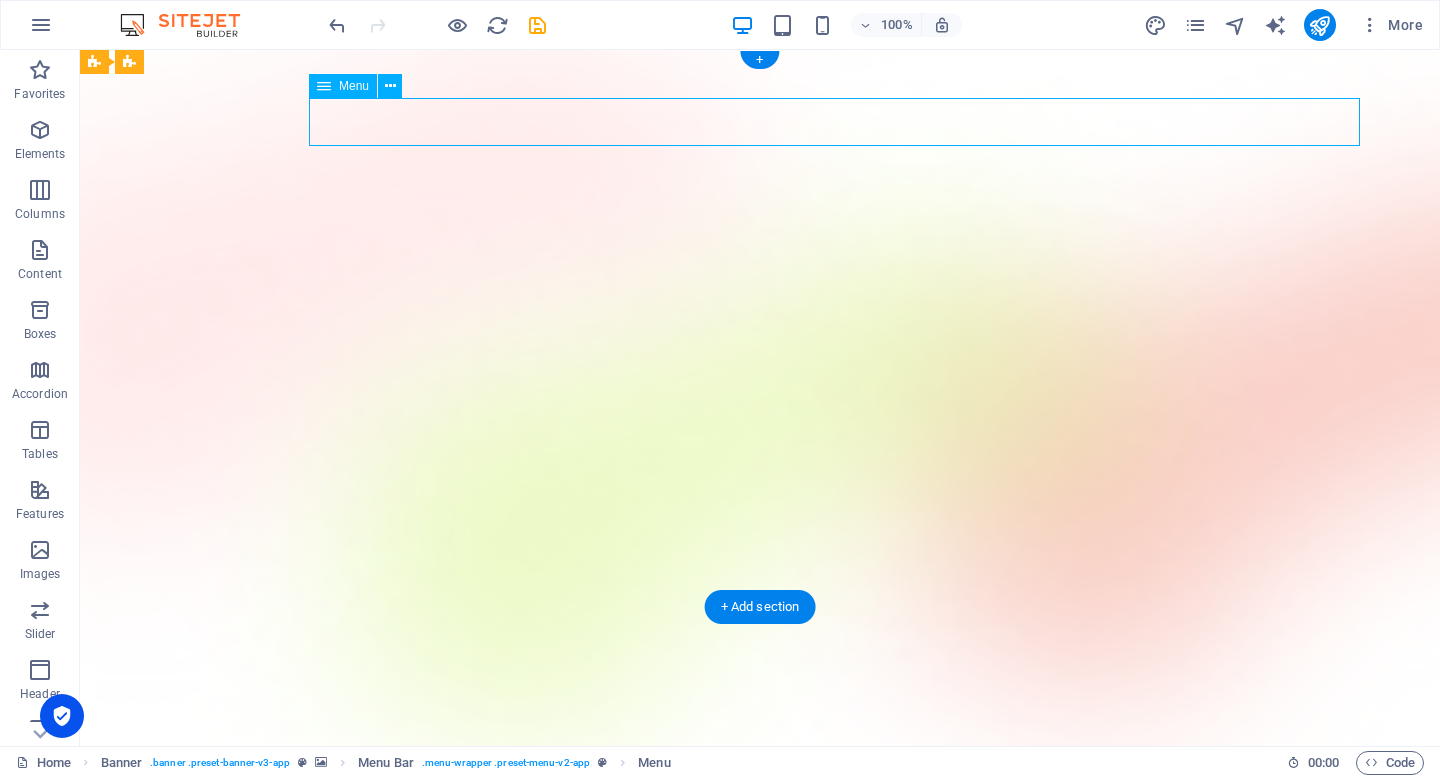 click on "Features Pricing Blog Contact" at bounding box center [760, 1011] 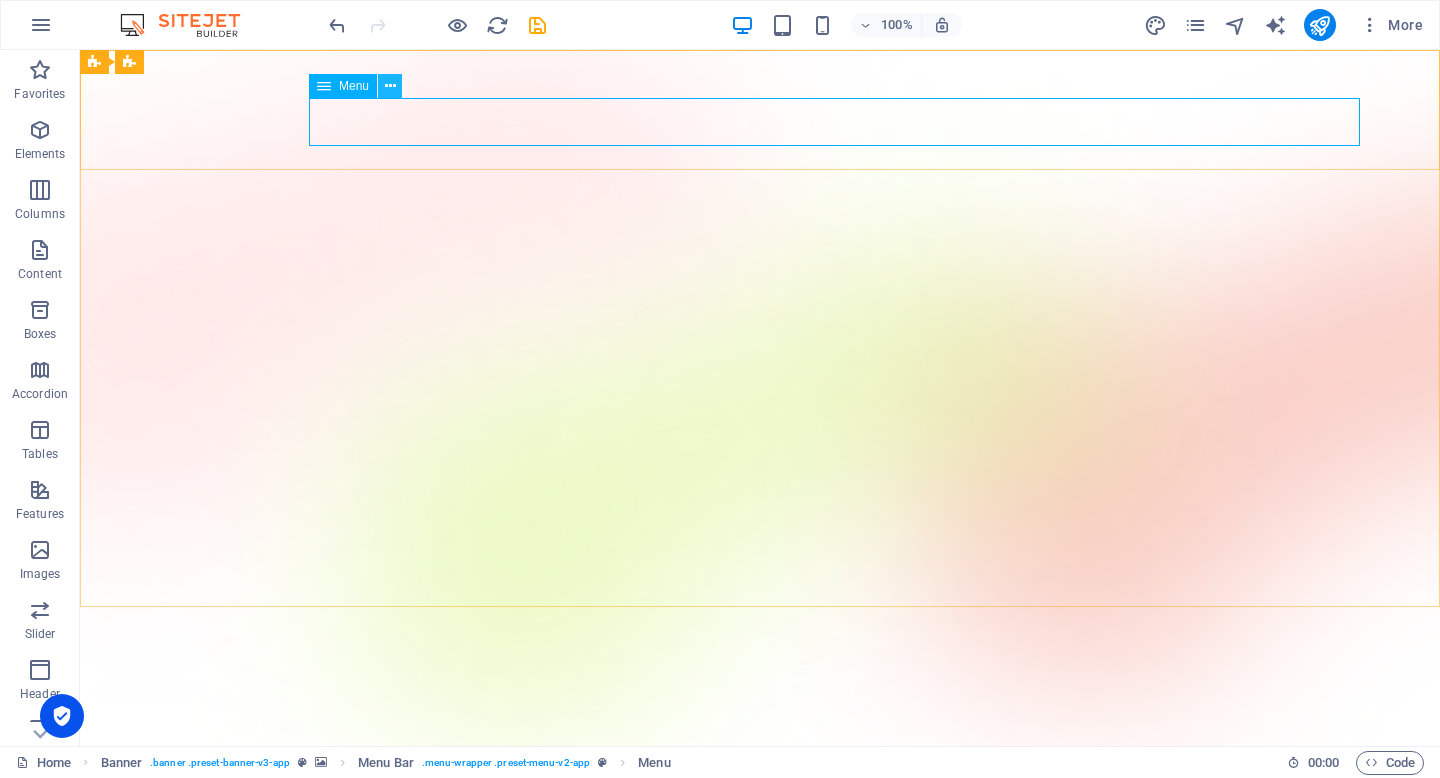 click at bounding box center (390, 86) 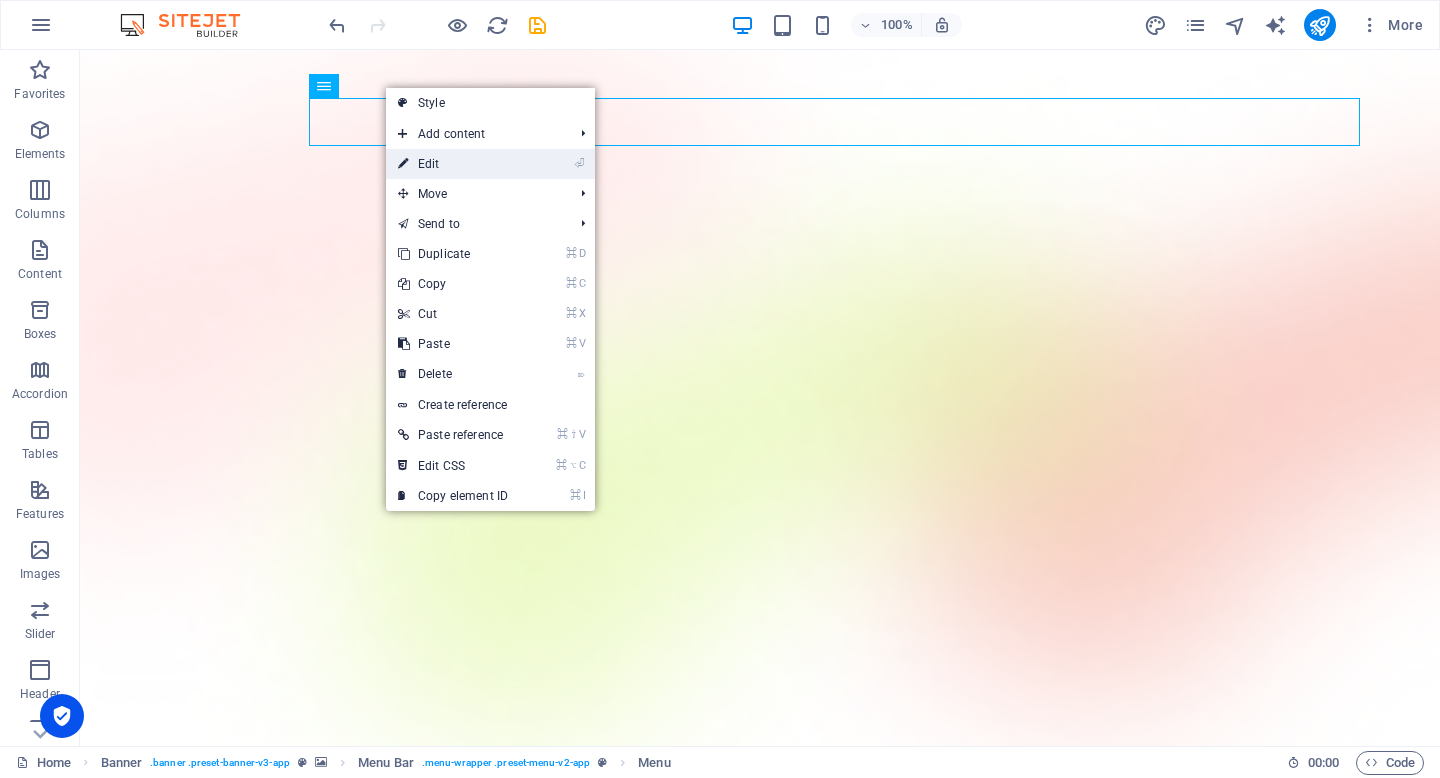 click on "⏎  Edit" at bounding box center (453, 164) 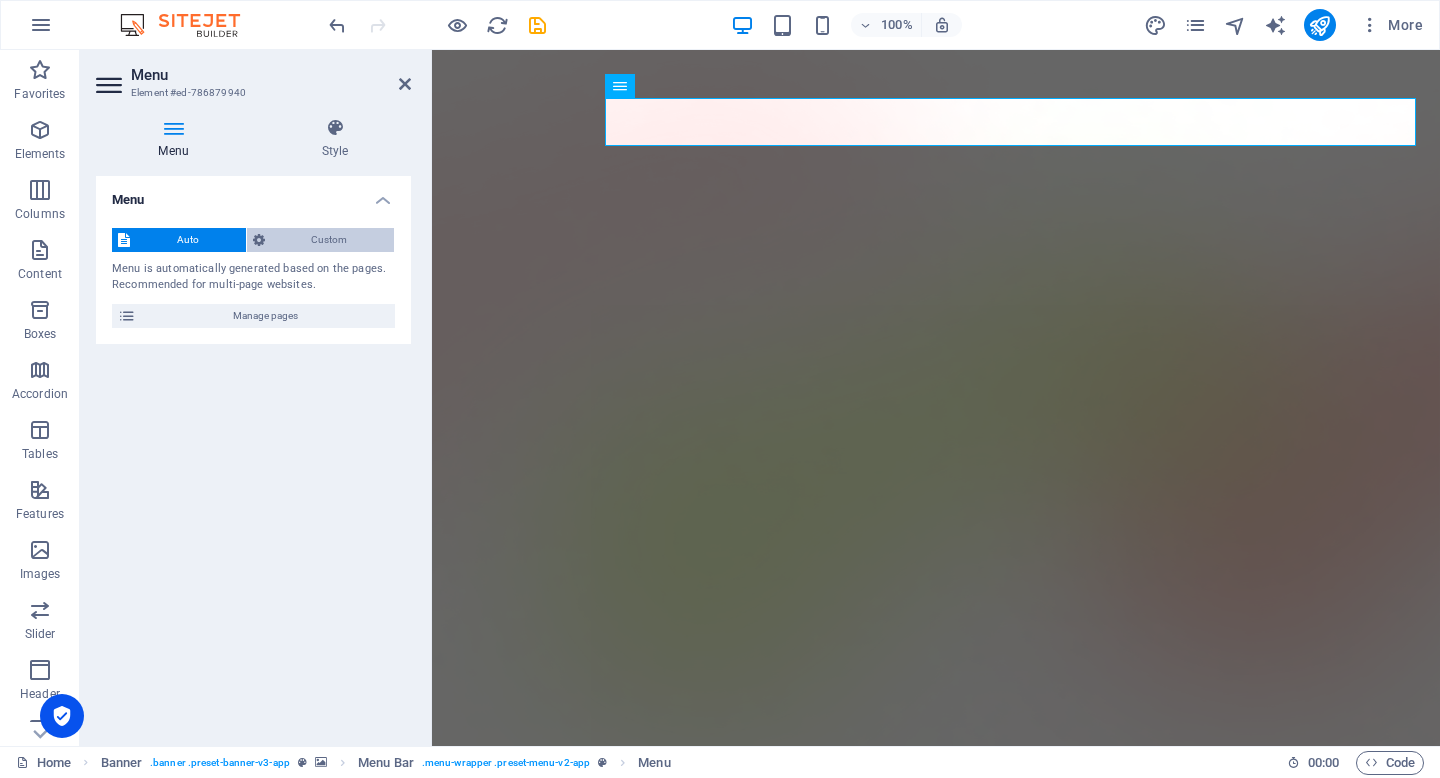 click on "Custom" at bounding box center [330, 240] 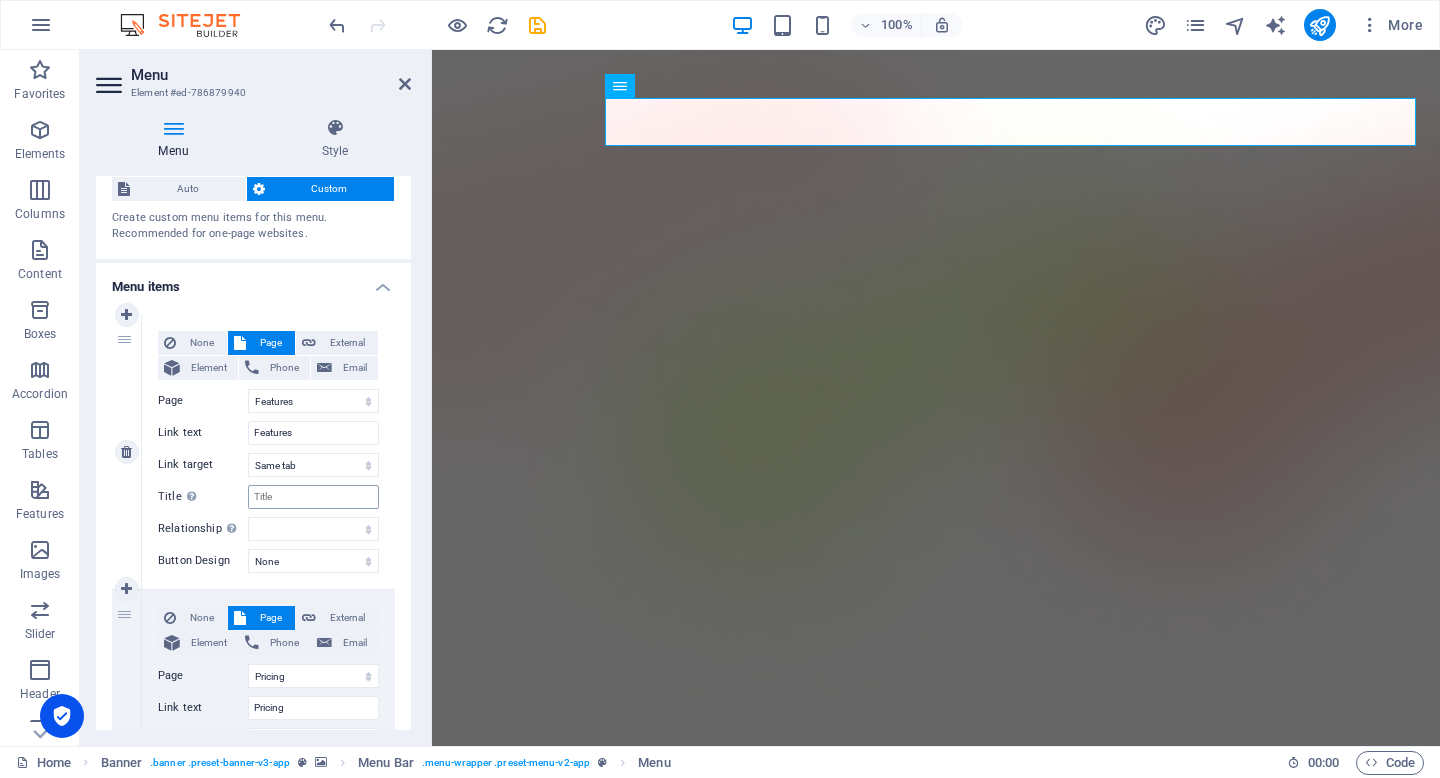 scroll, scrollTop: 0, scrollLeft: 0, axis: both 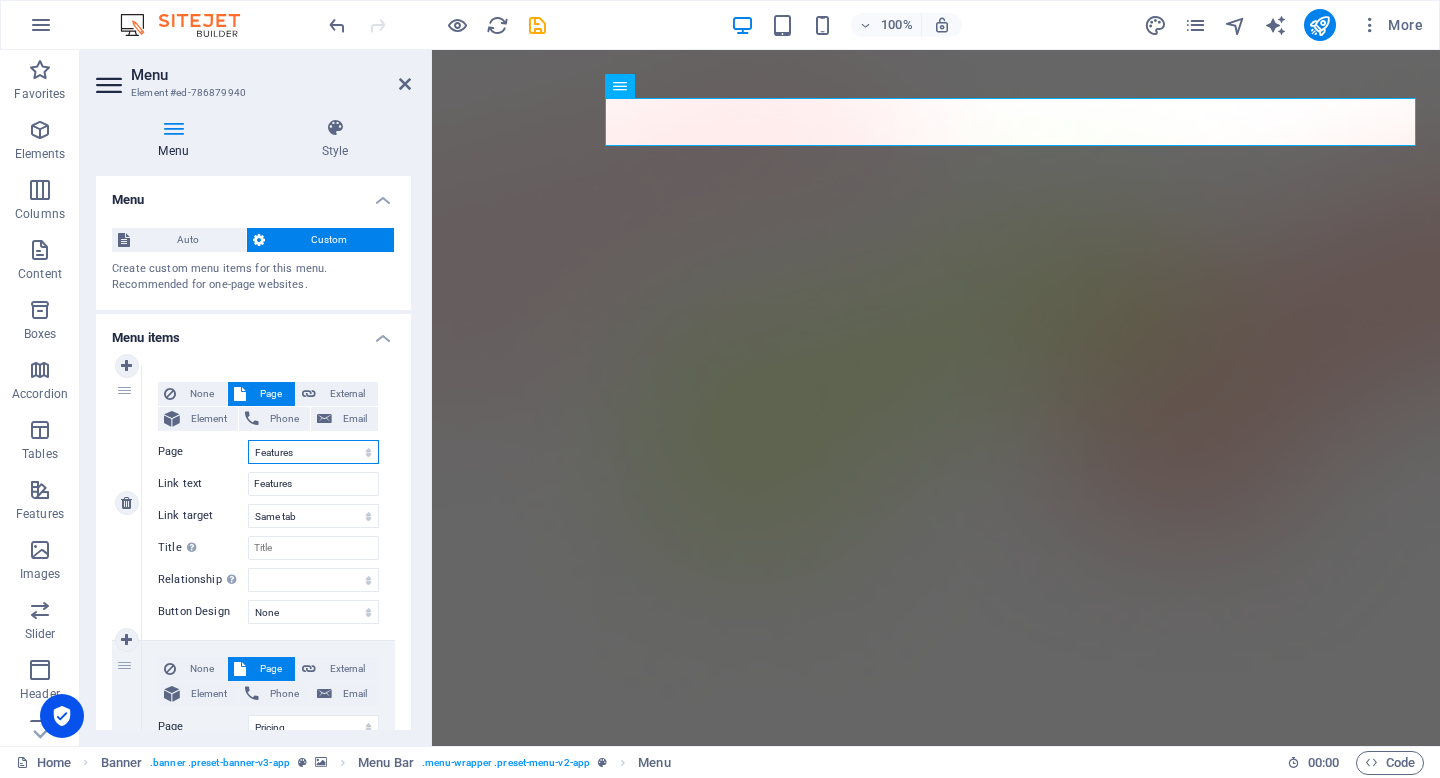 click on "Home Features Pricing Blog Contact Privacy Legal Notice" at bounding box center (313, 452) 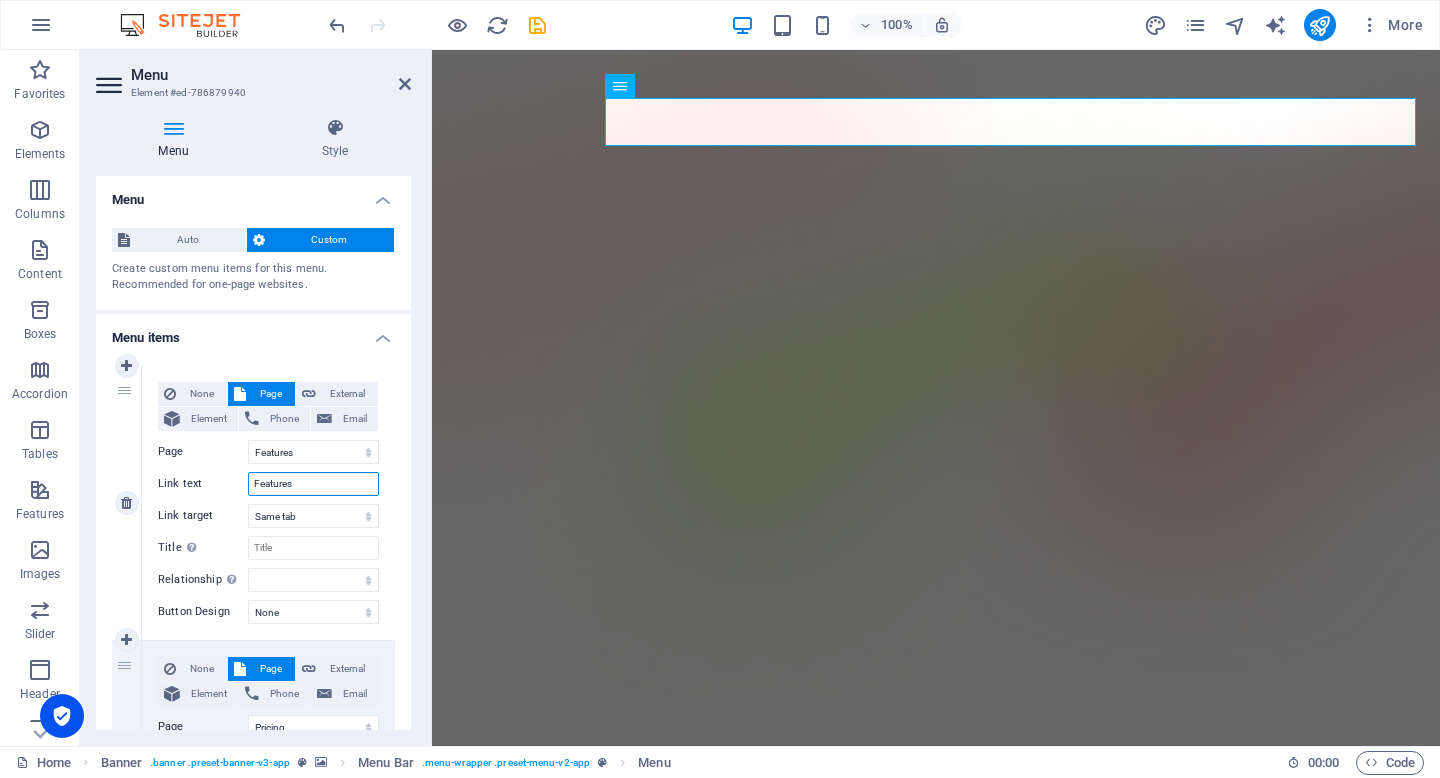 click on "Features" at bounding box center [313, 484] 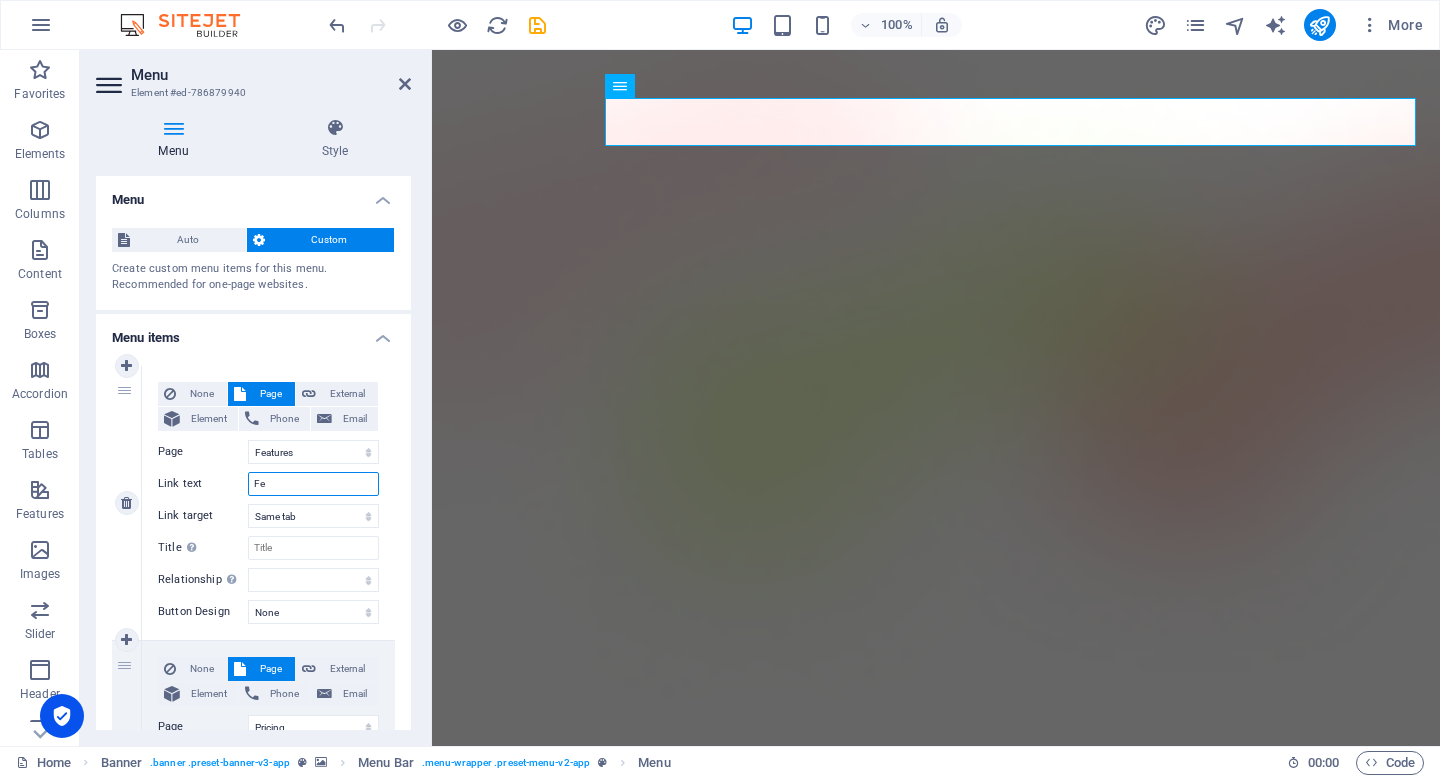 type on "F" 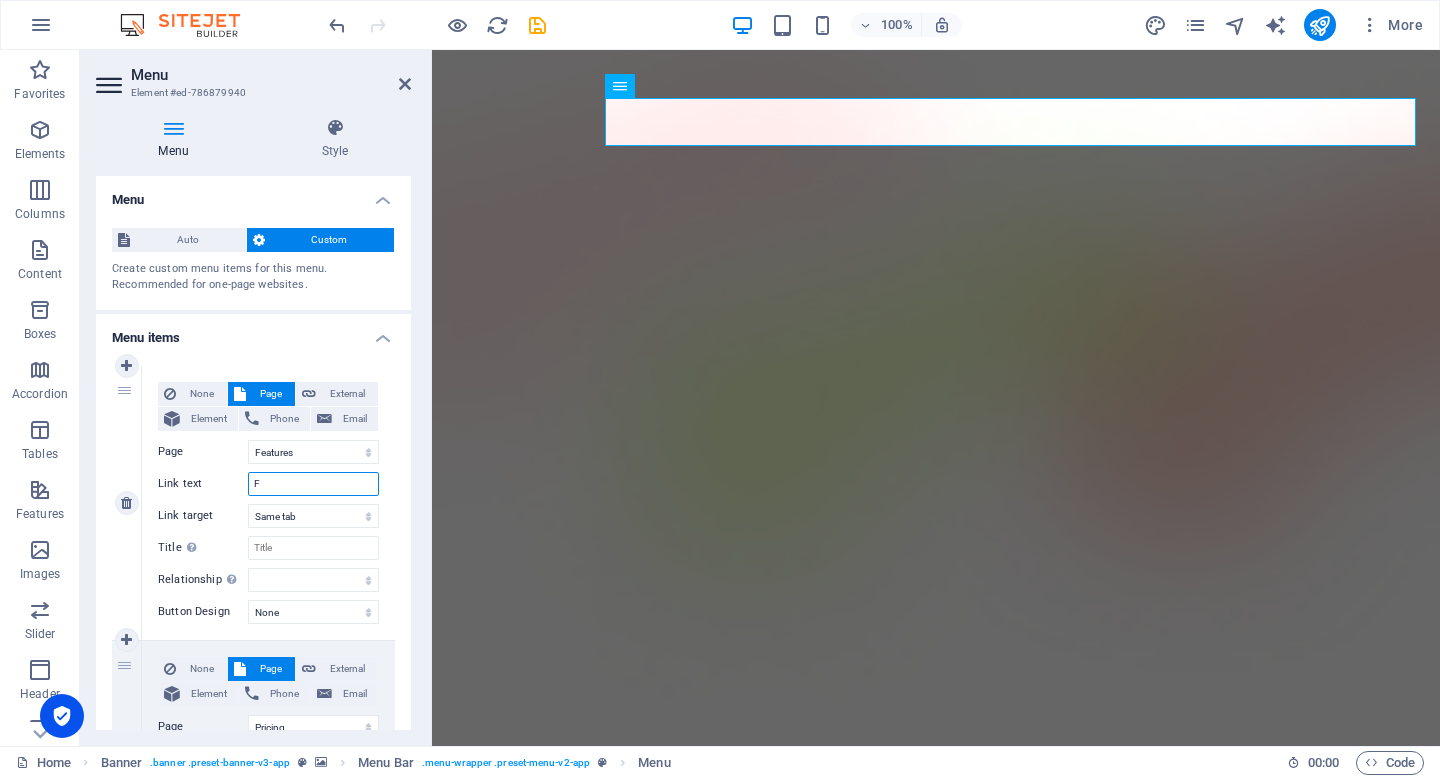 type 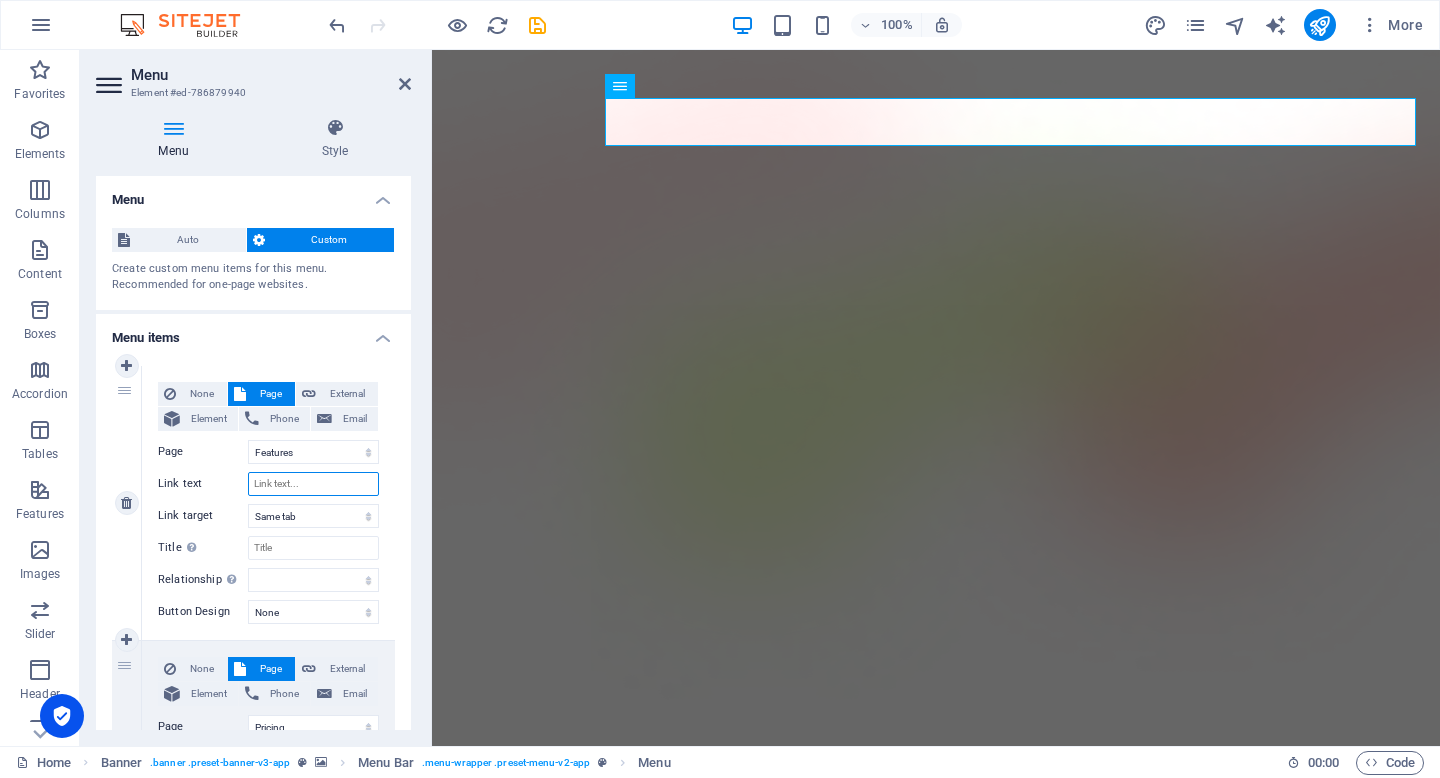 select 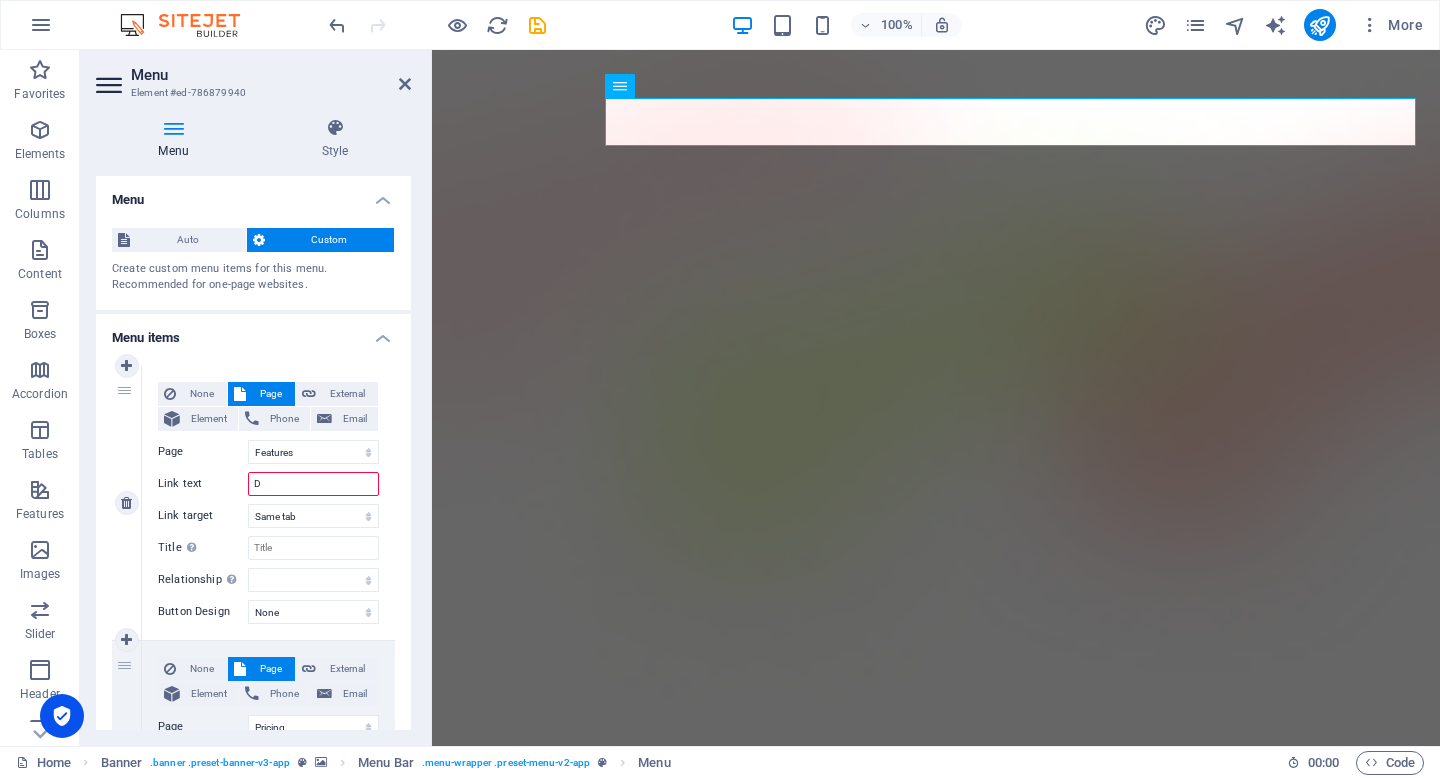 type on "DH" 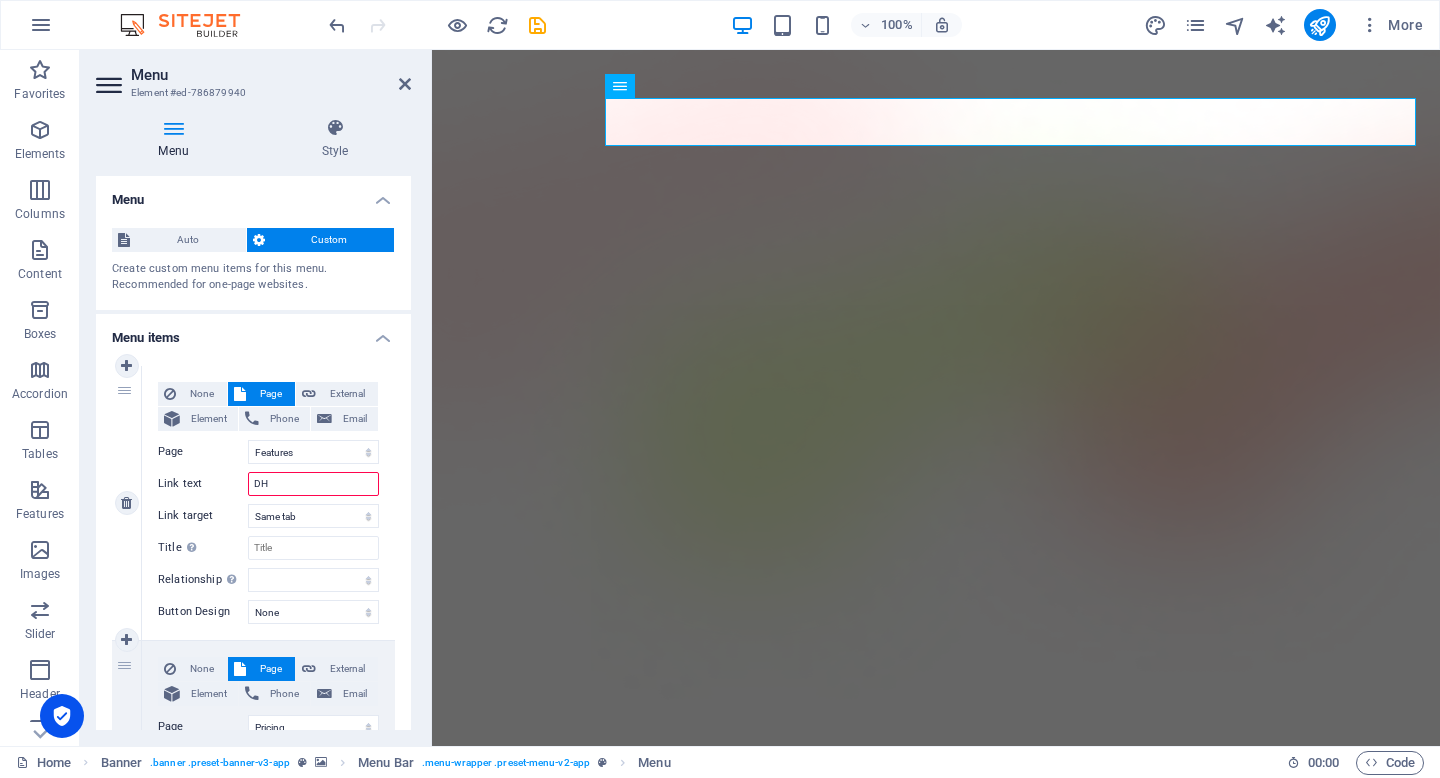 select 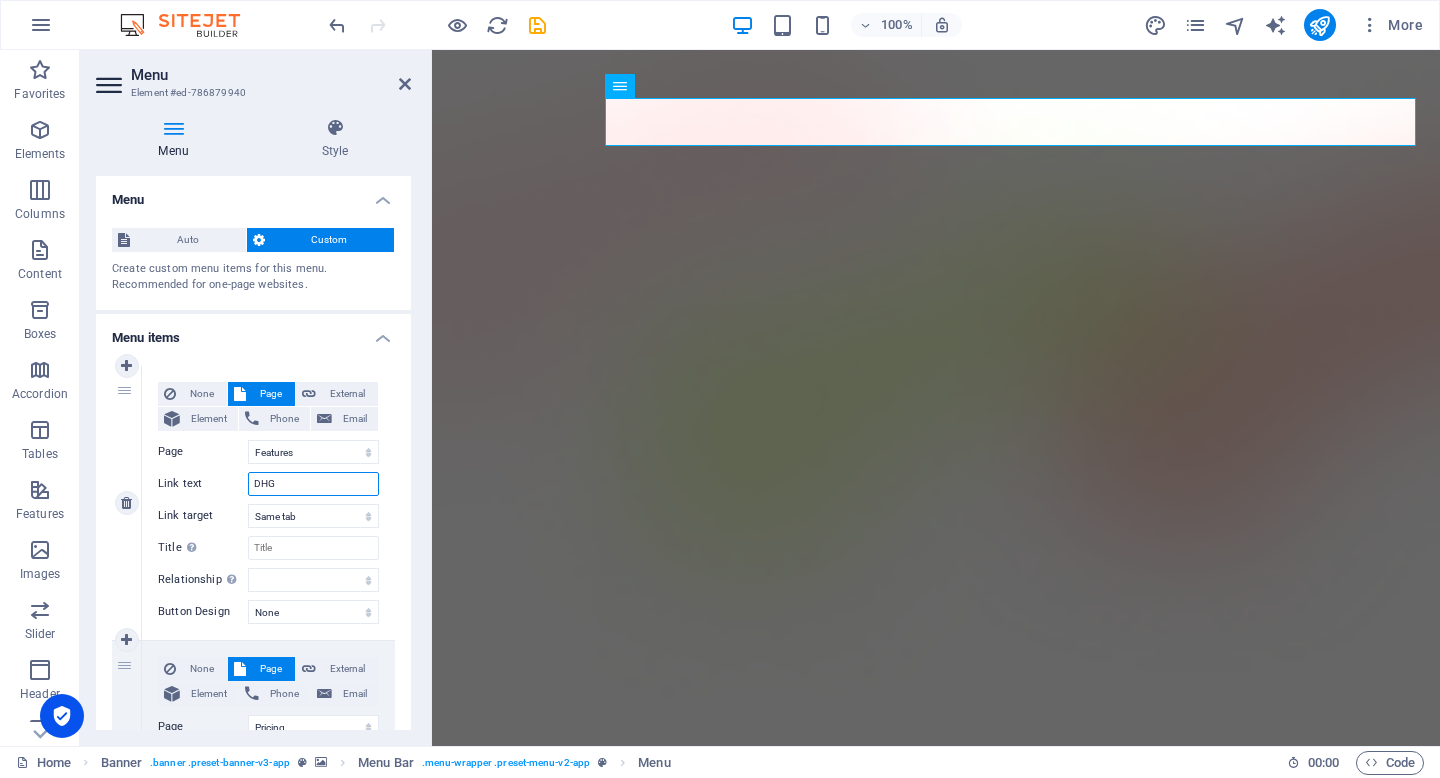type on "DHGa" 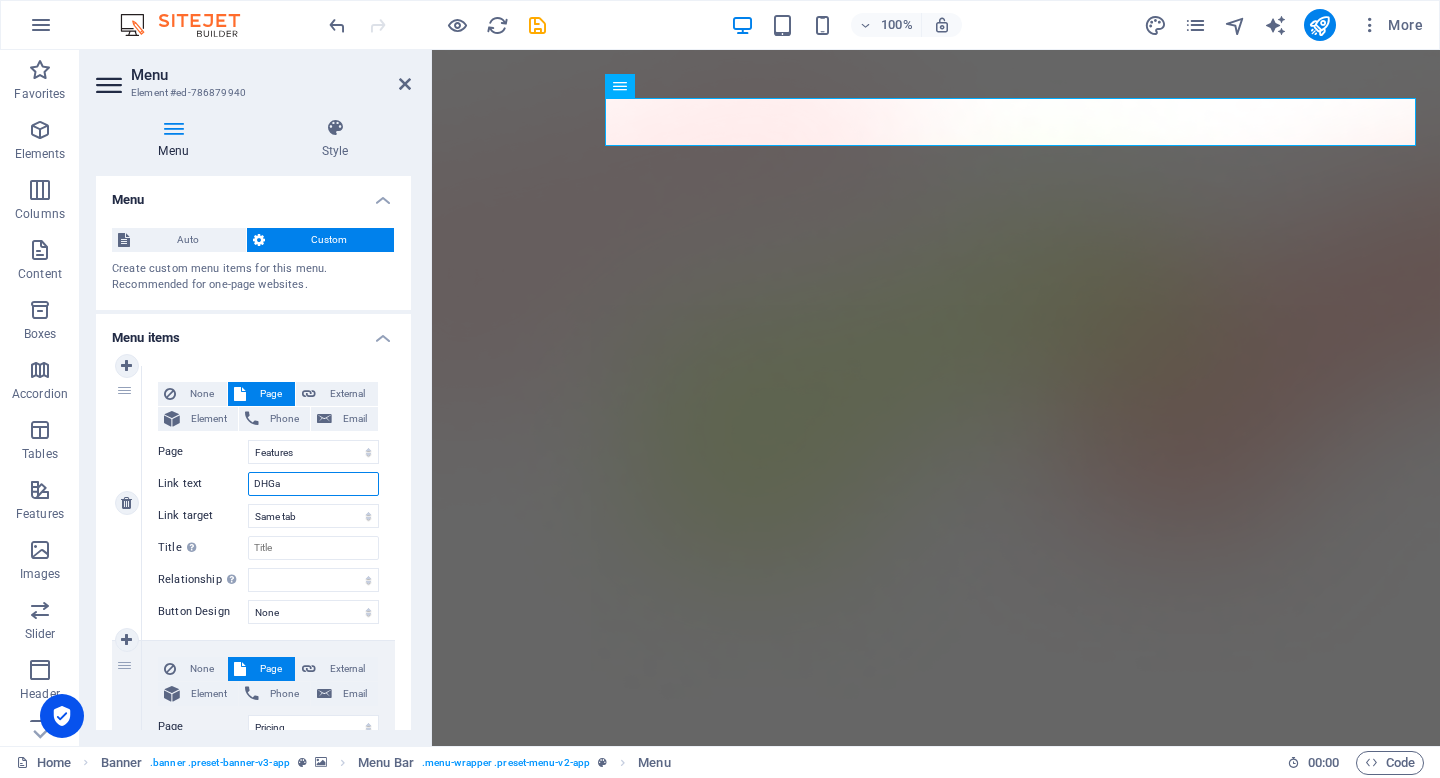 select 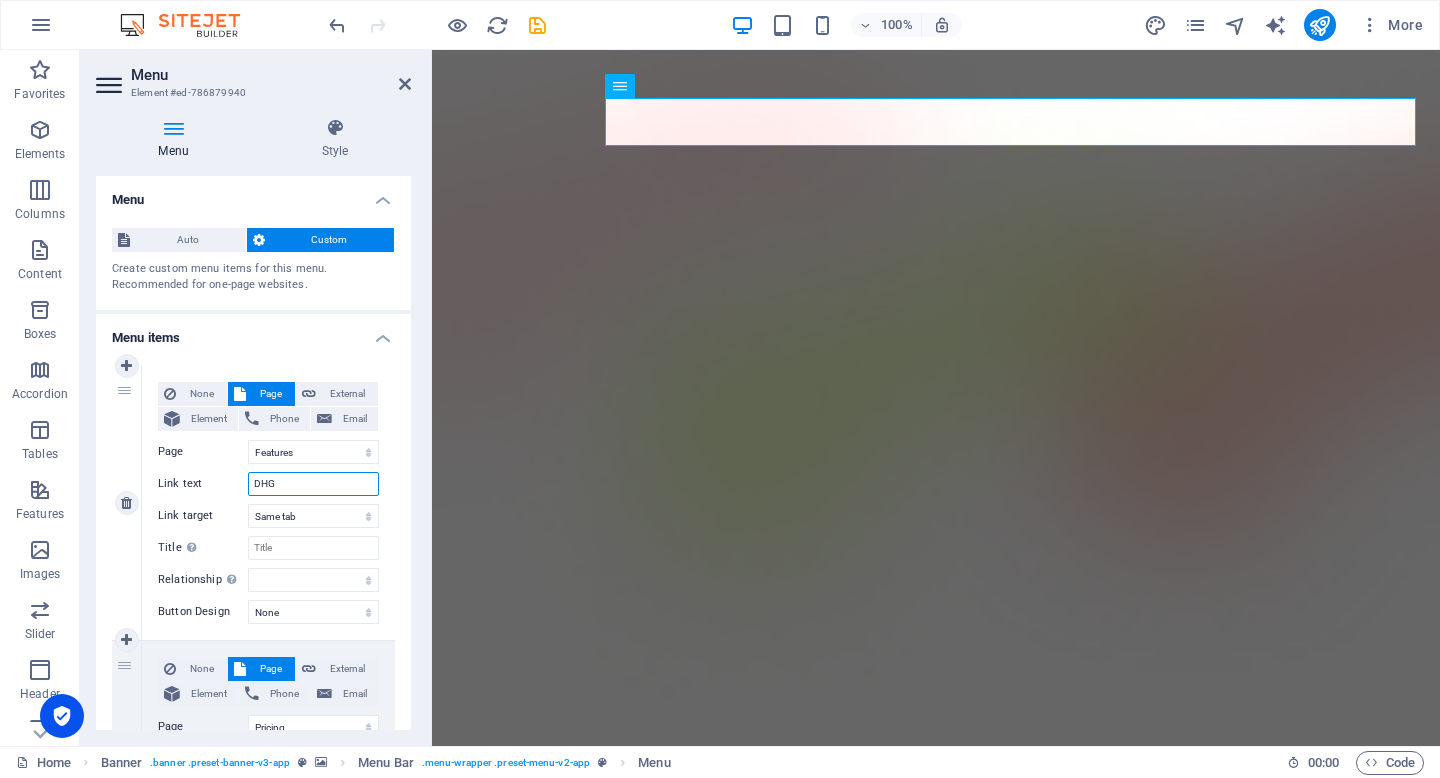 select 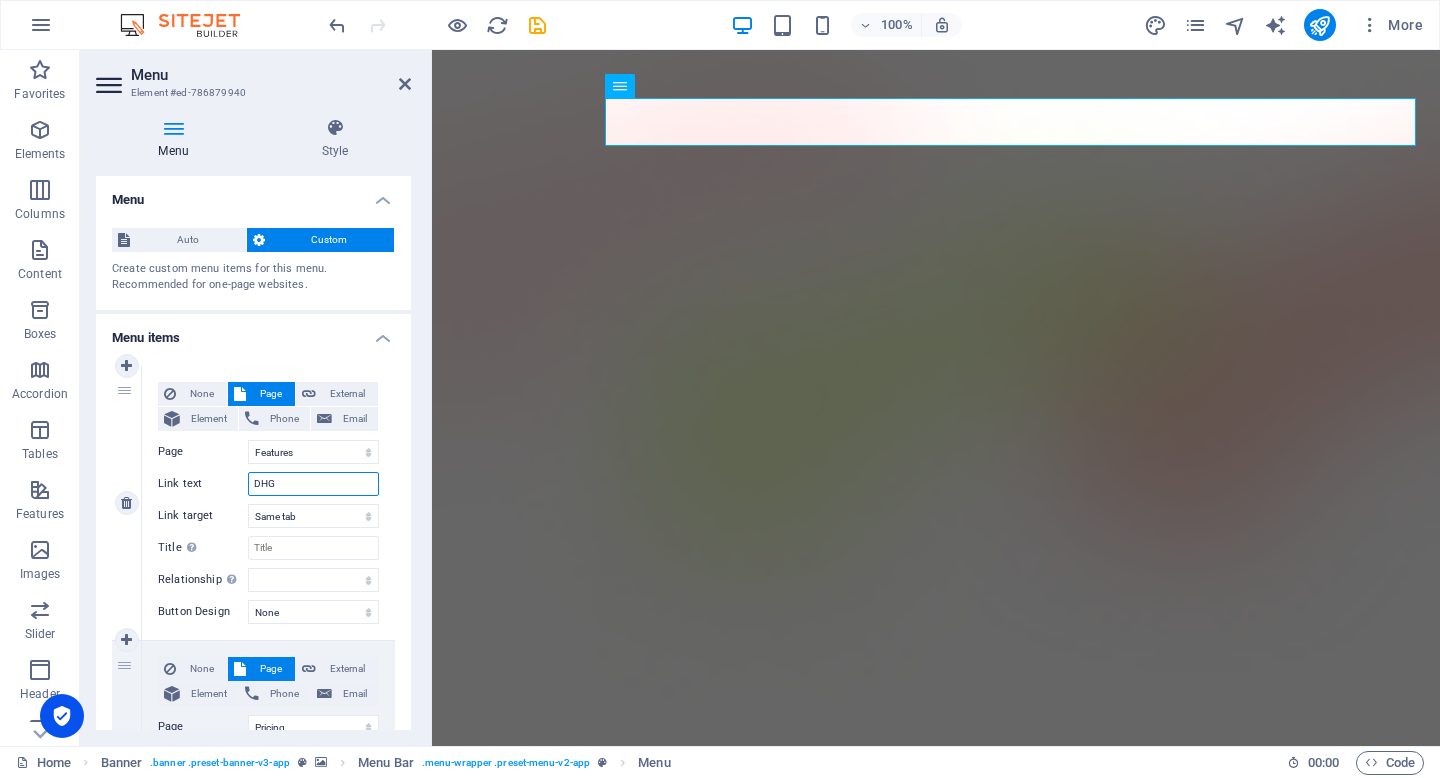 type on "DHGH" 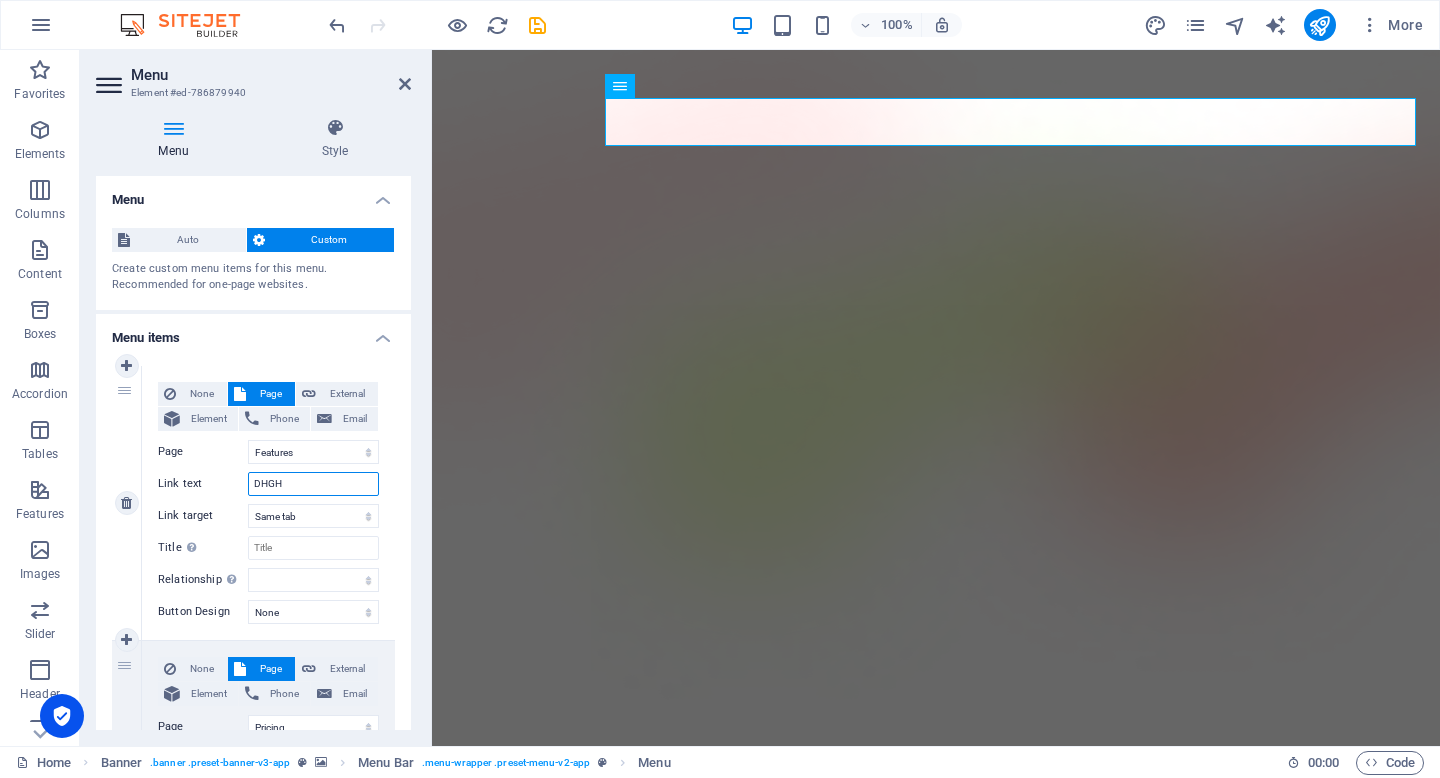 select 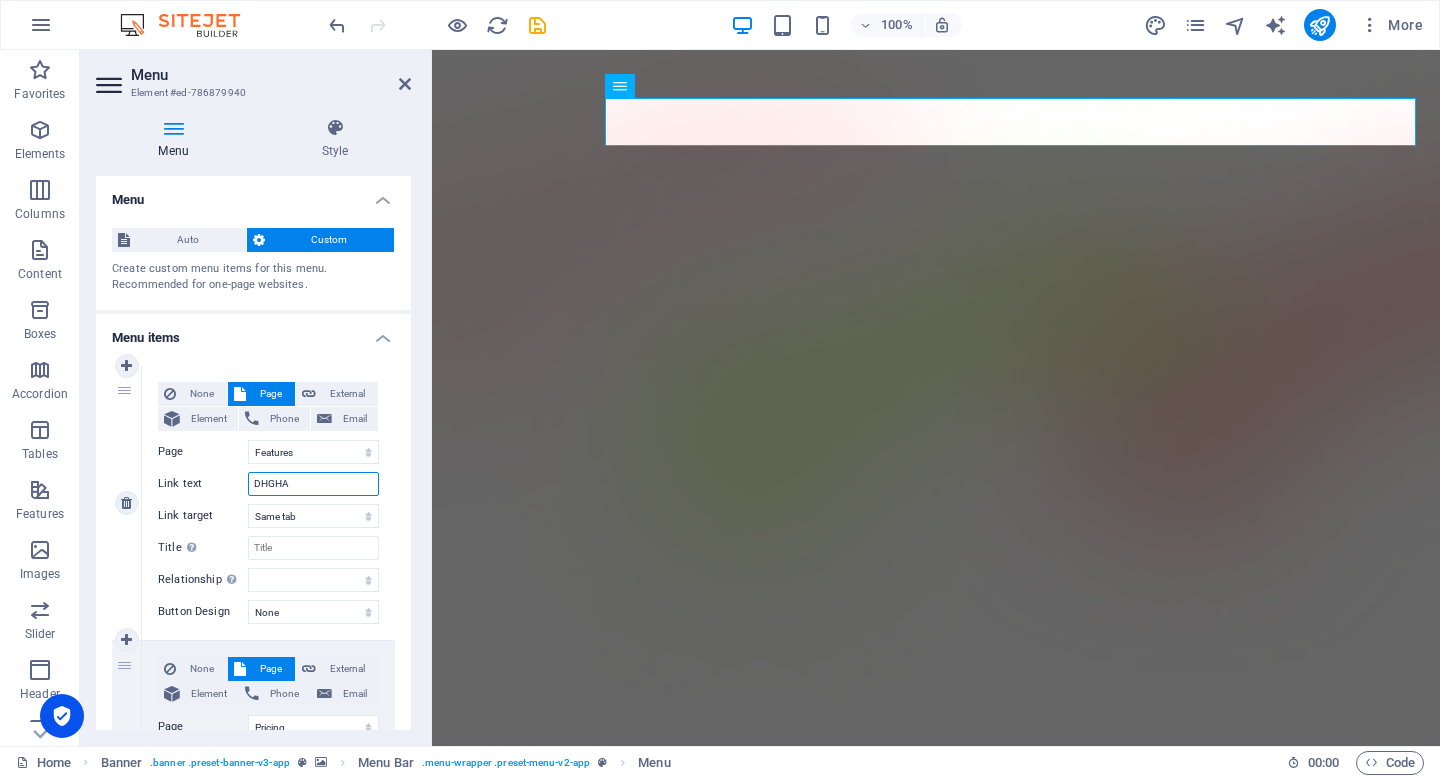 type on "DHGHAT" 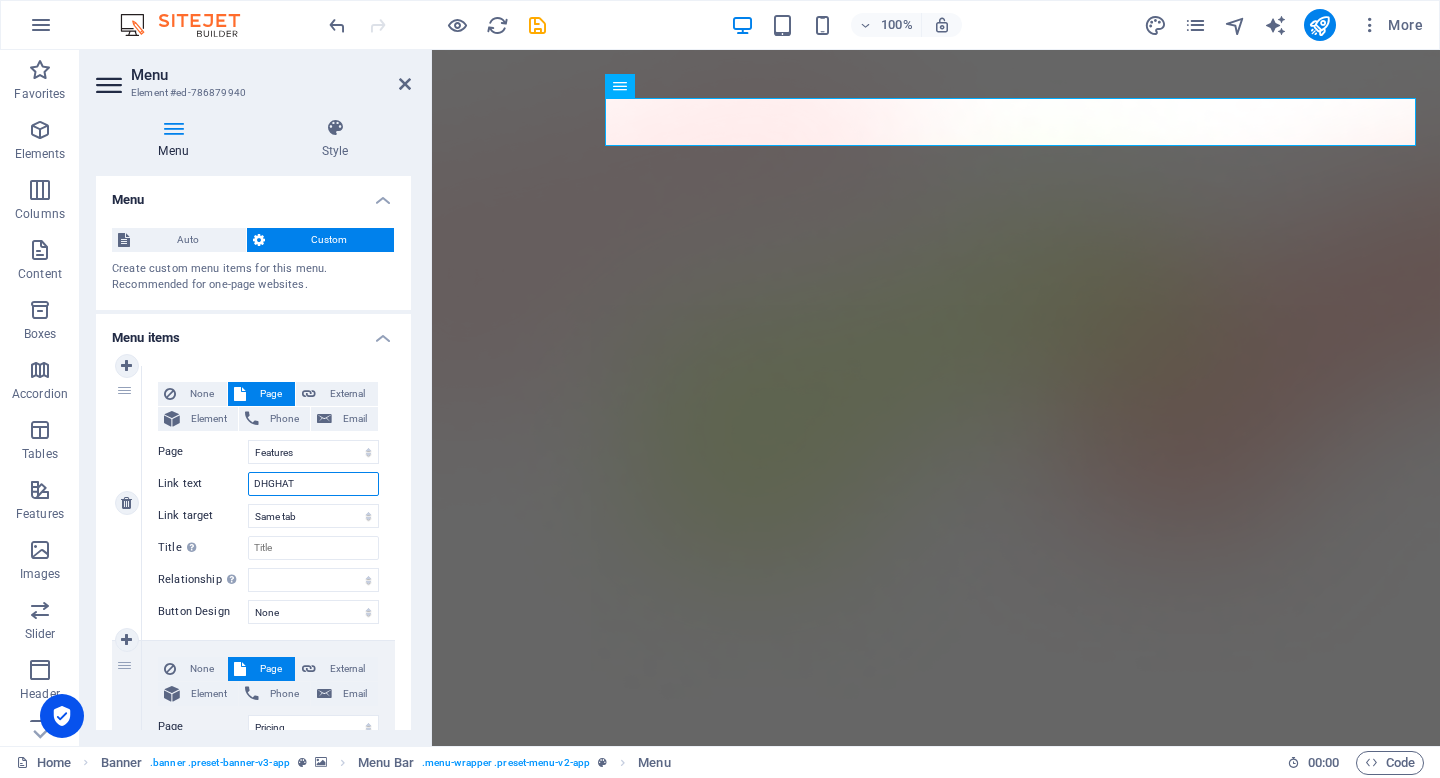 select 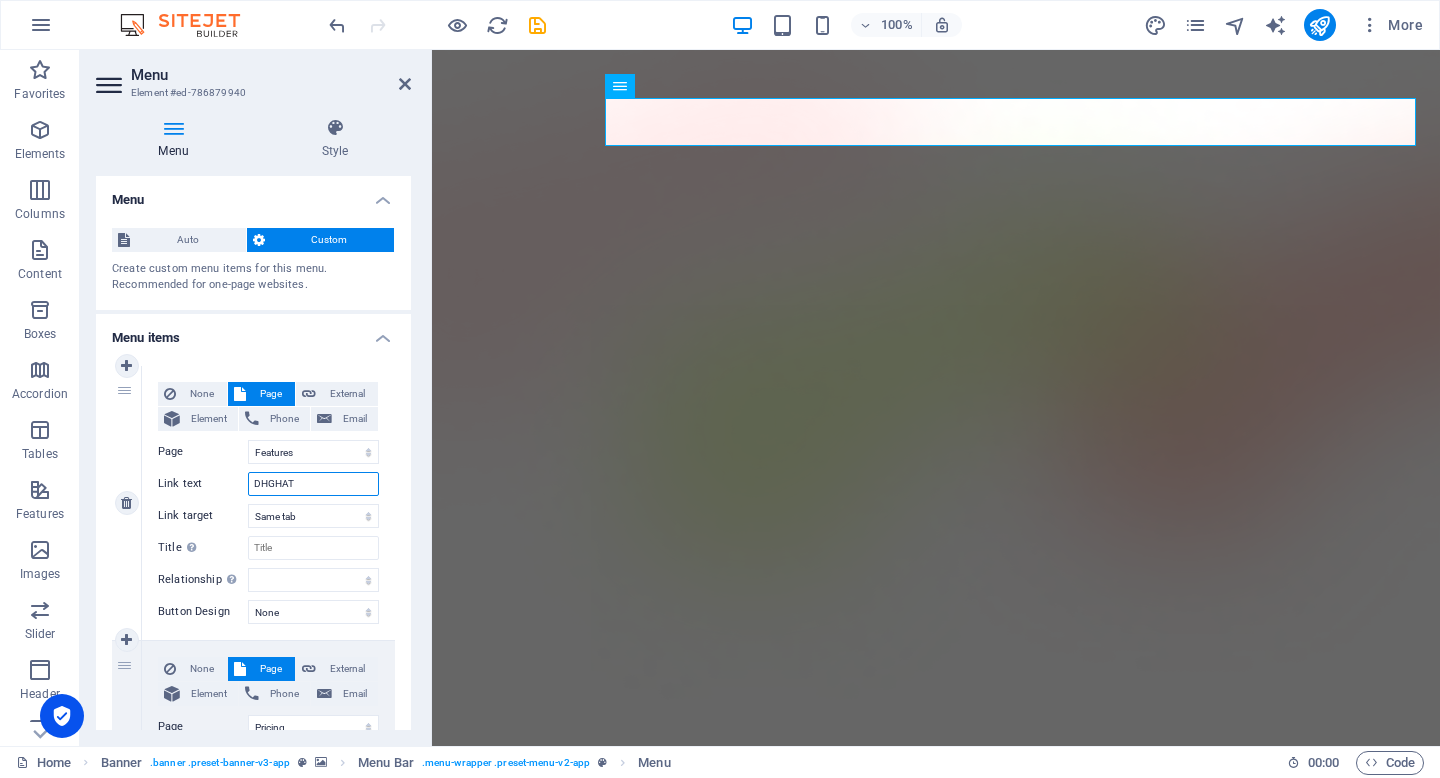 type on "DHGHATE" 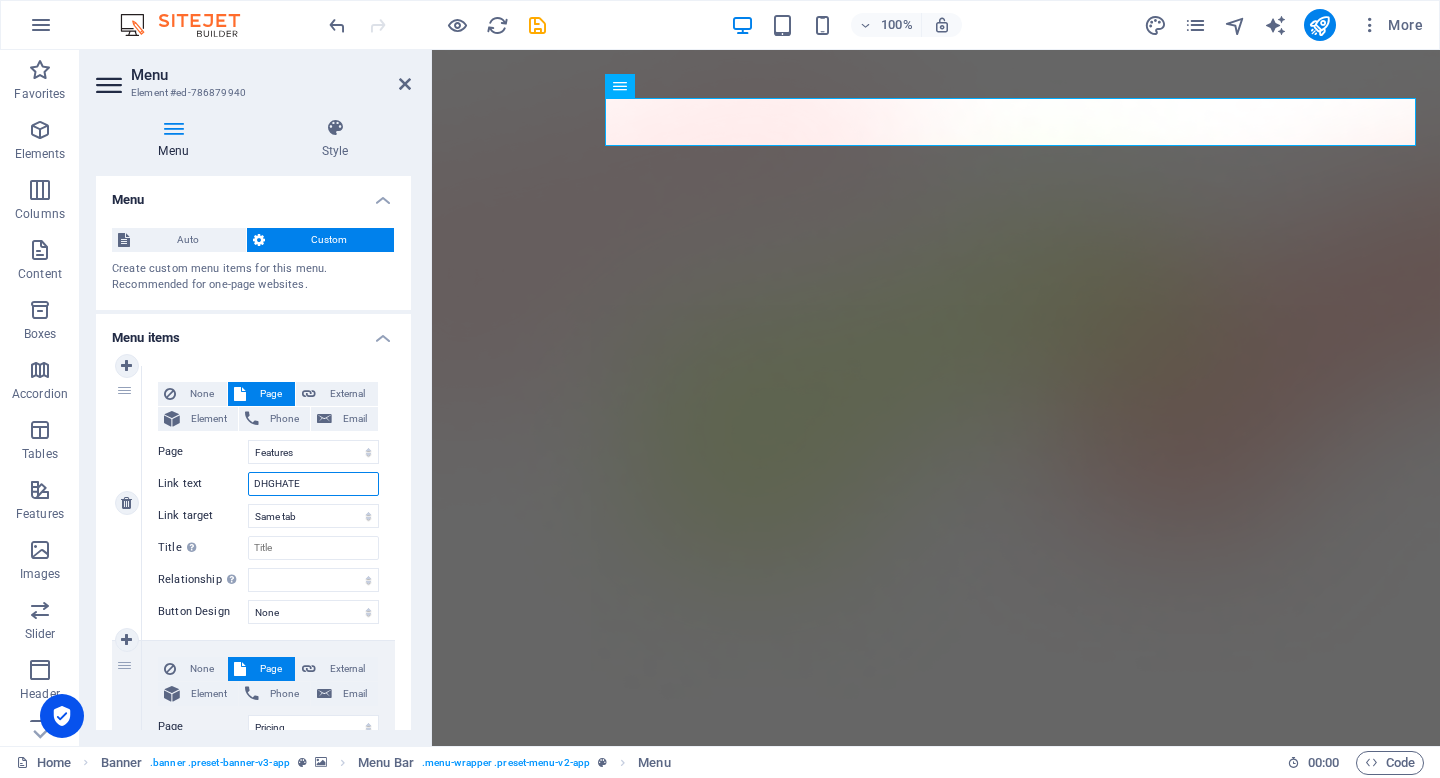 select 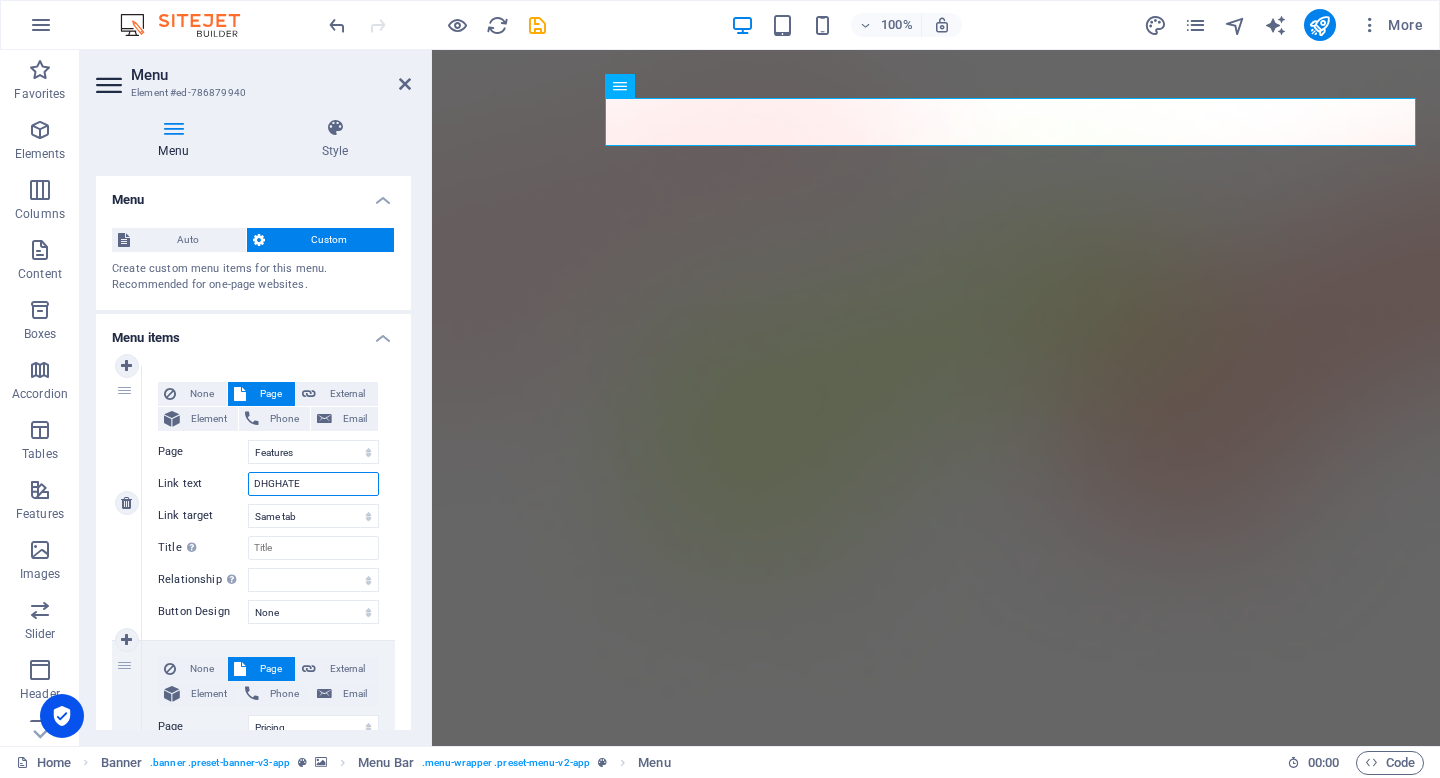 select 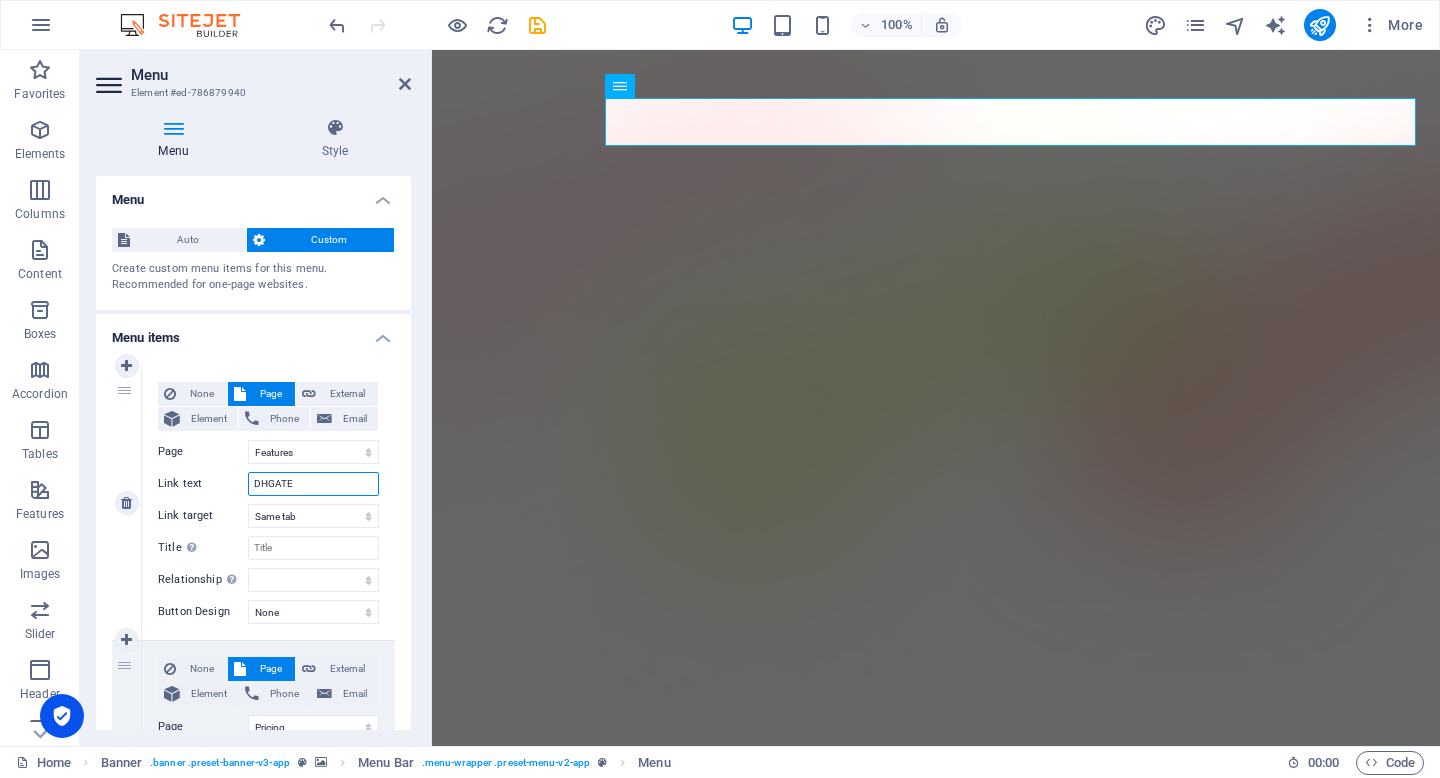 select 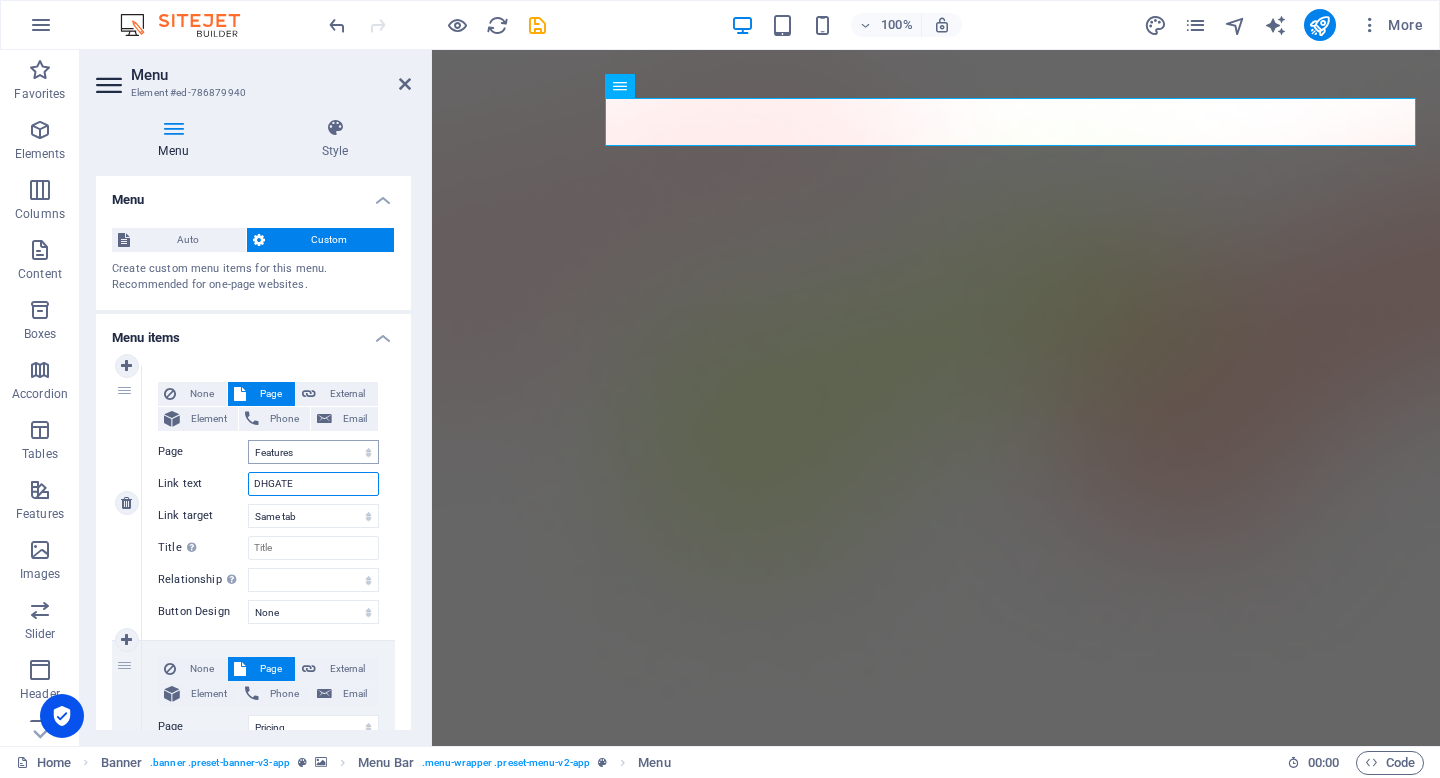 type on "DHGATE" 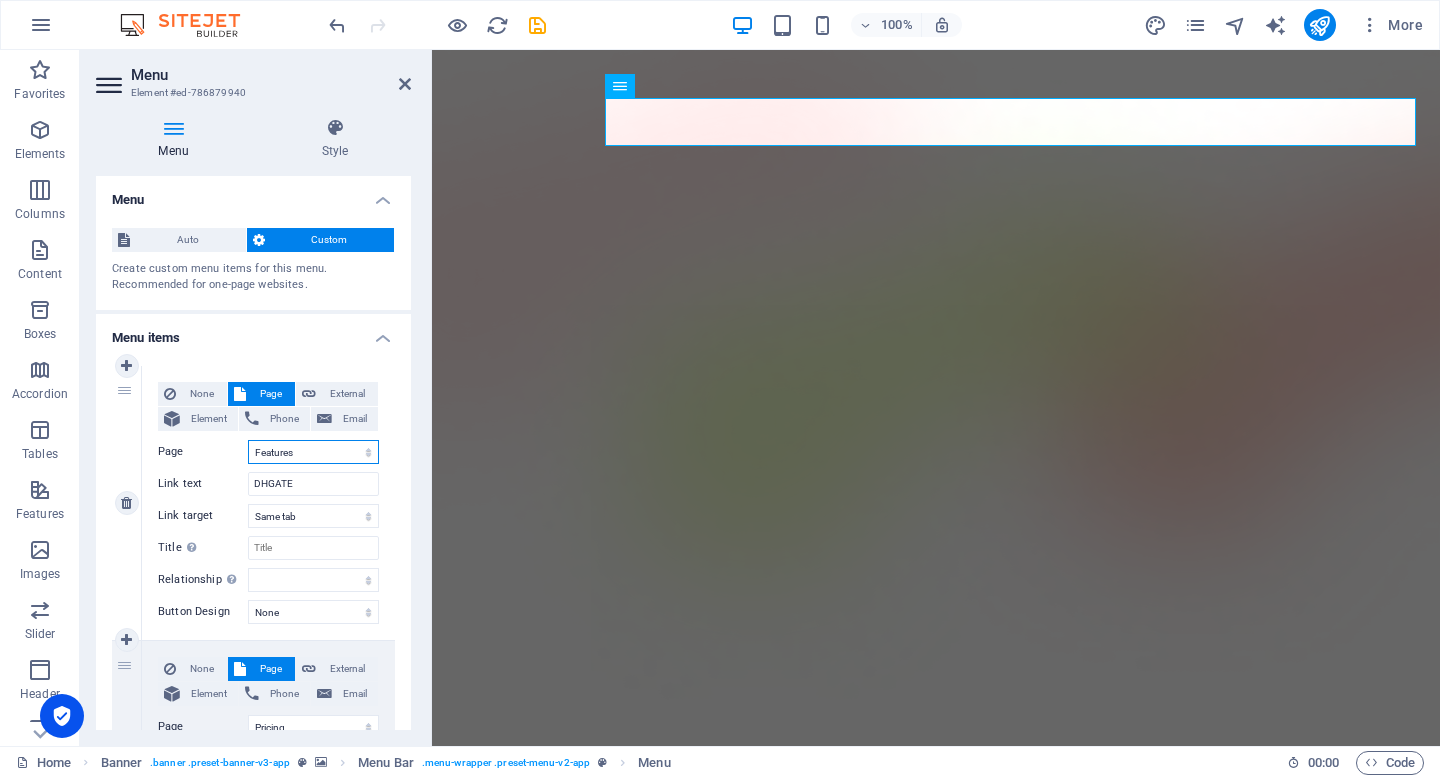 click on "Home Features Pricing Blog Contact Privacy Legal Notice" at bounding box center [313, 452] 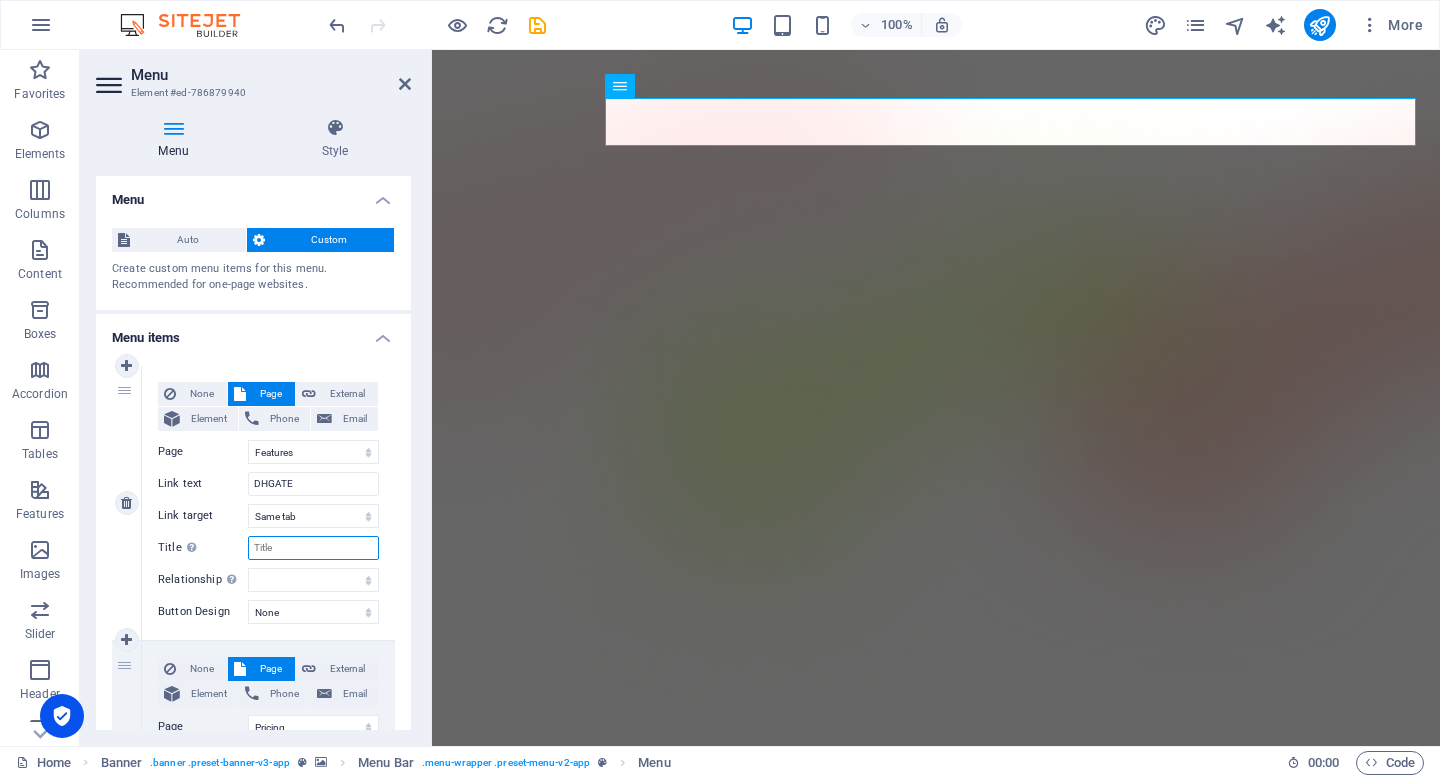 click on "Title Additional link description, should not be the same as the link text. The title is most often shown as a tooltip text when the mouse moves over the element. Leave empty if uncertain." at bounding box center [313, 548] 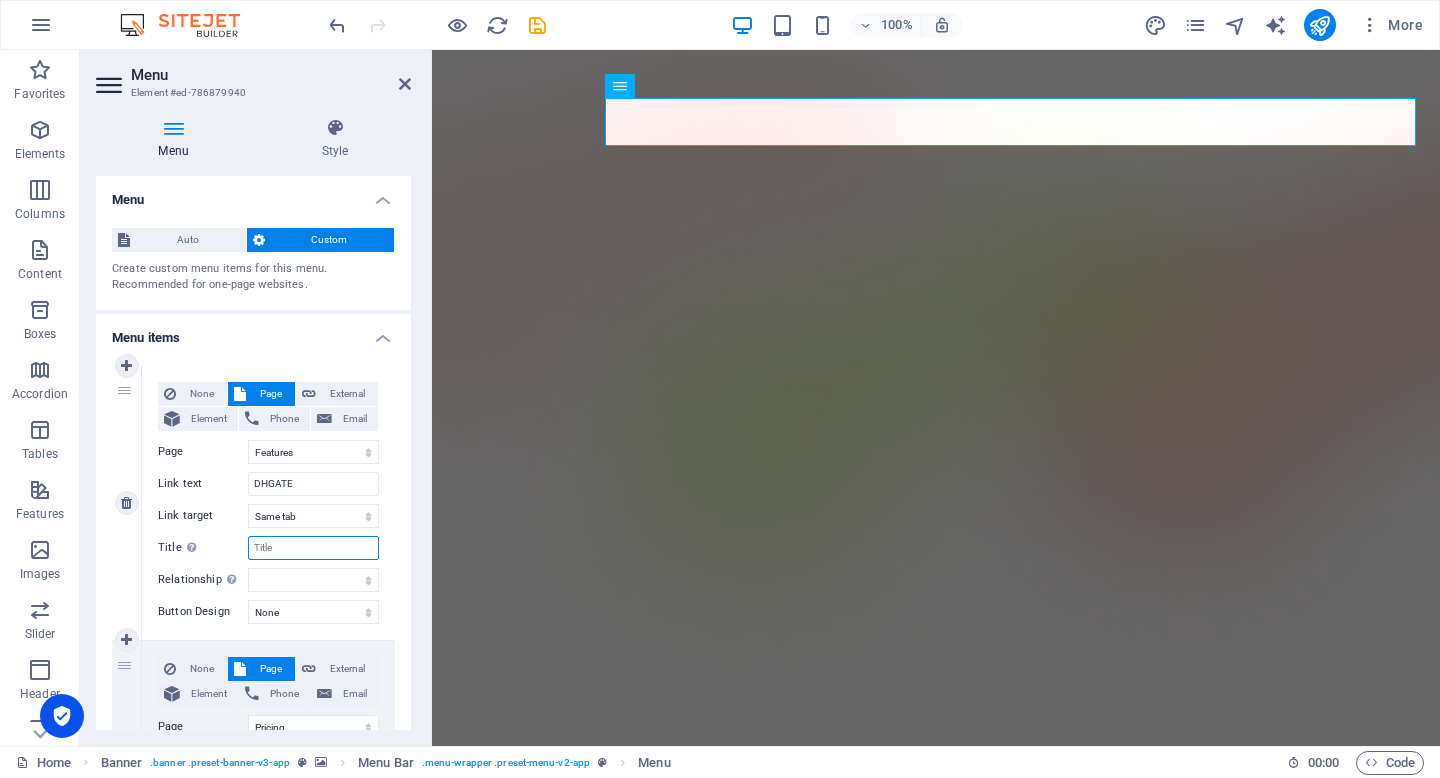 type on "D" 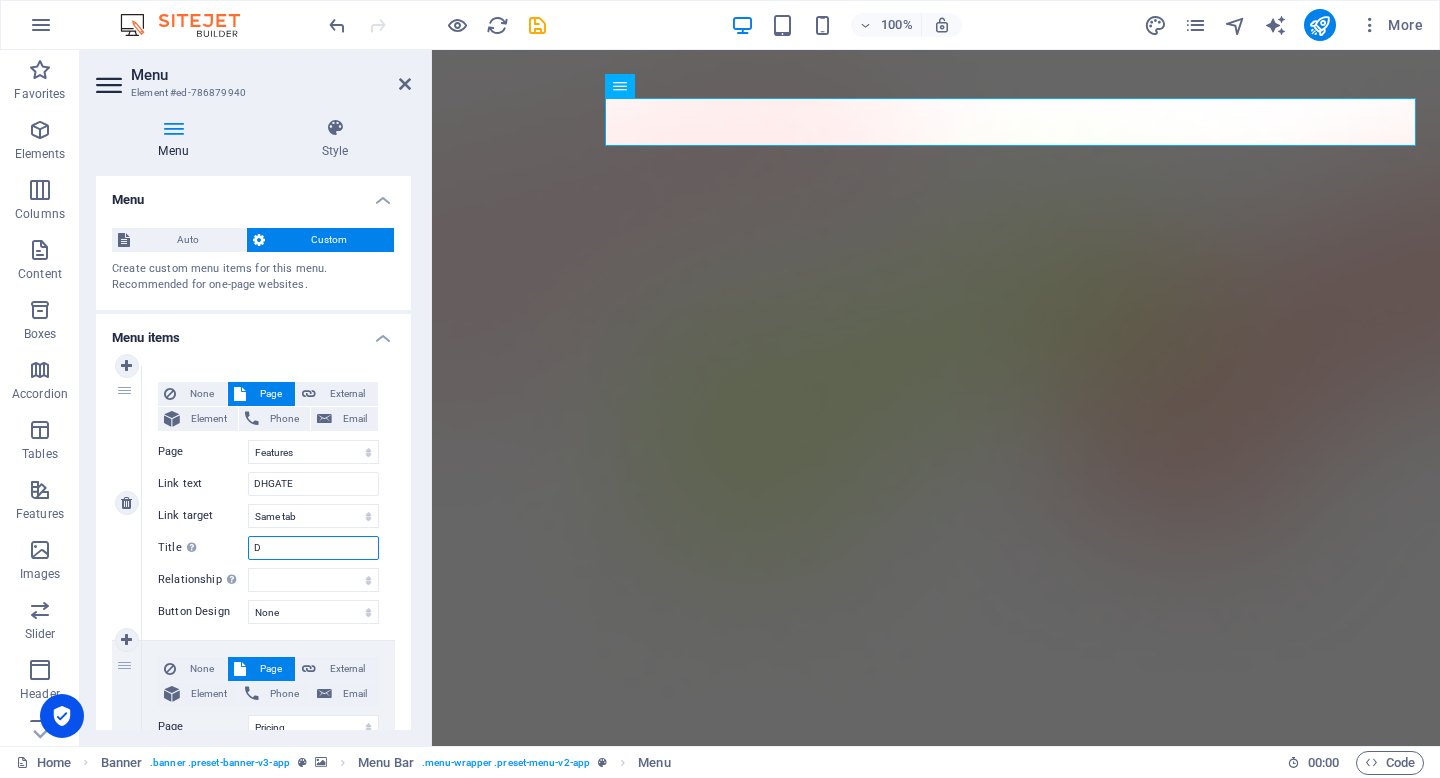 select 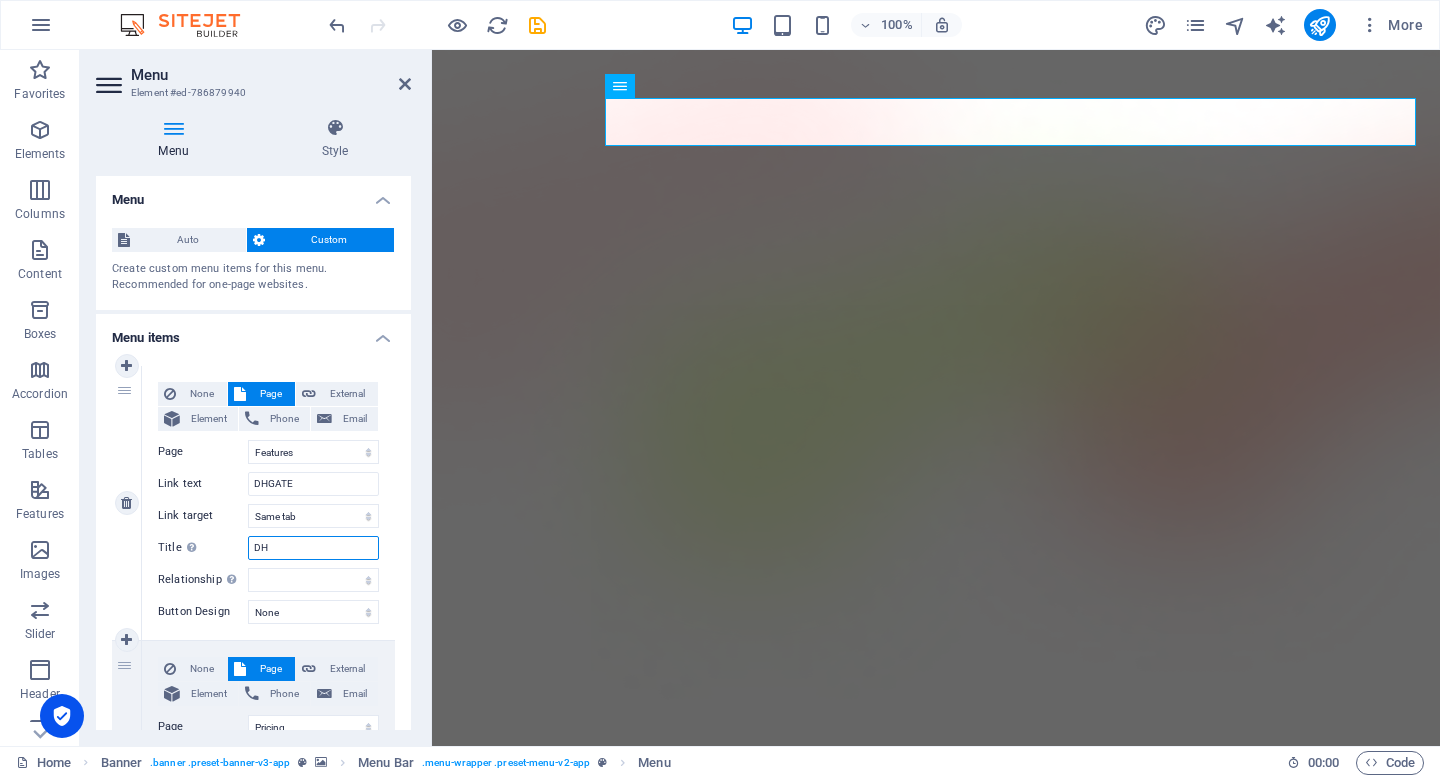 select 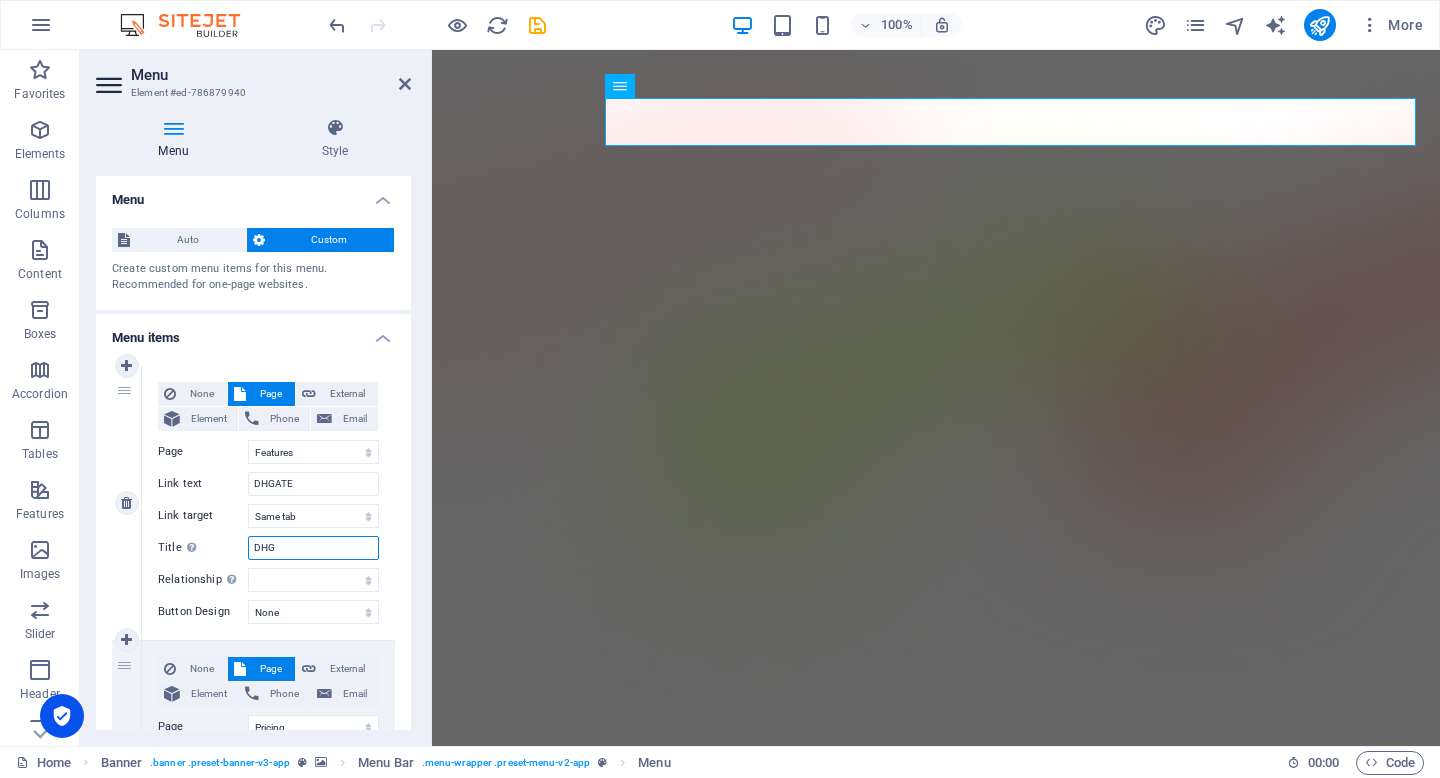 select 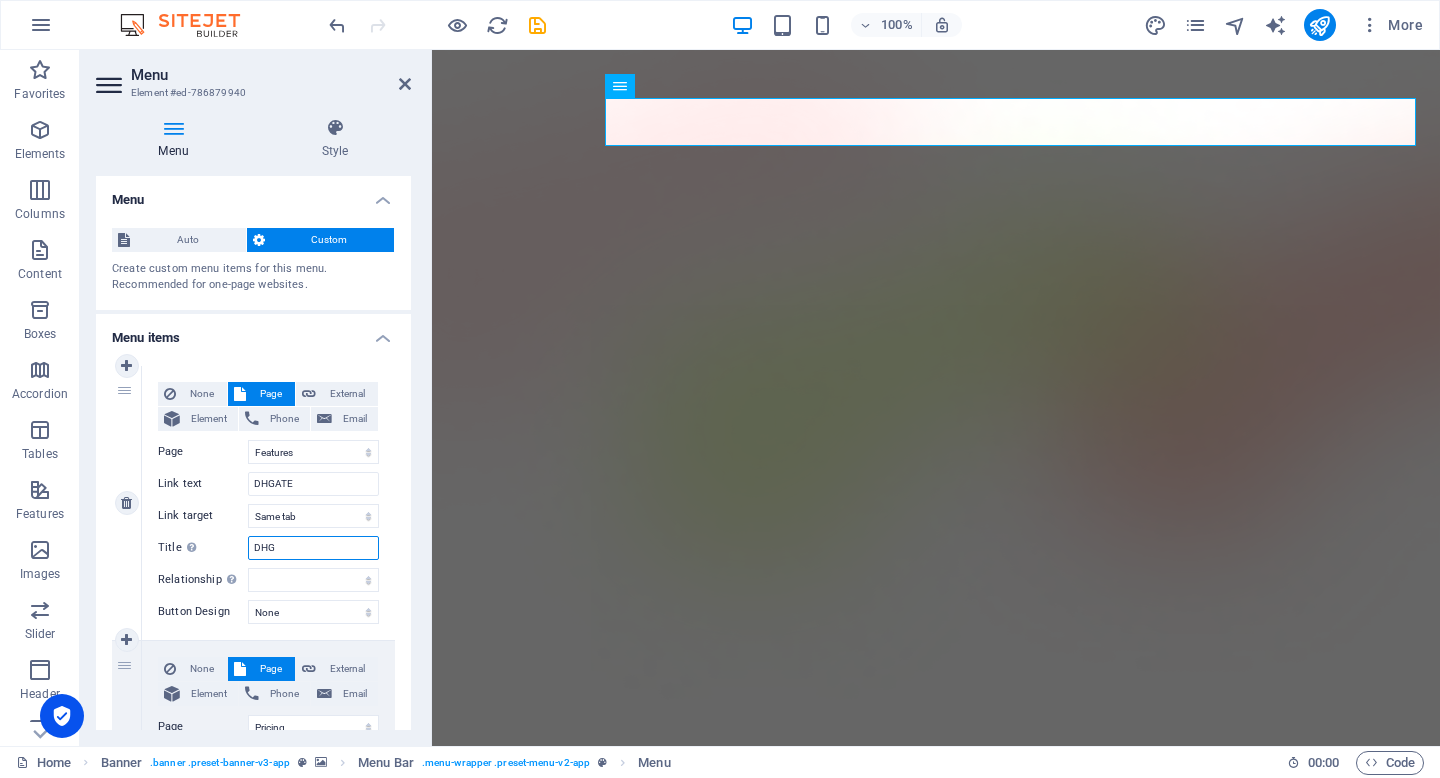 select 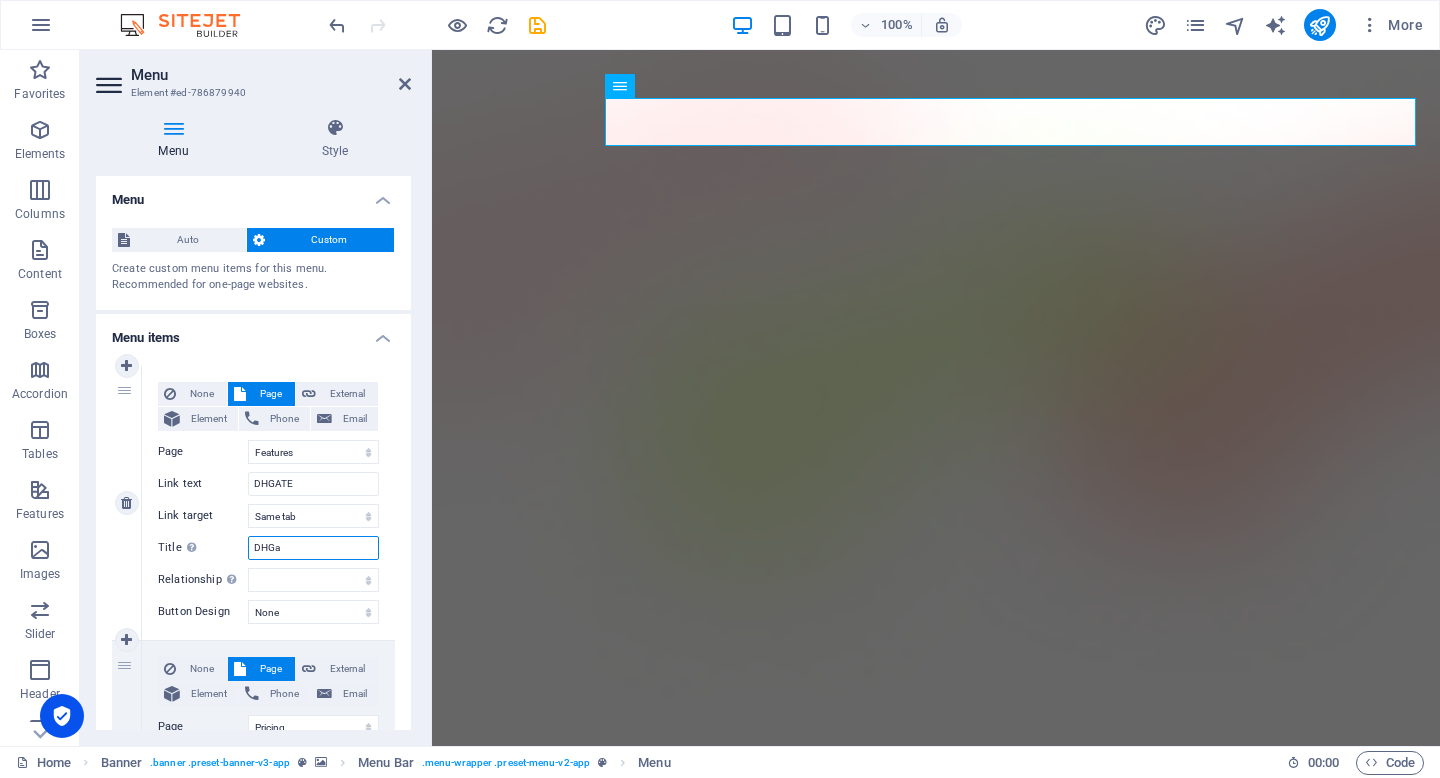 type on "DHGat" 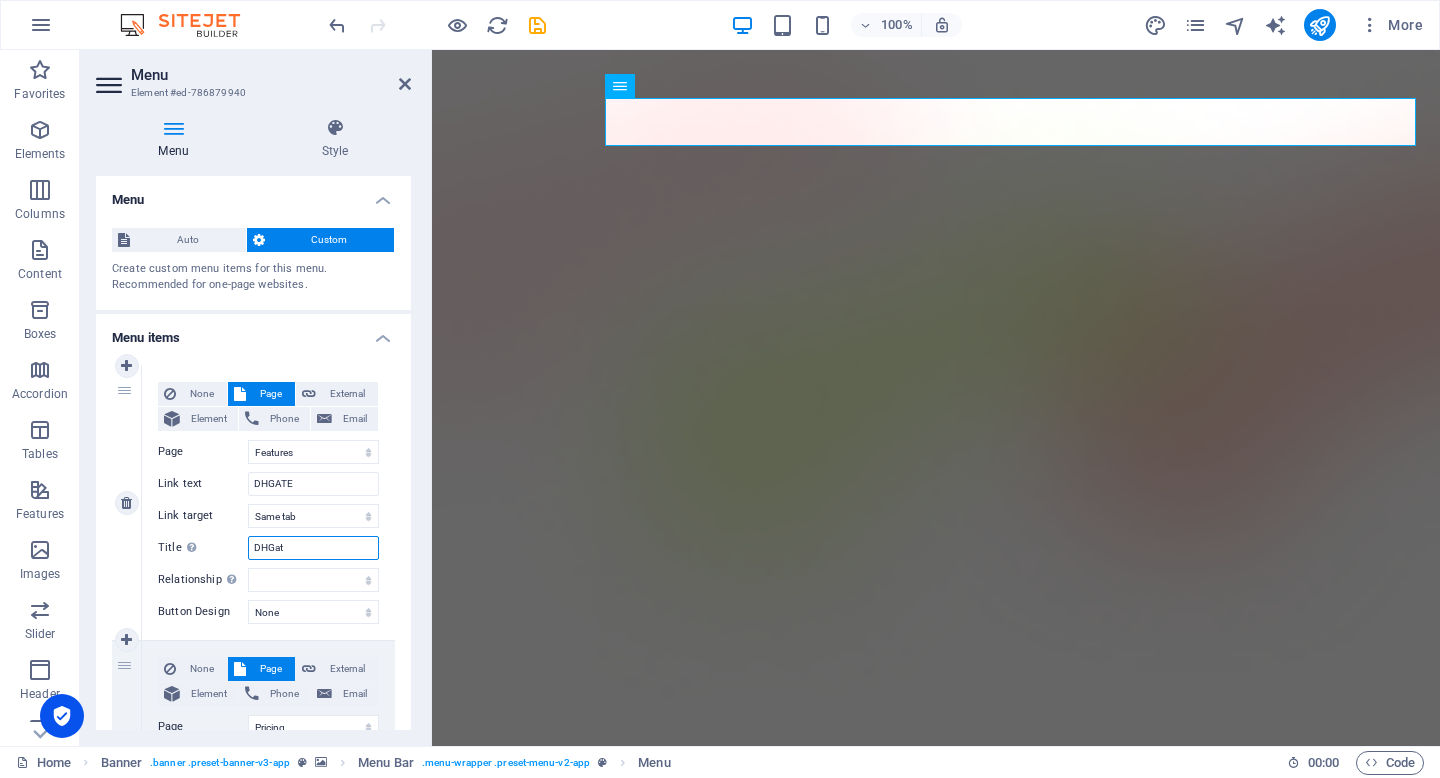select 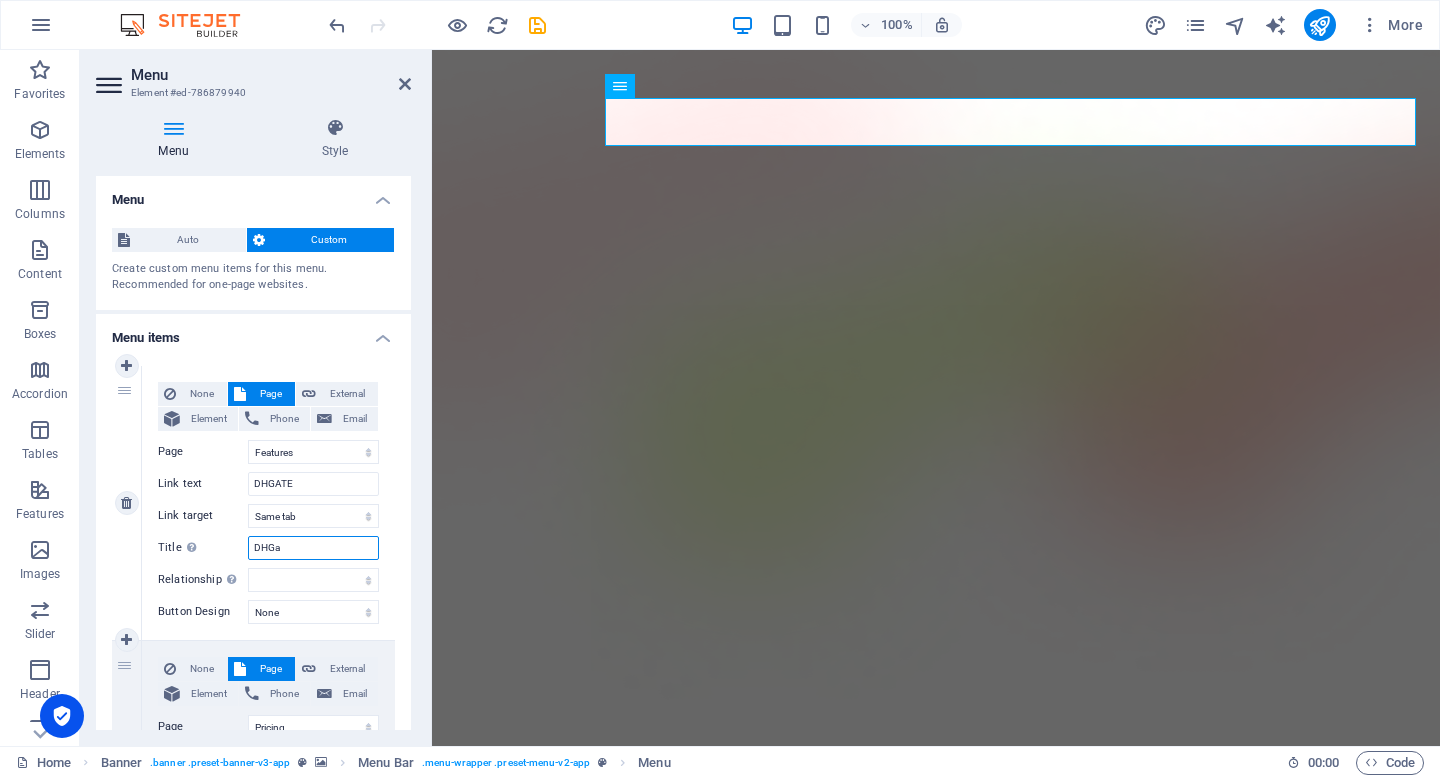 type on "DHG" 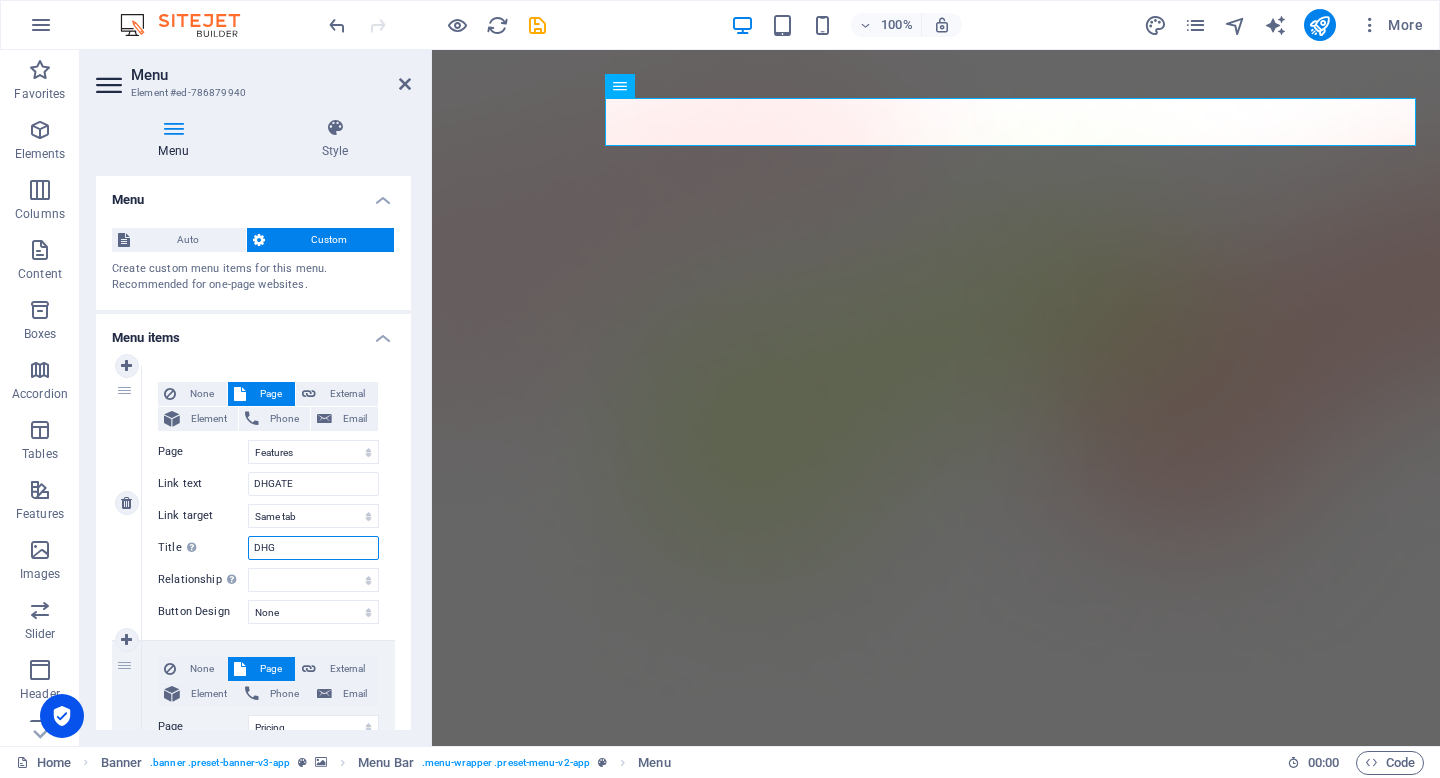 select 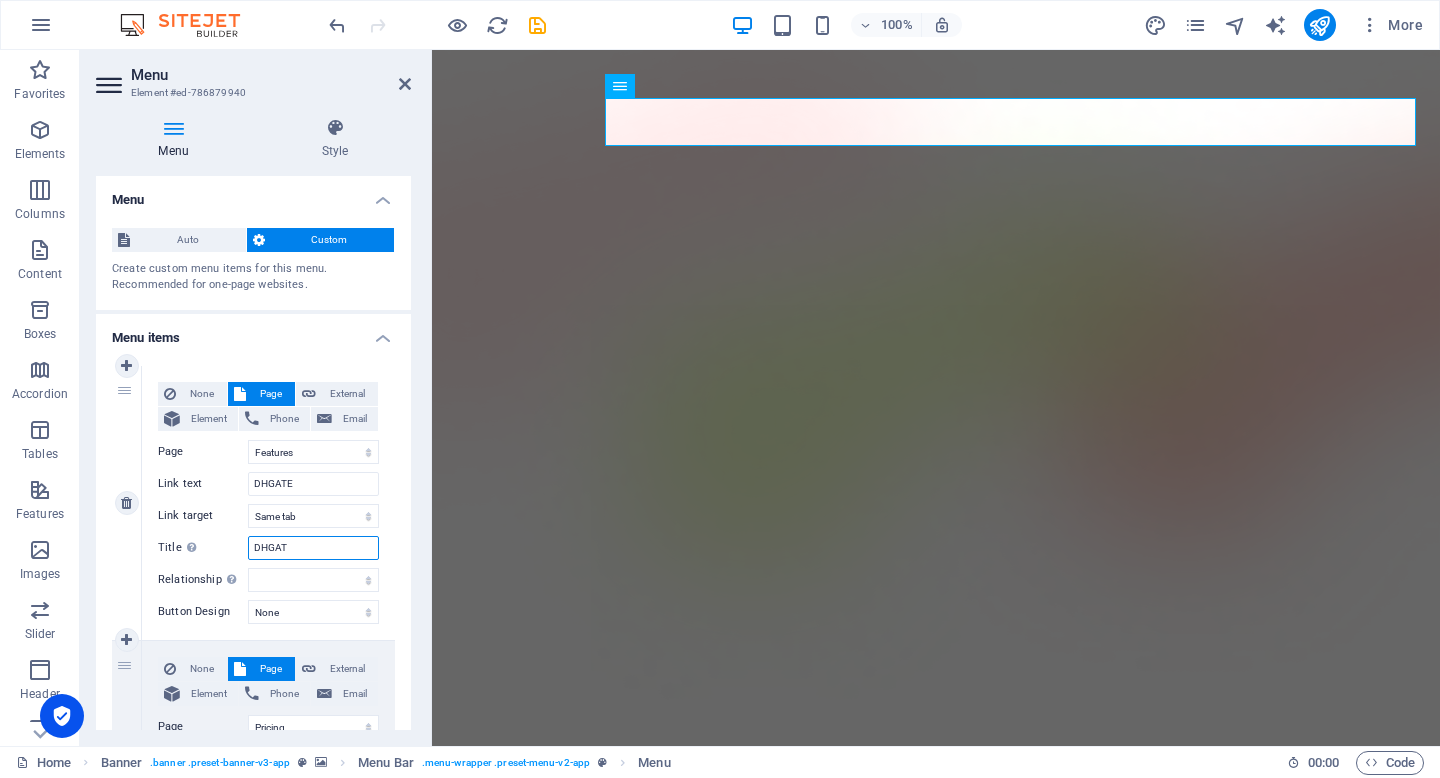type on "DHGATE" 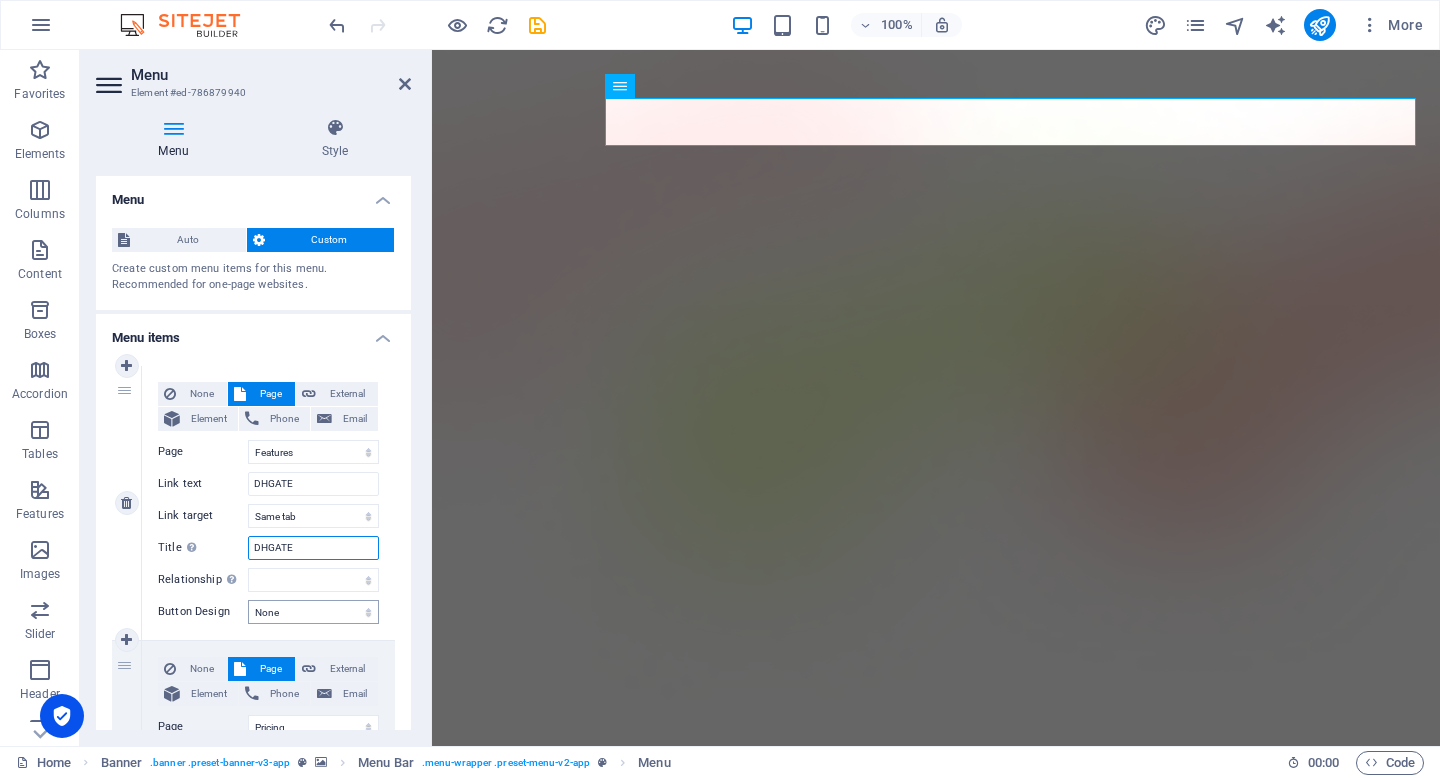 select 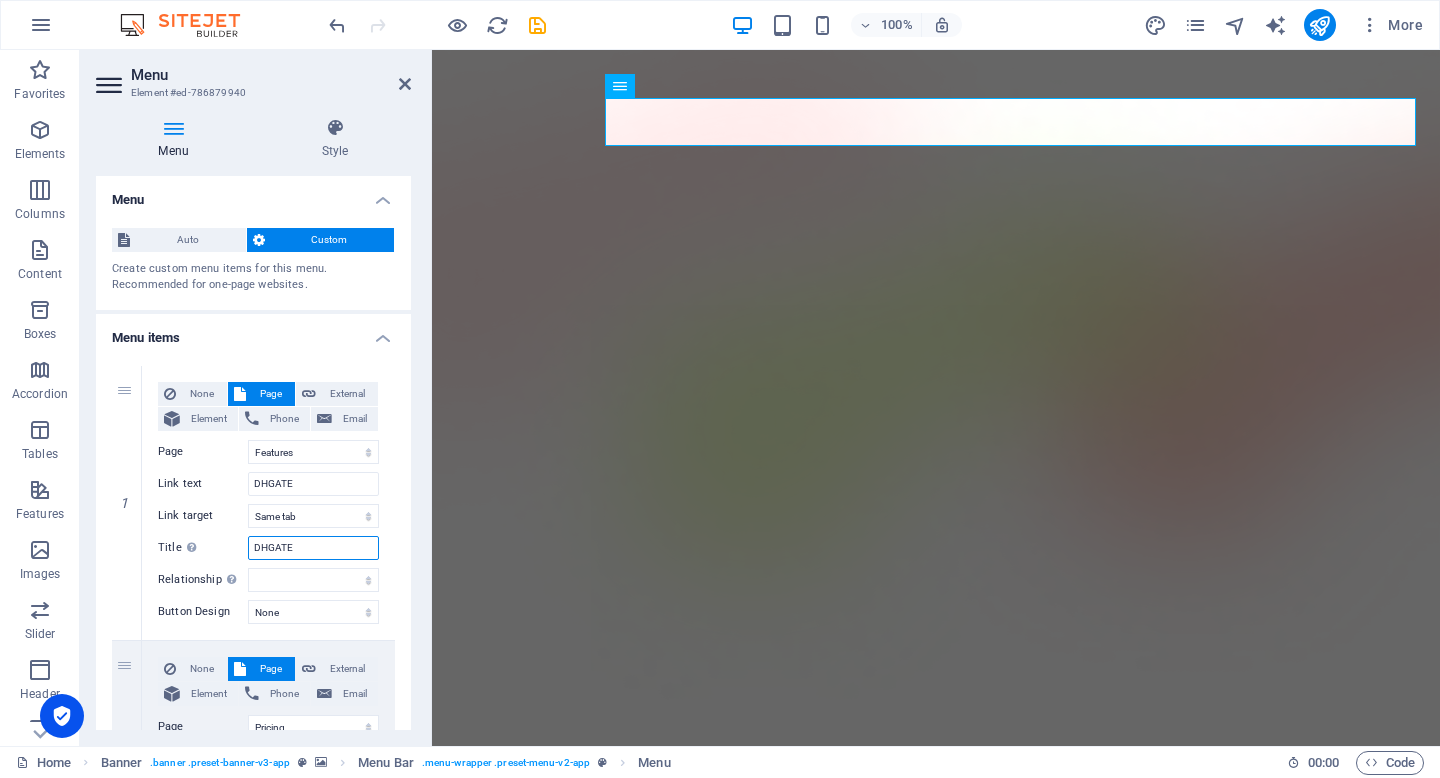 type on "DHGATE" 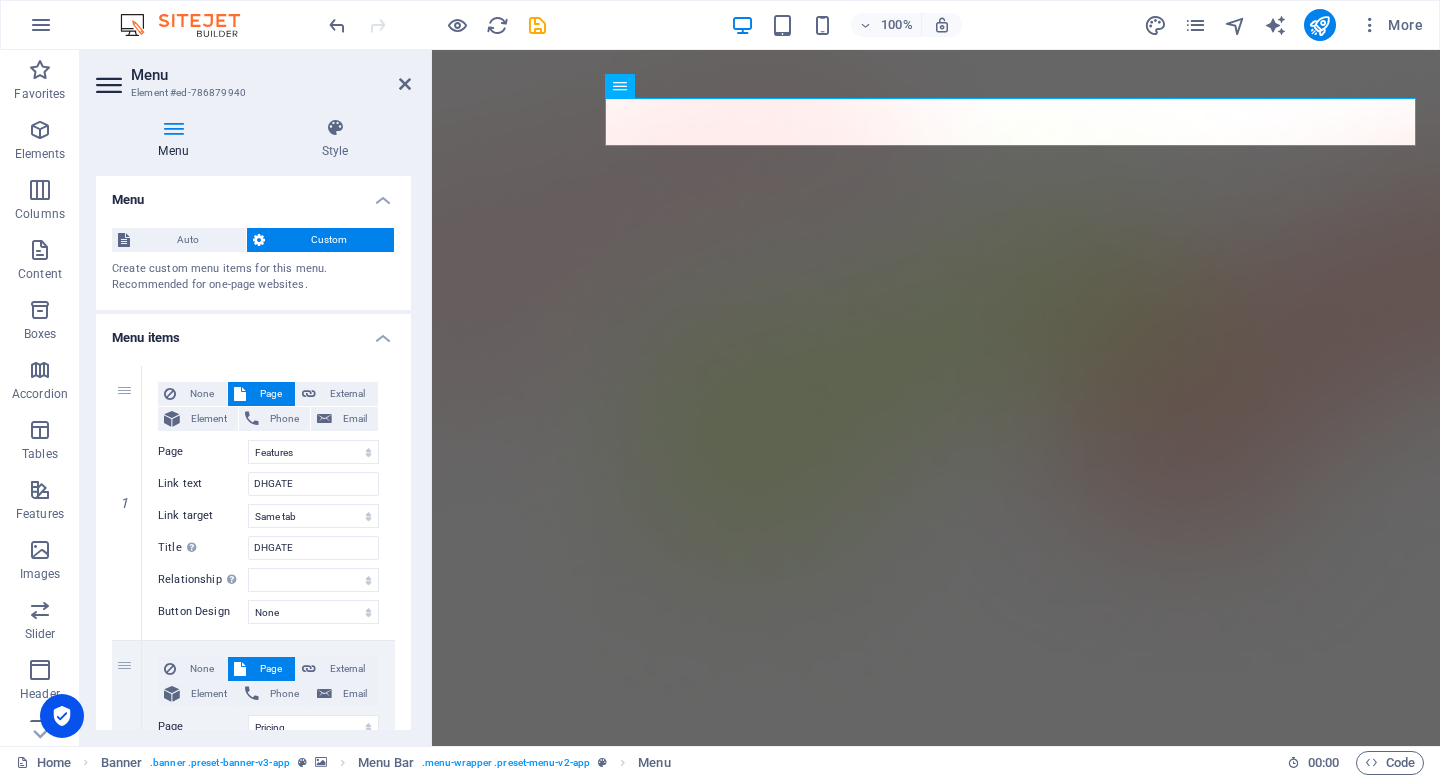 click on "1 None Page External Element Phone Email Page Home Features Pricing Blog Contact Privacy Legal Notice Element
URL /features Phone Email Link text DHGATE Link target New tab Same tab Overlay Title Additional link description, should not be the same as the link text. The title is most often shown as a tooltip text when the mouse moves over the element. Leave empty if uncertain. DHGATE Relationship Sets the  relationship of this link to the link target . For example, the value "nofollow" instructs search engines not to follow the link. Can be left empty. alternate author bookmark external help license next nofollow noreferrer noopener prev search tag Button Design None Default Primary Secondary 2 None Page External Element Phone Email Page Home Features Pricing Blog Contact Privacy Legal Notice Element
URL /pricing Phone Email Link text Pricing Link target New tab Same tab Overlay Title Relationship Sets the  relationship of this link to the link target alternate 3" at bounding box center [253, 915] 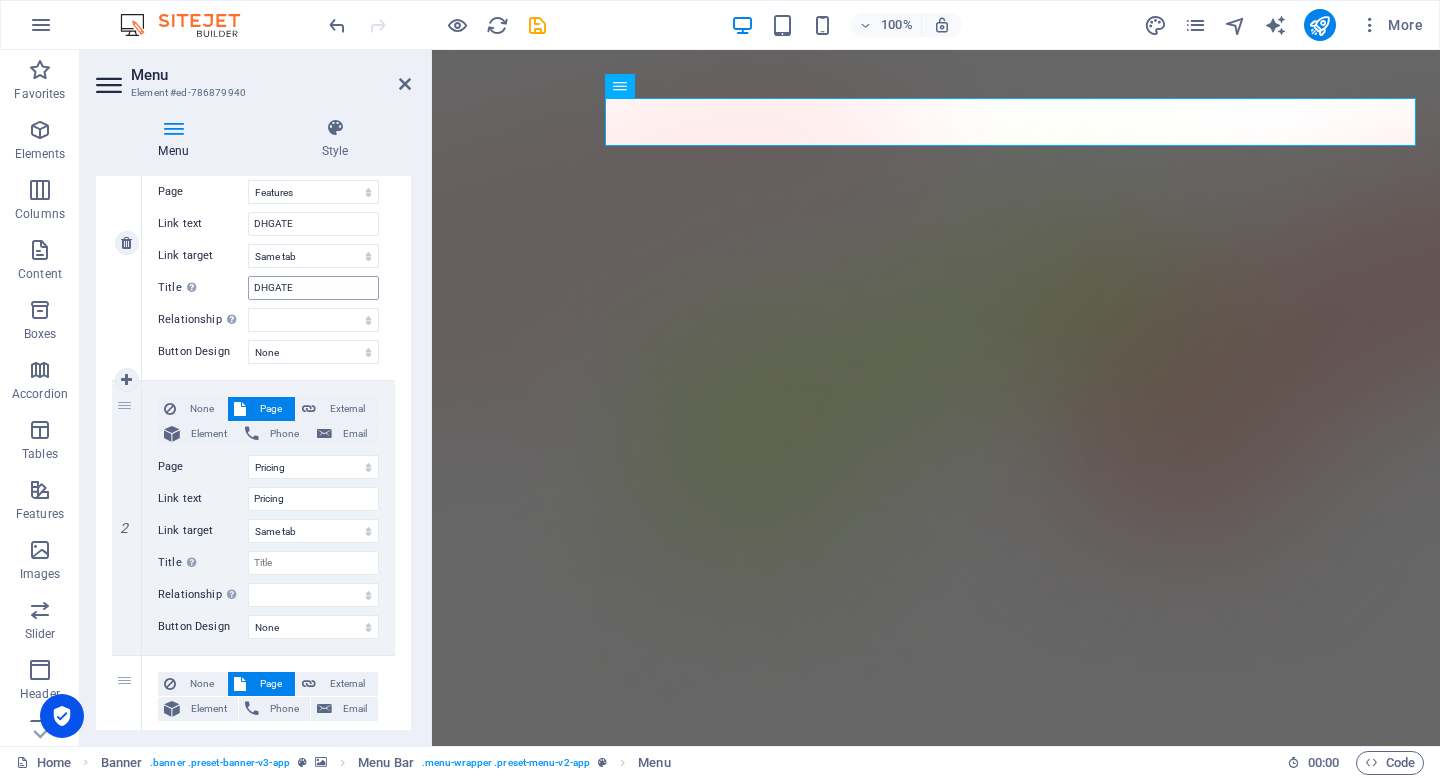scroll, scrollTop: 268, scrollLeft: 0, axis: vertical 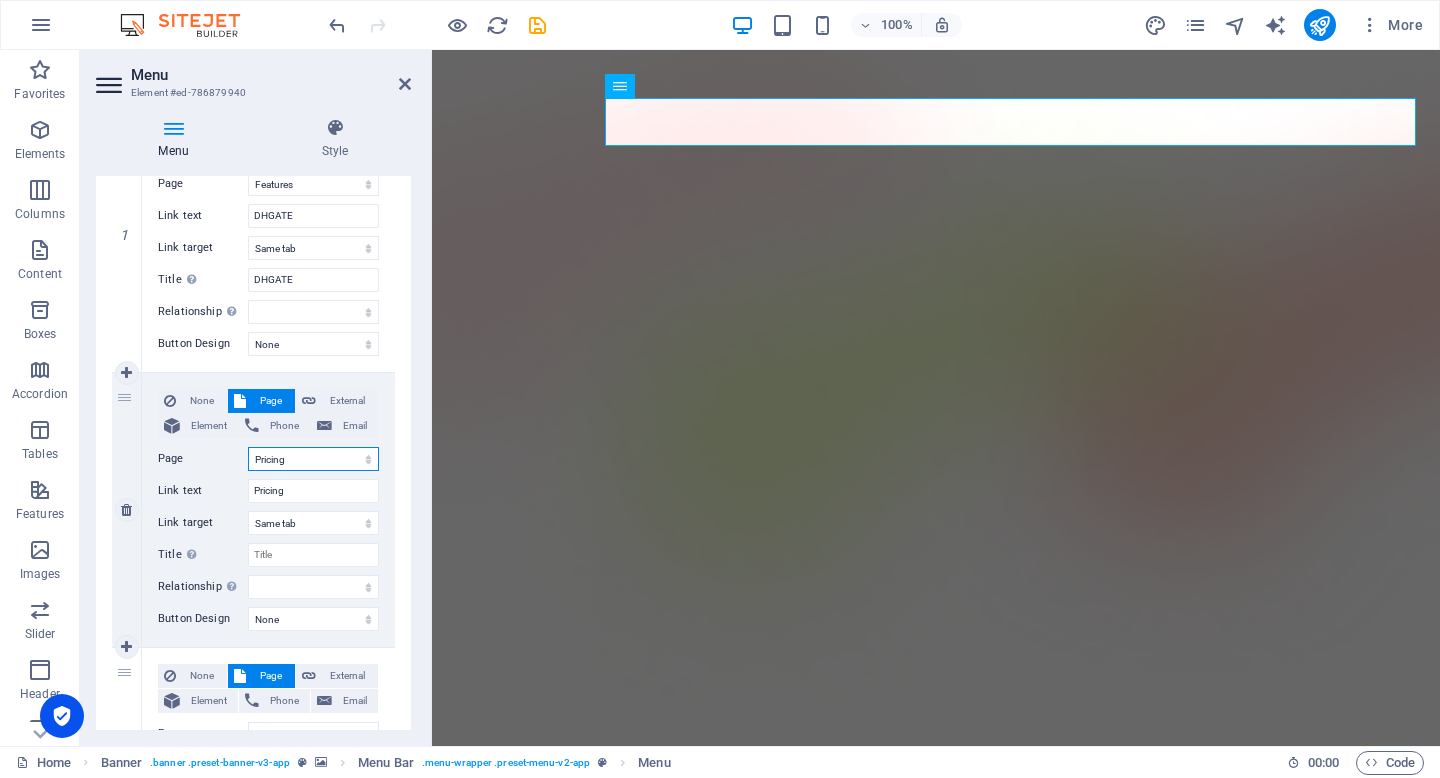 click on "Home Features Pricing Blog Contact Privacy Legal Notice" at bounding box center (313, 459) 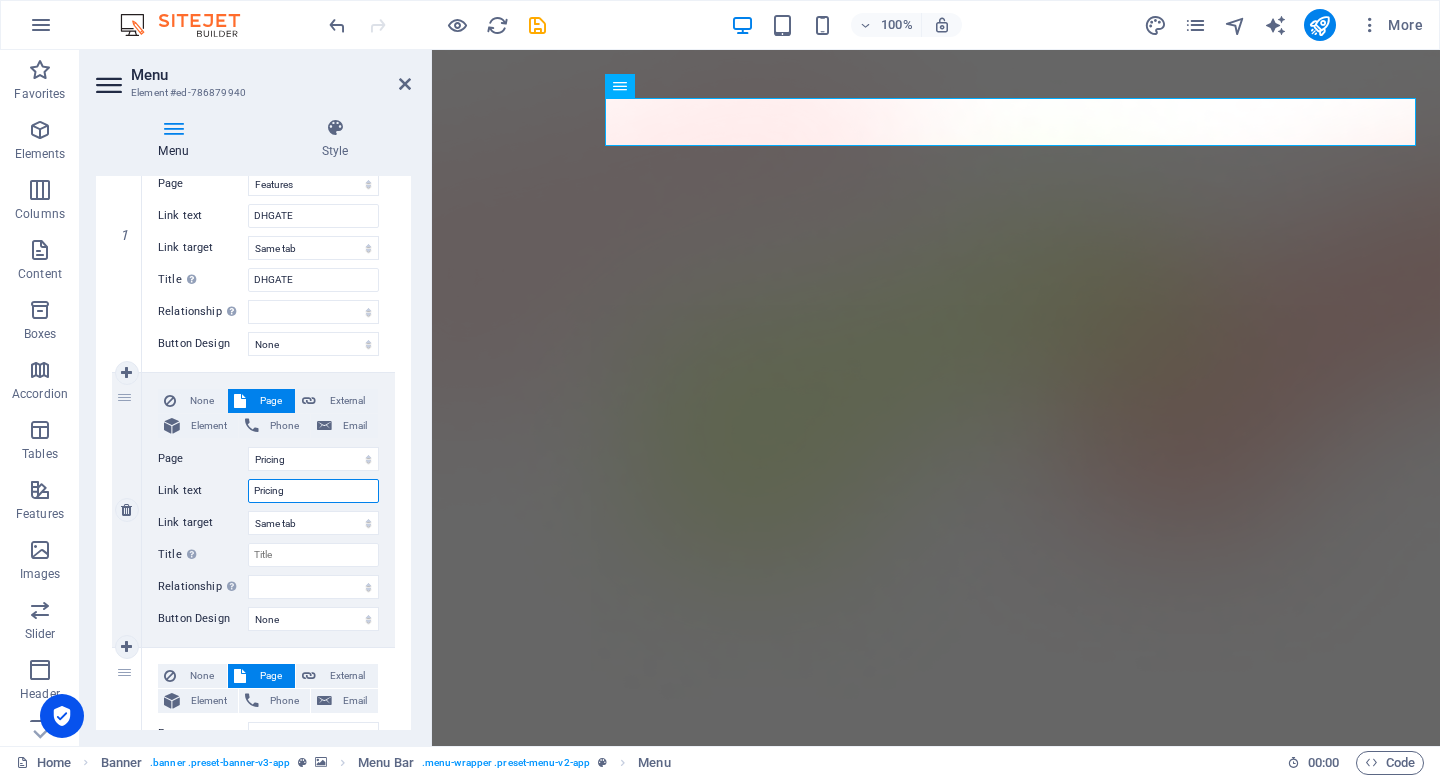 click on "Pricing" at bounding box center [313, 491] 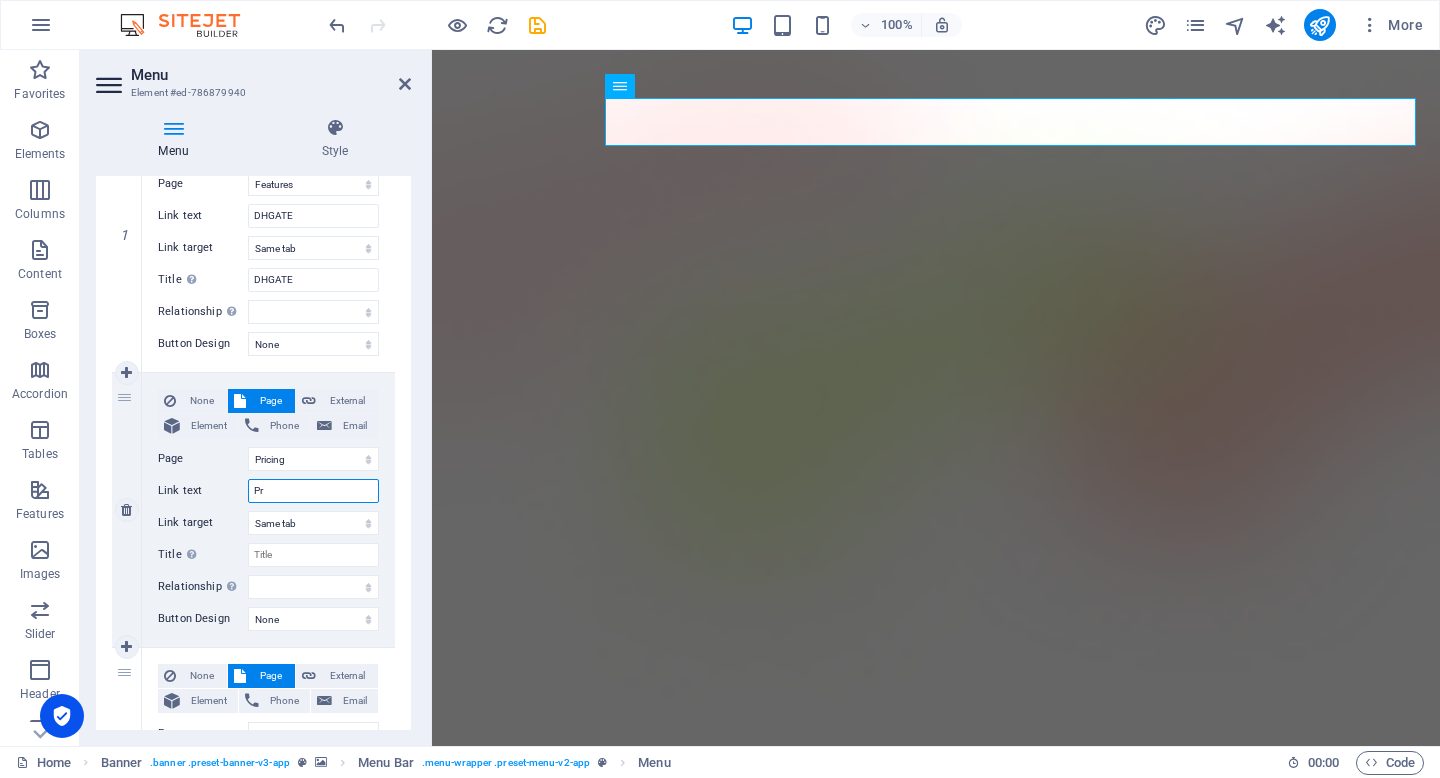 type on "P" 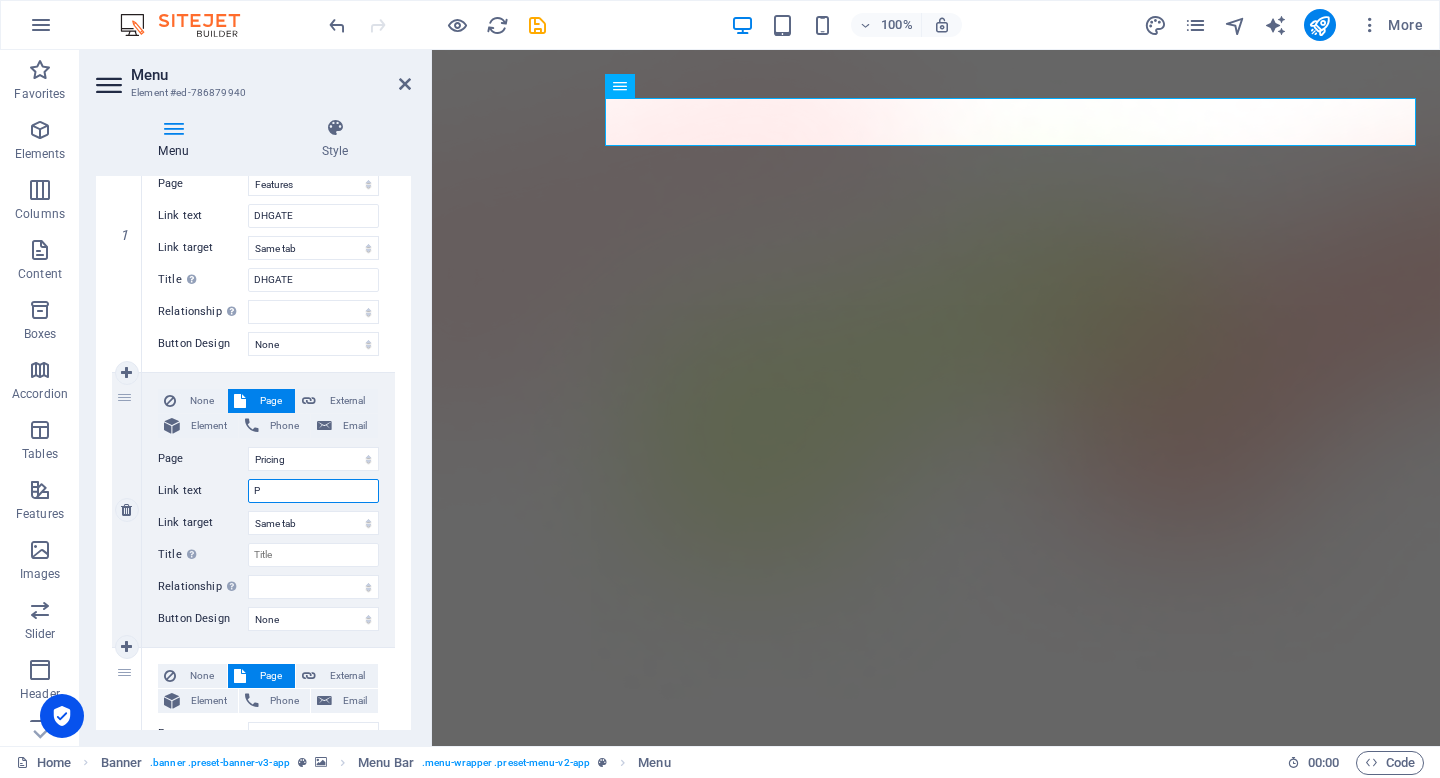 type 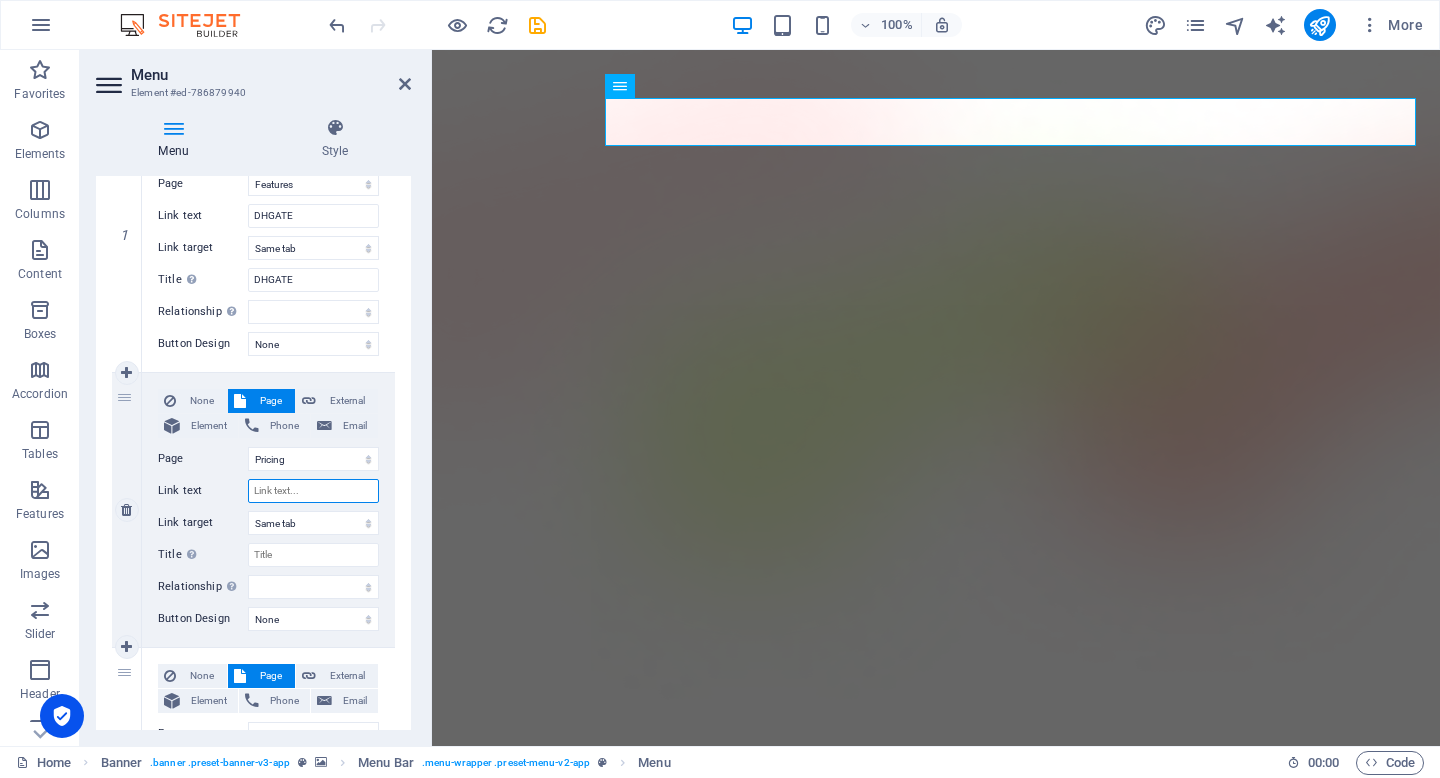 select 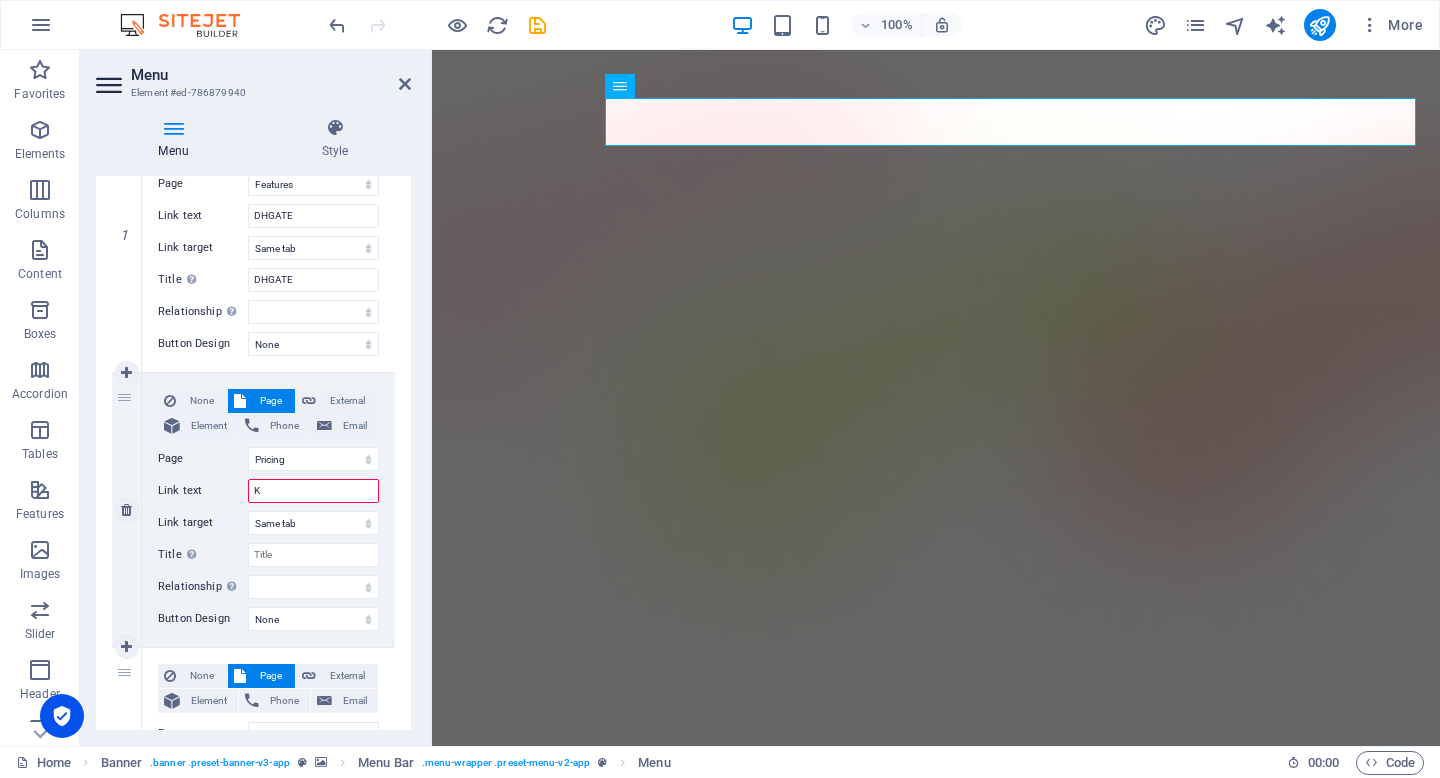 type on "Ka" 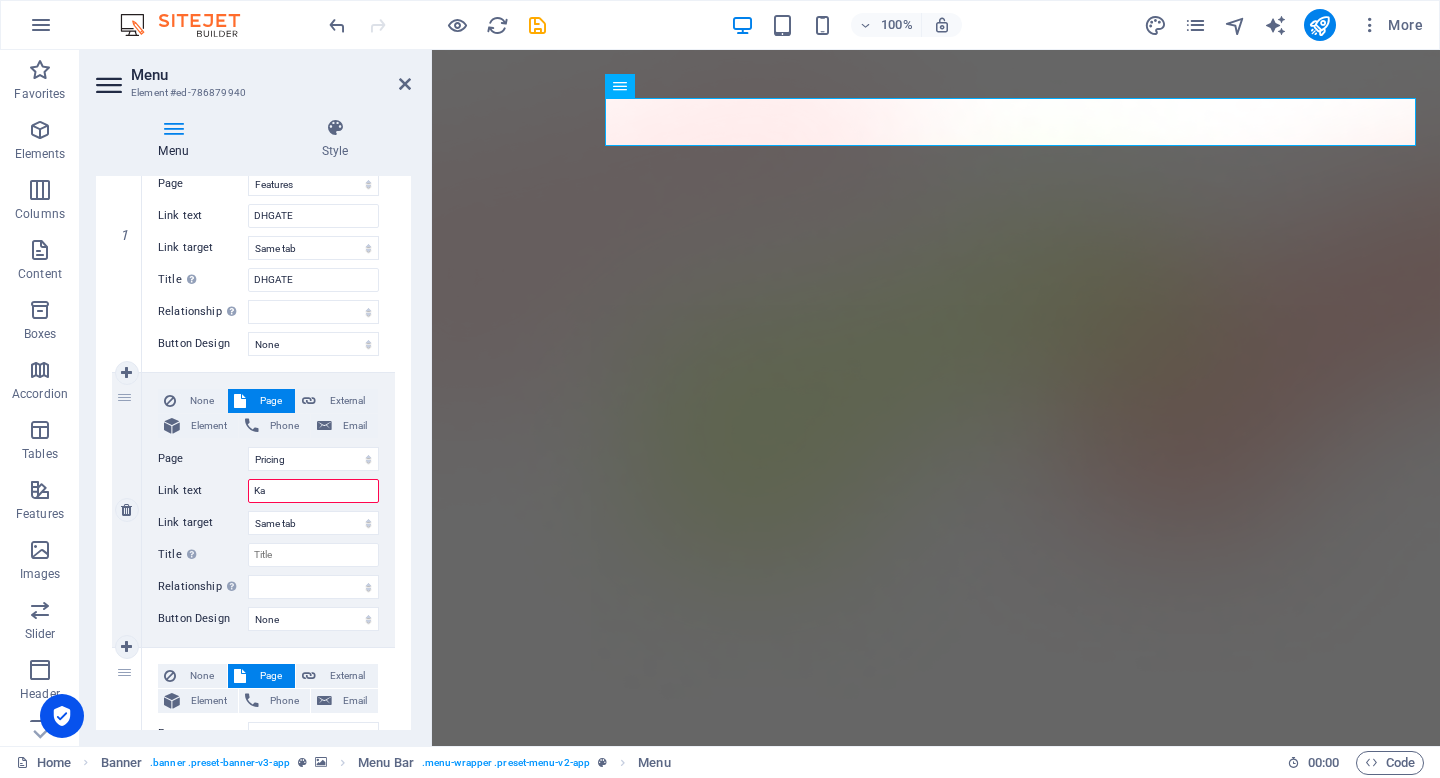 select 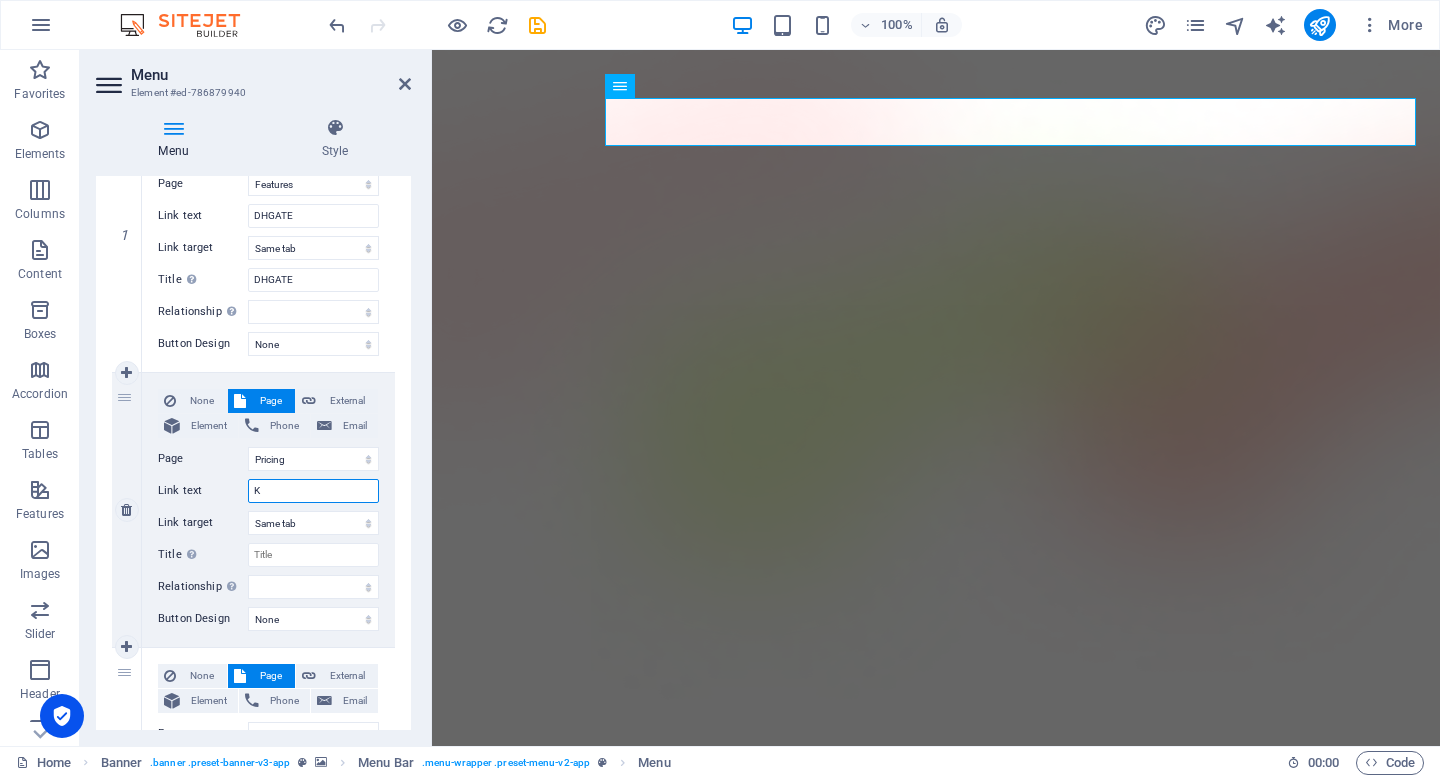 type on "KA" 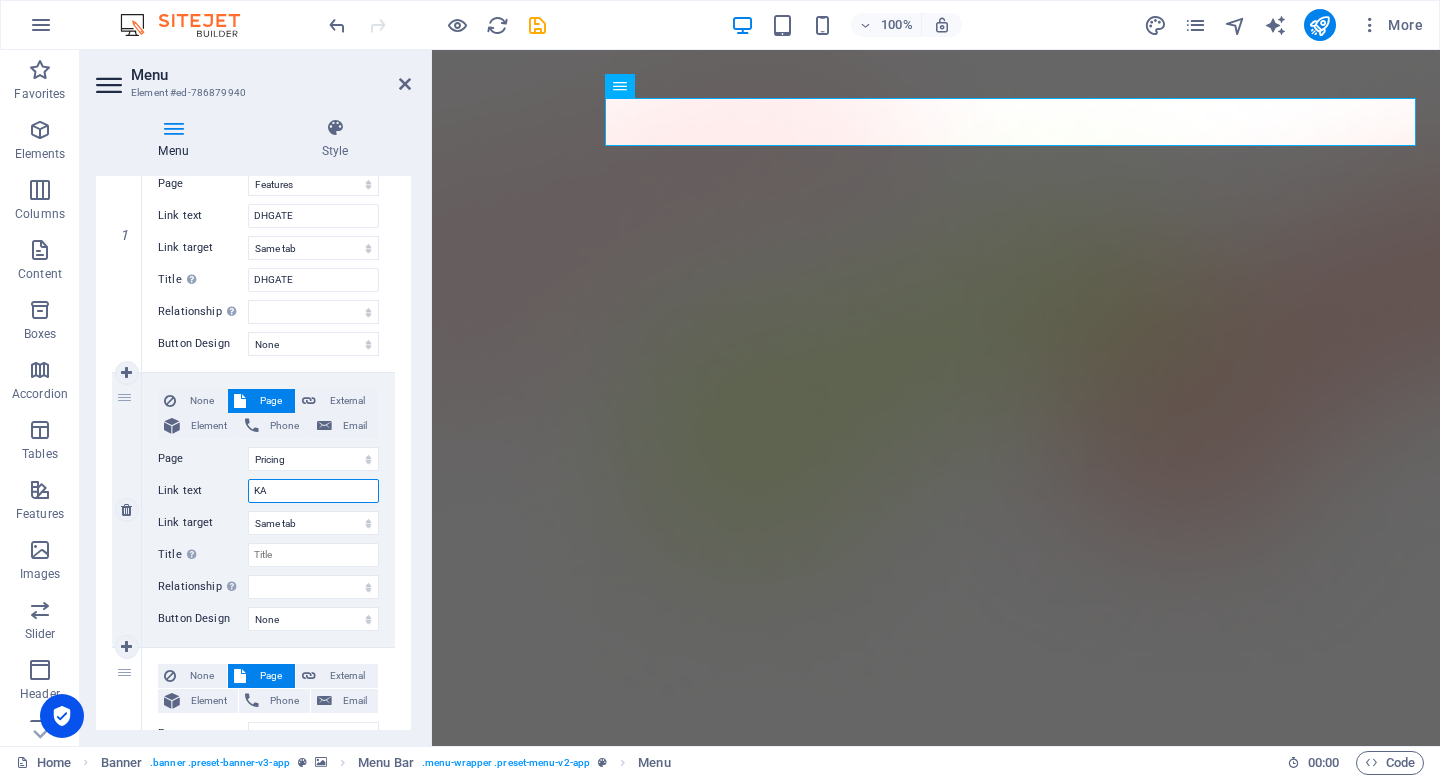 select 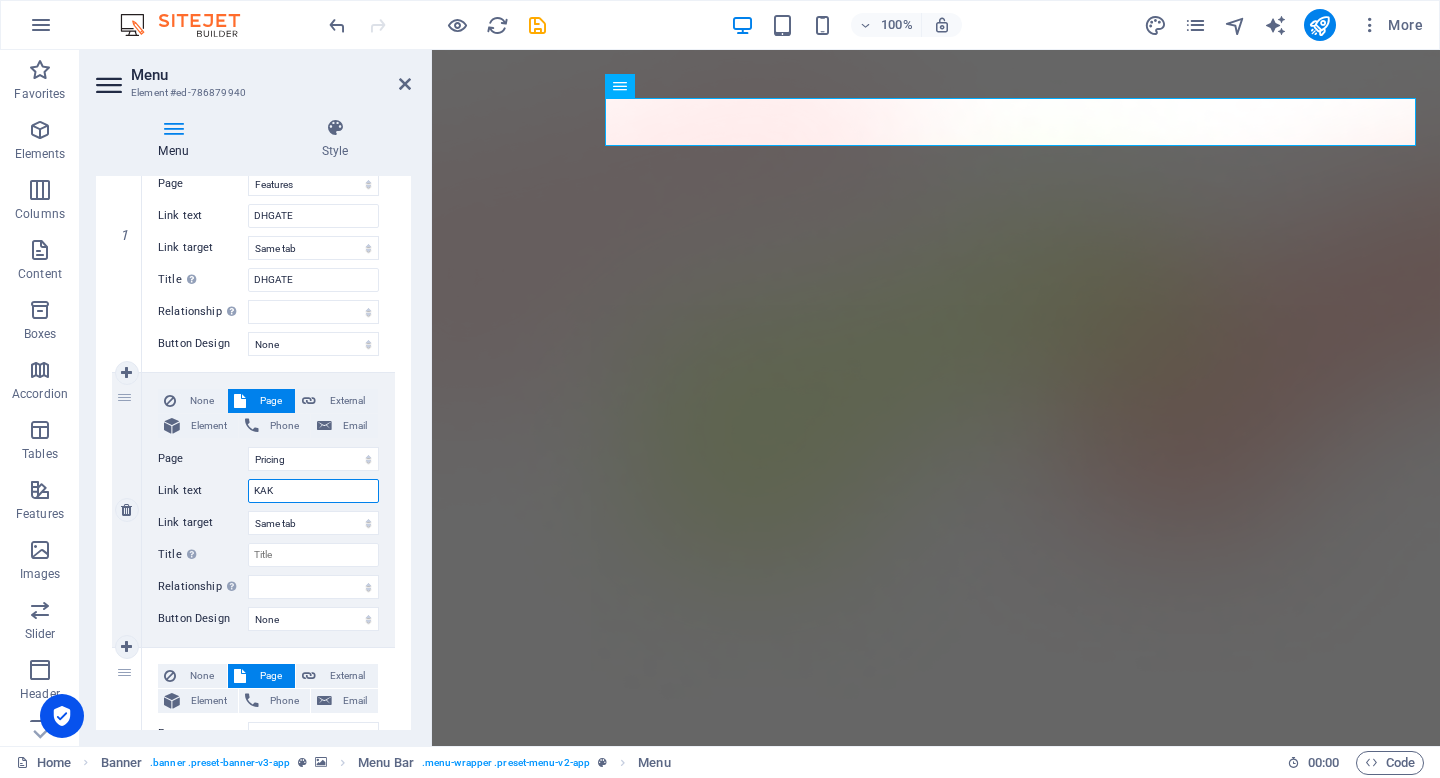 select 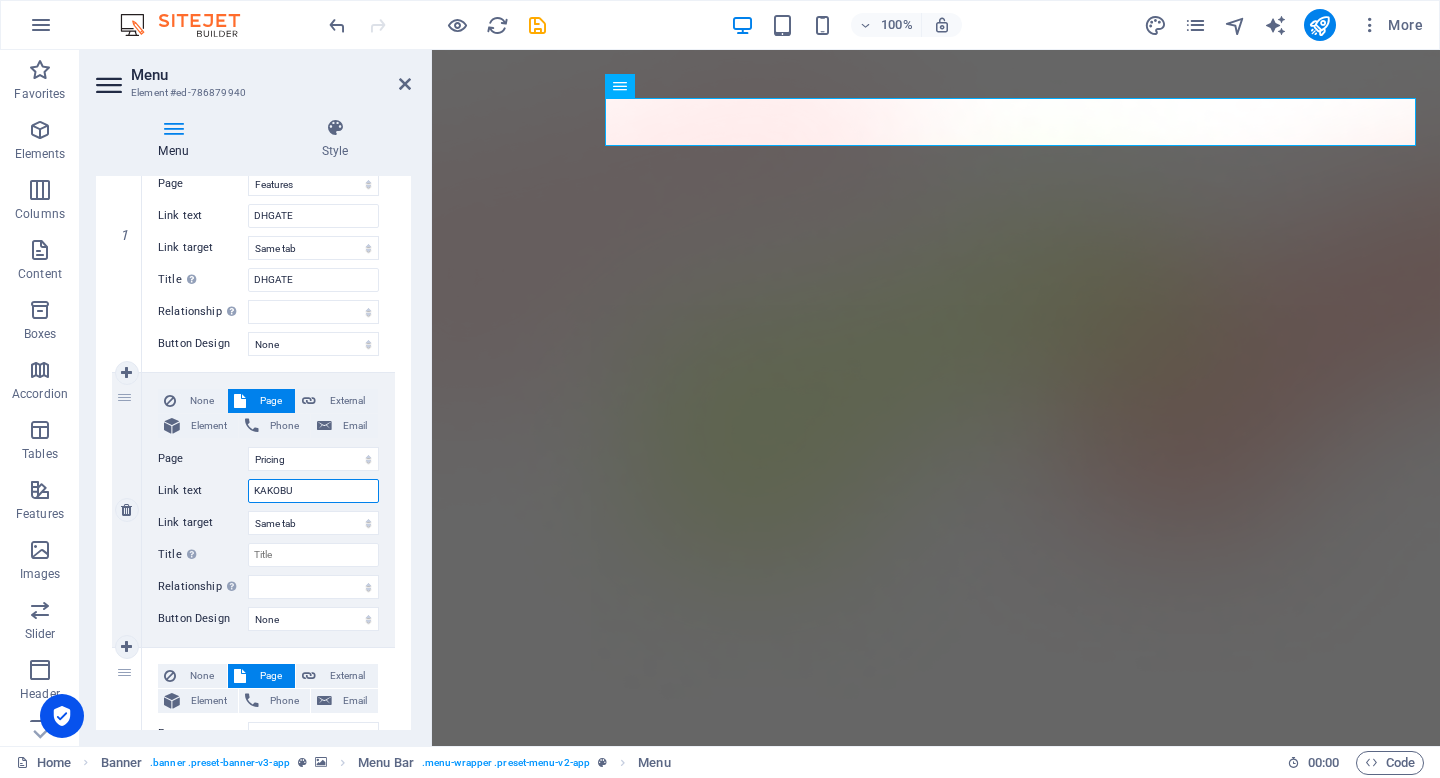 type on "KAKOBUY" 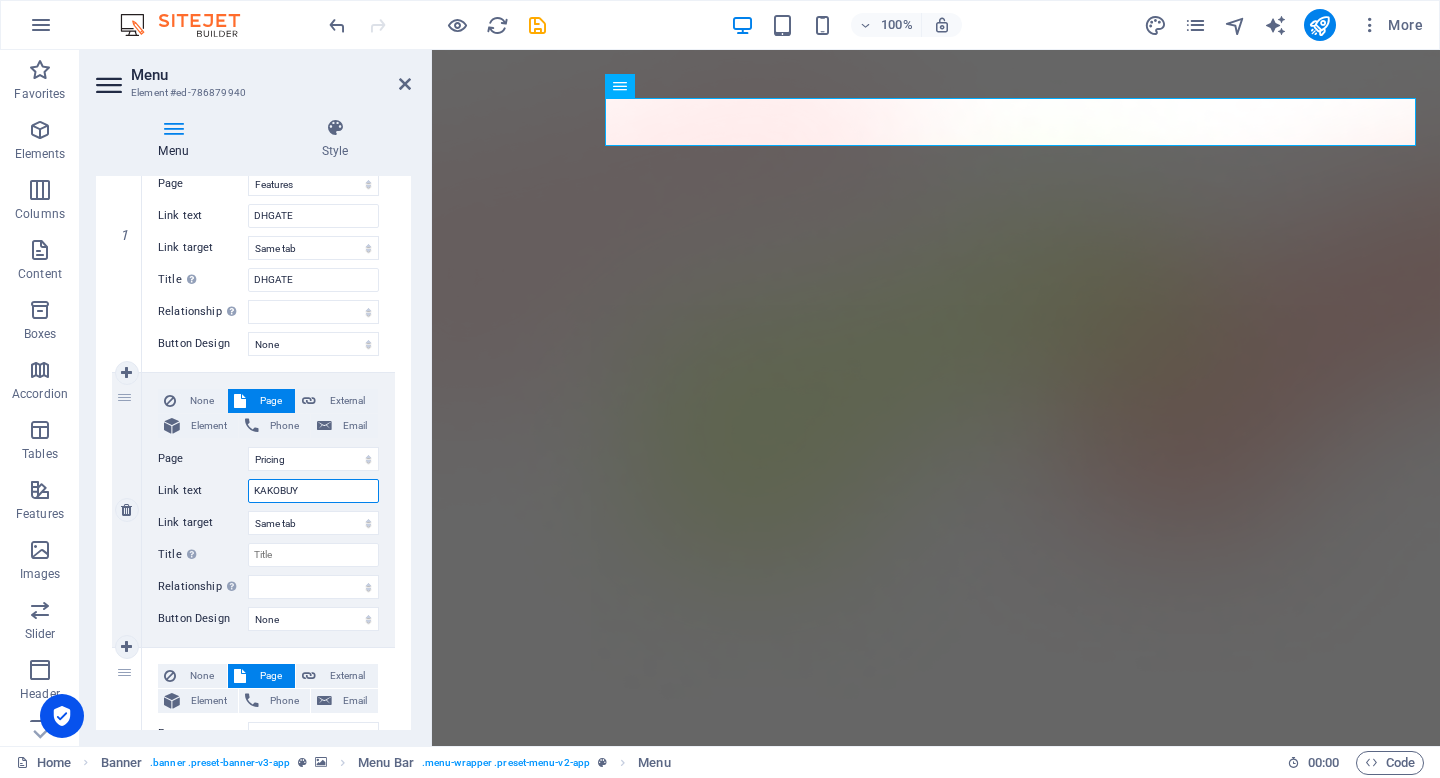 select 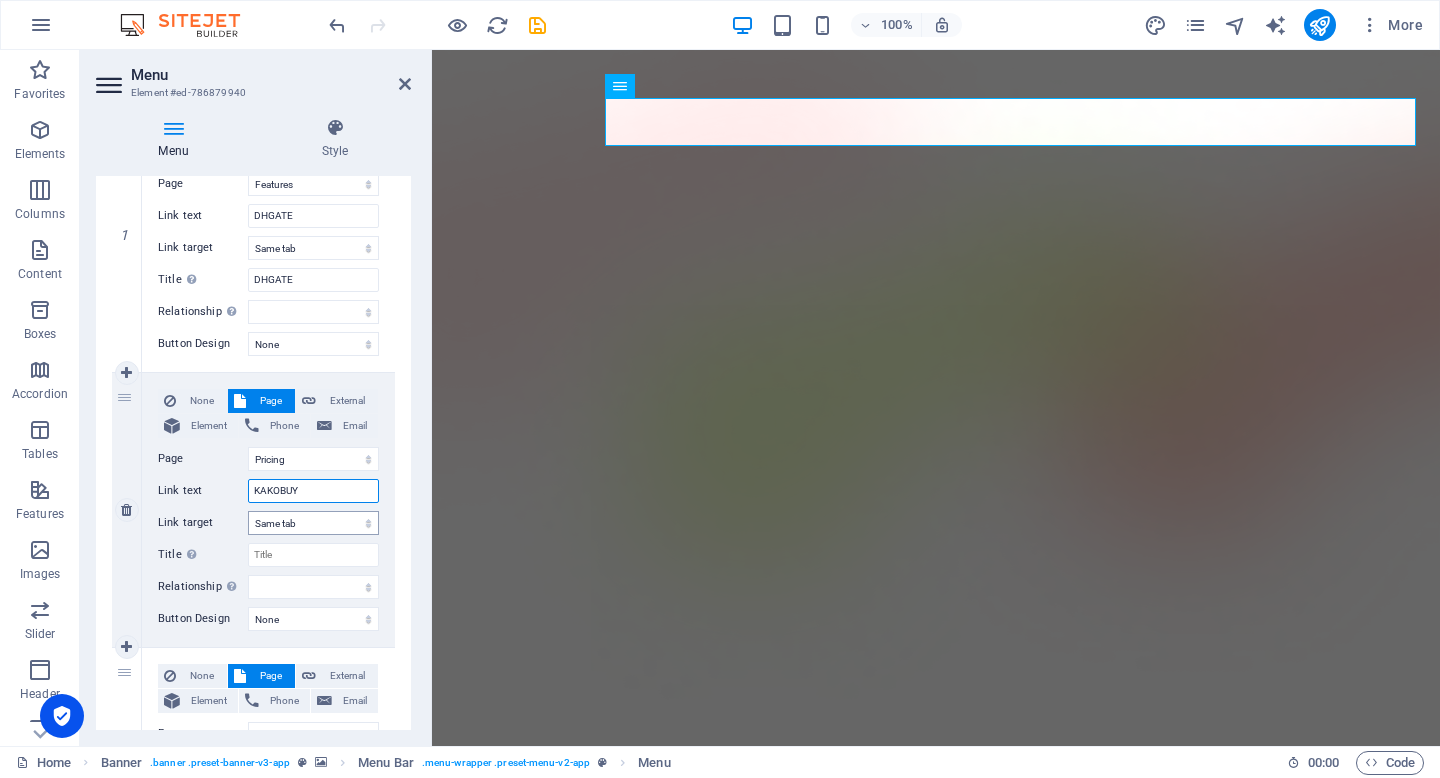 type on "KAKOBUY" 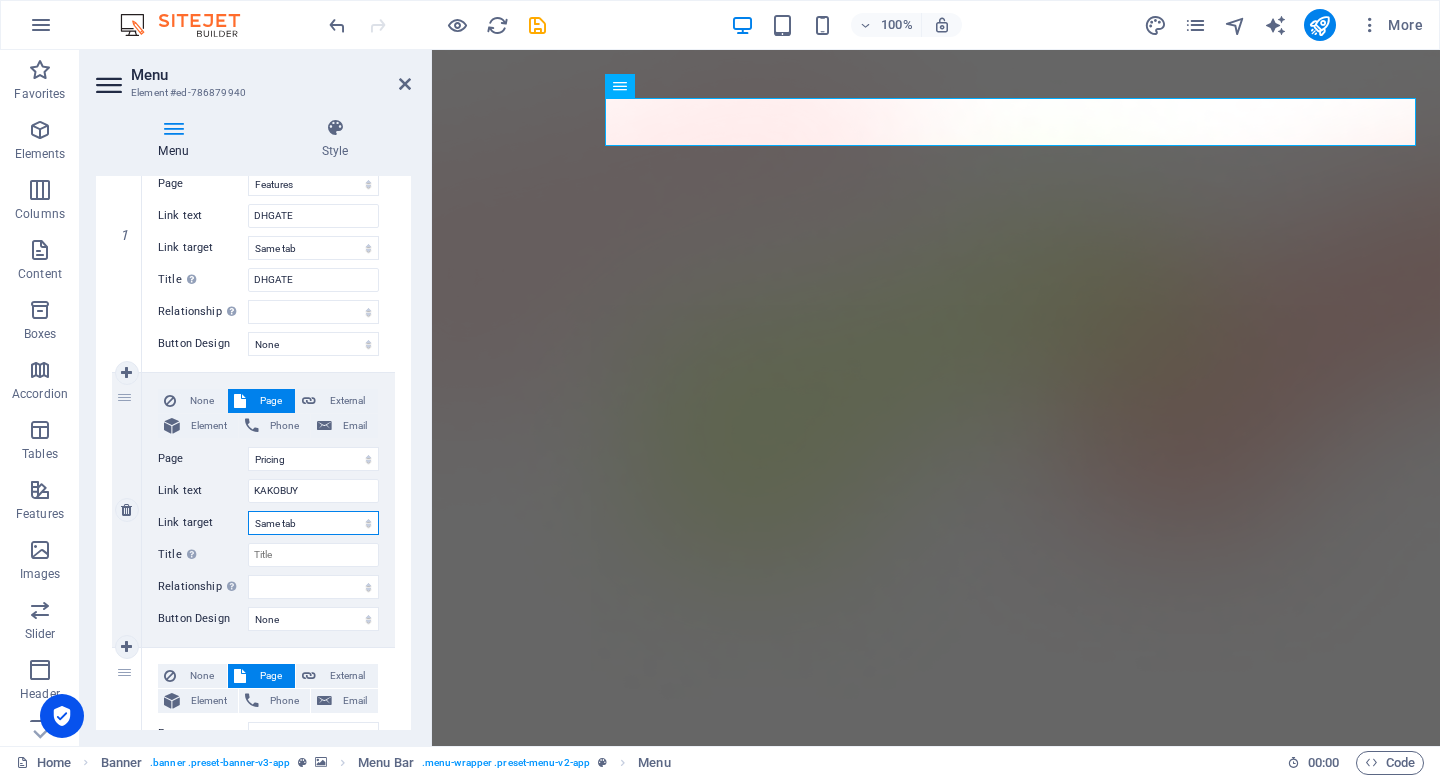 click on "New tab Same tab Overlay" at bounding box center [313, 523] 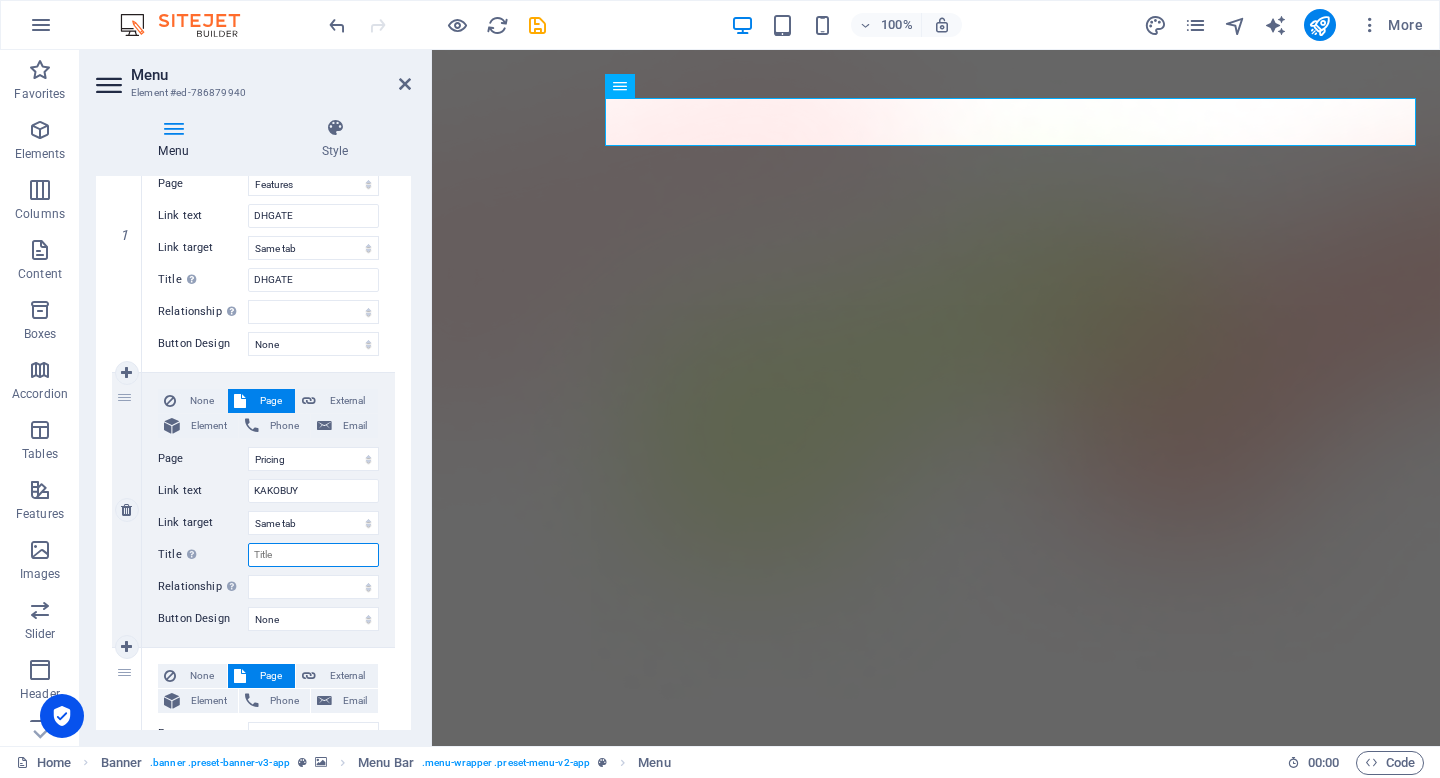 click on "Title Additional link description, should not be the same as the link text. The title is most often shown as a tooltip text when the mouse moves over the element. Leave empty if uncertain." at bounding box center [313, 555] 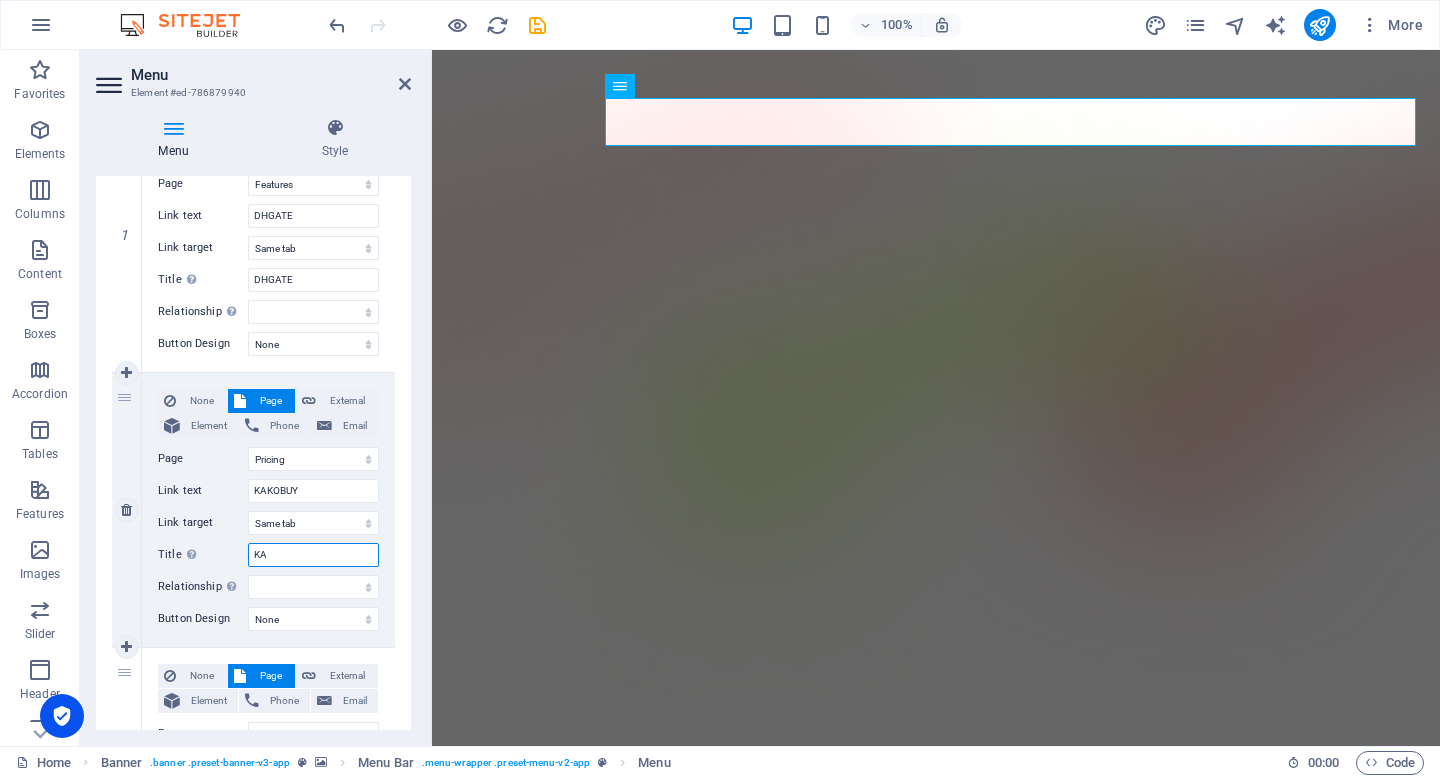 type on "KAK" 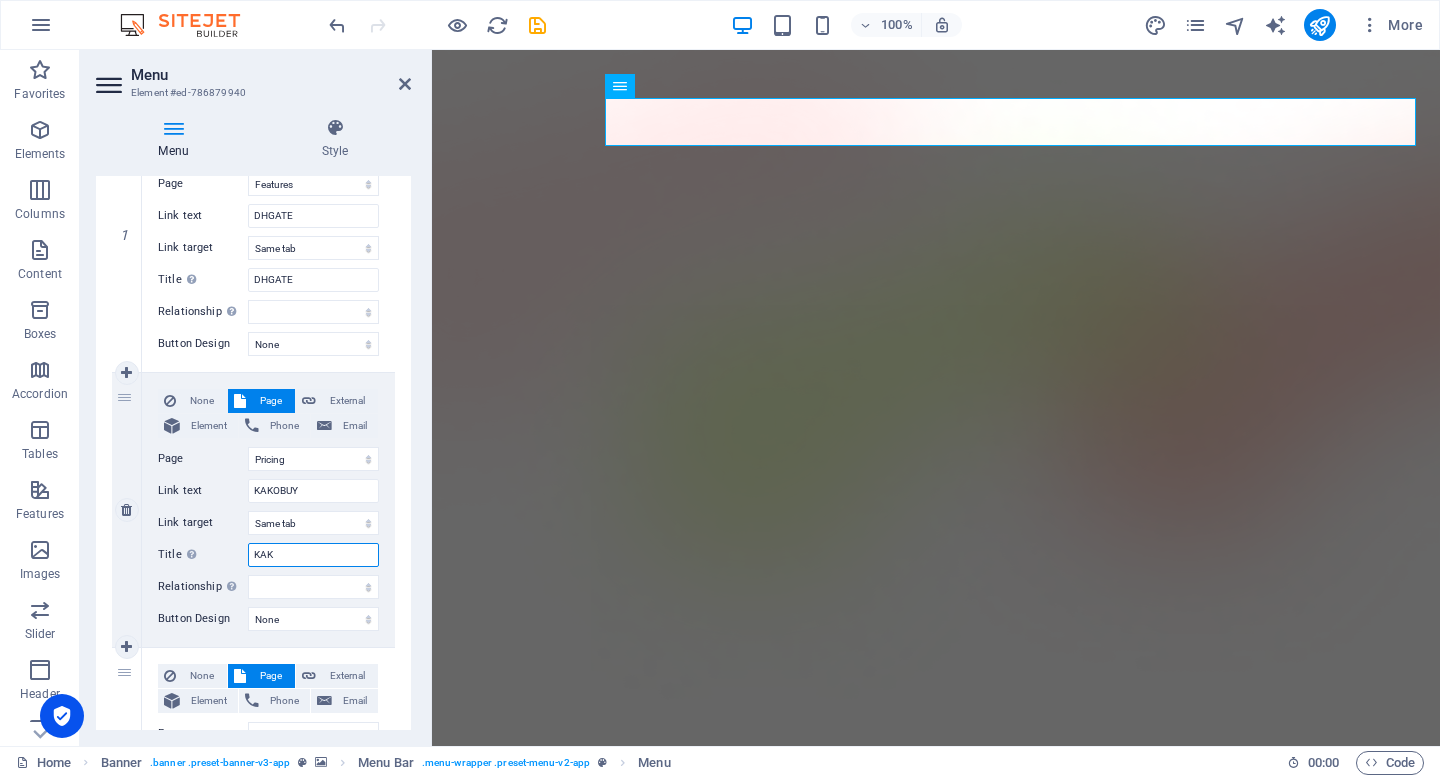 select 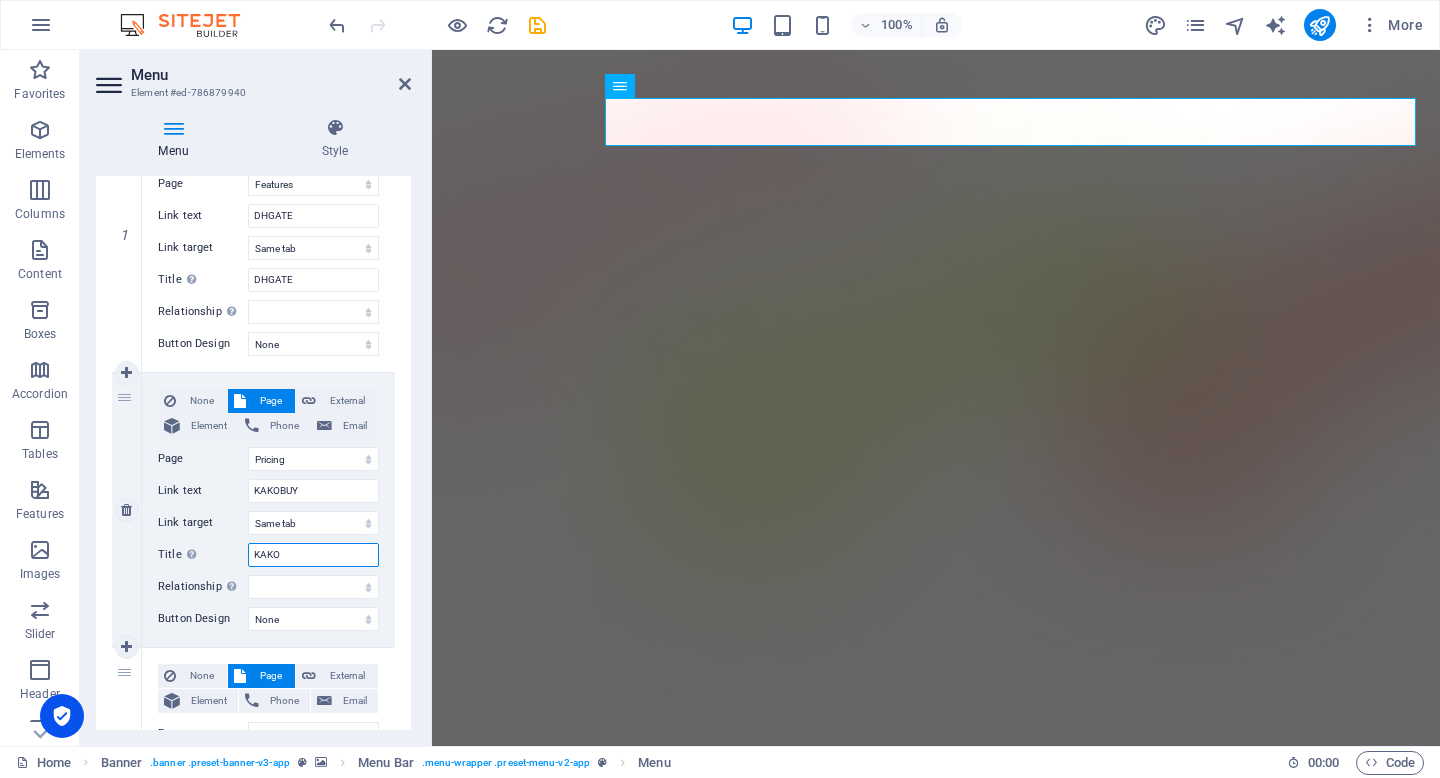 type on "KAKOB" 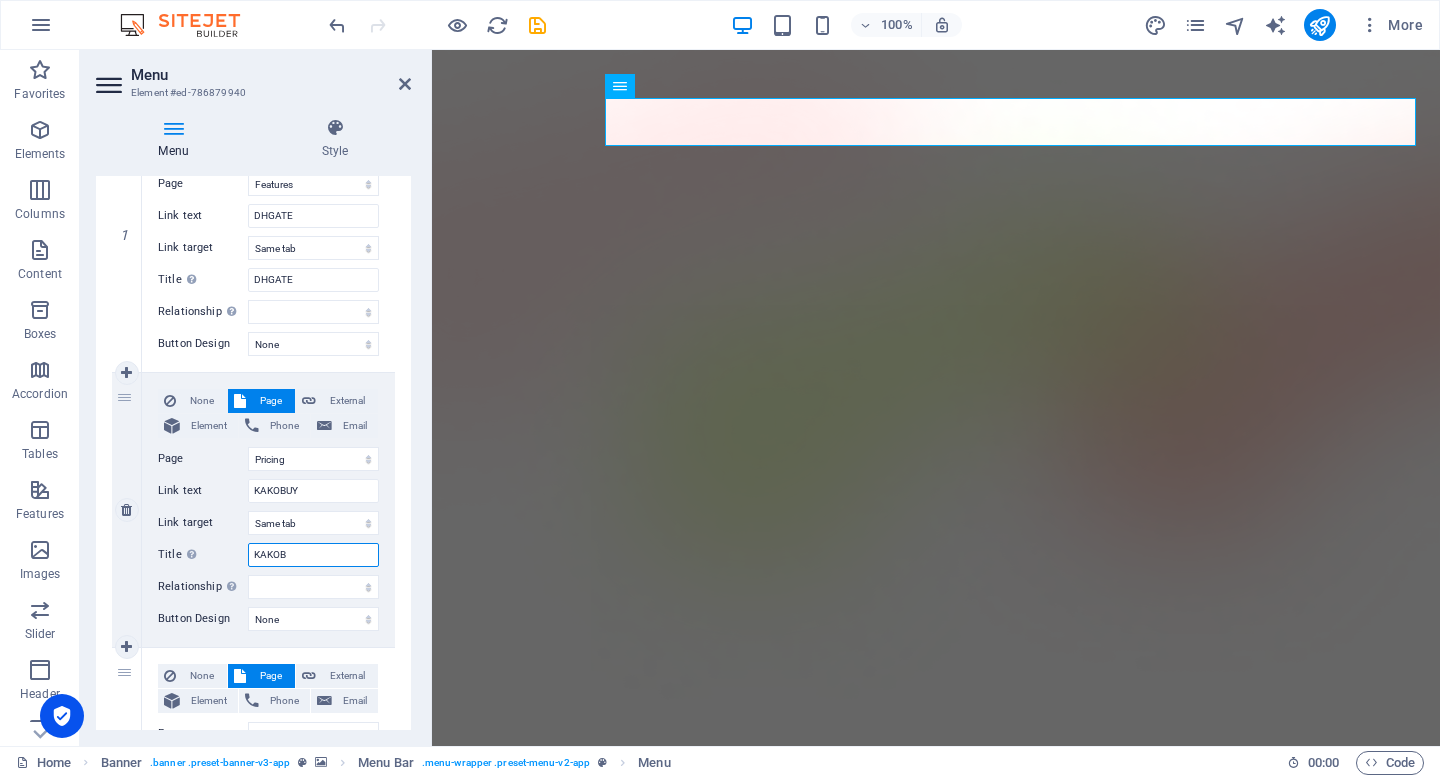 select 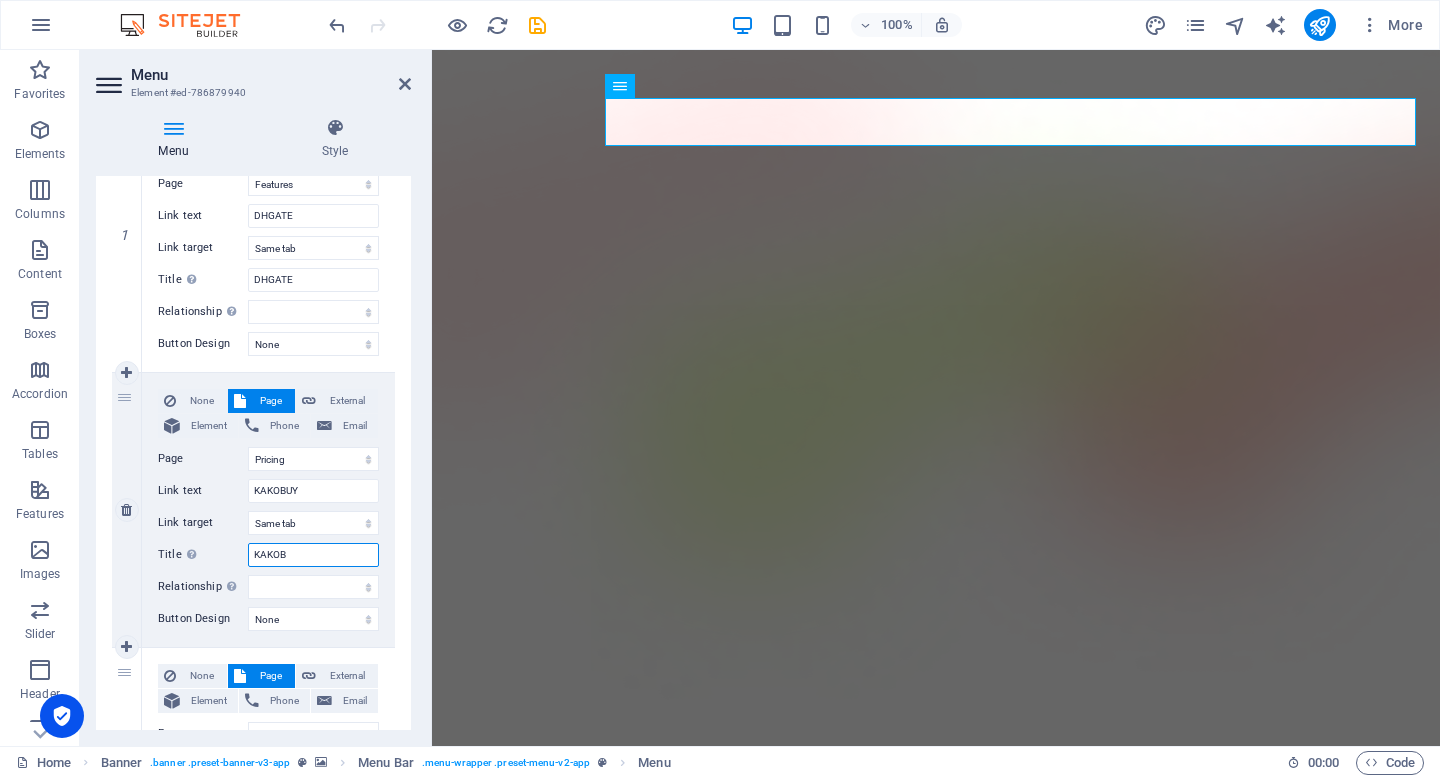 select 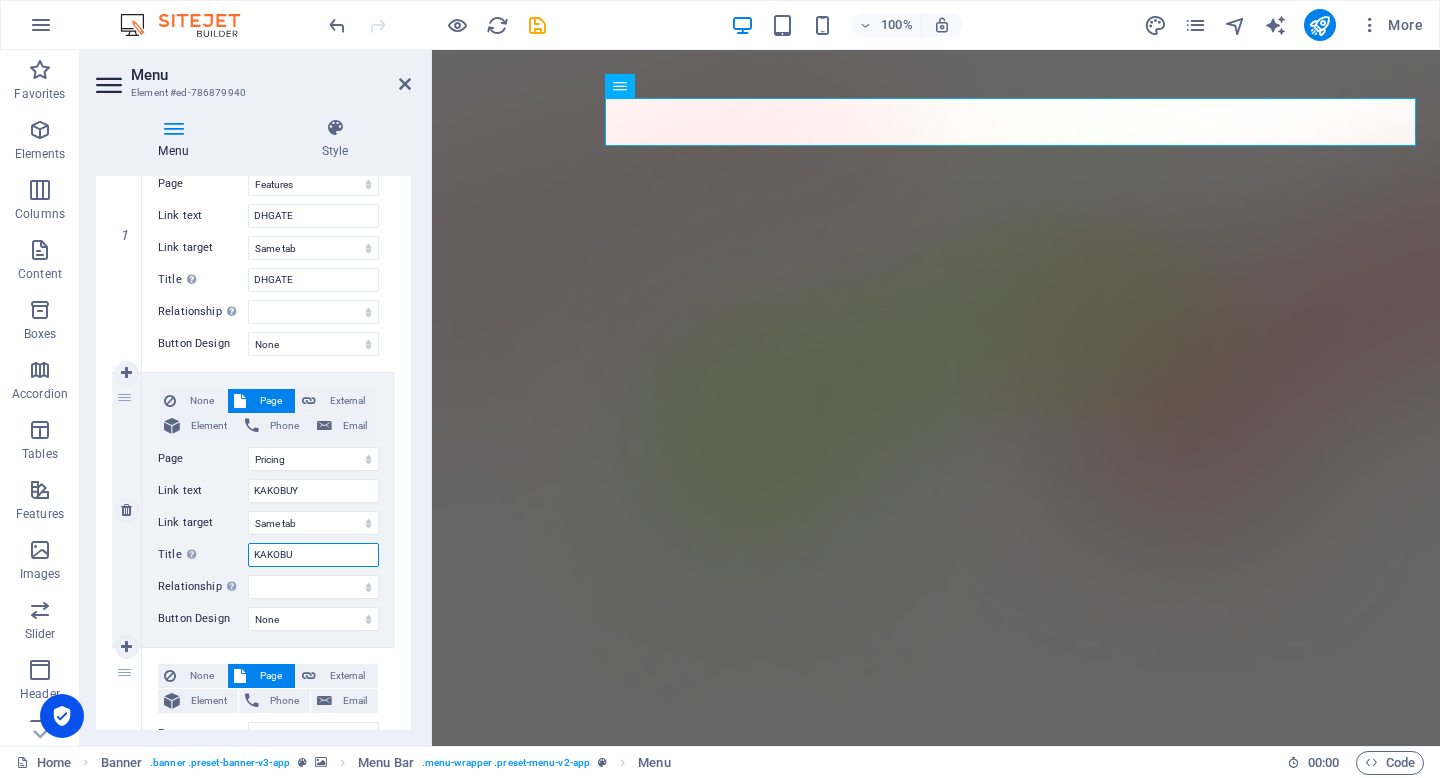 type on "KAKOBUY" 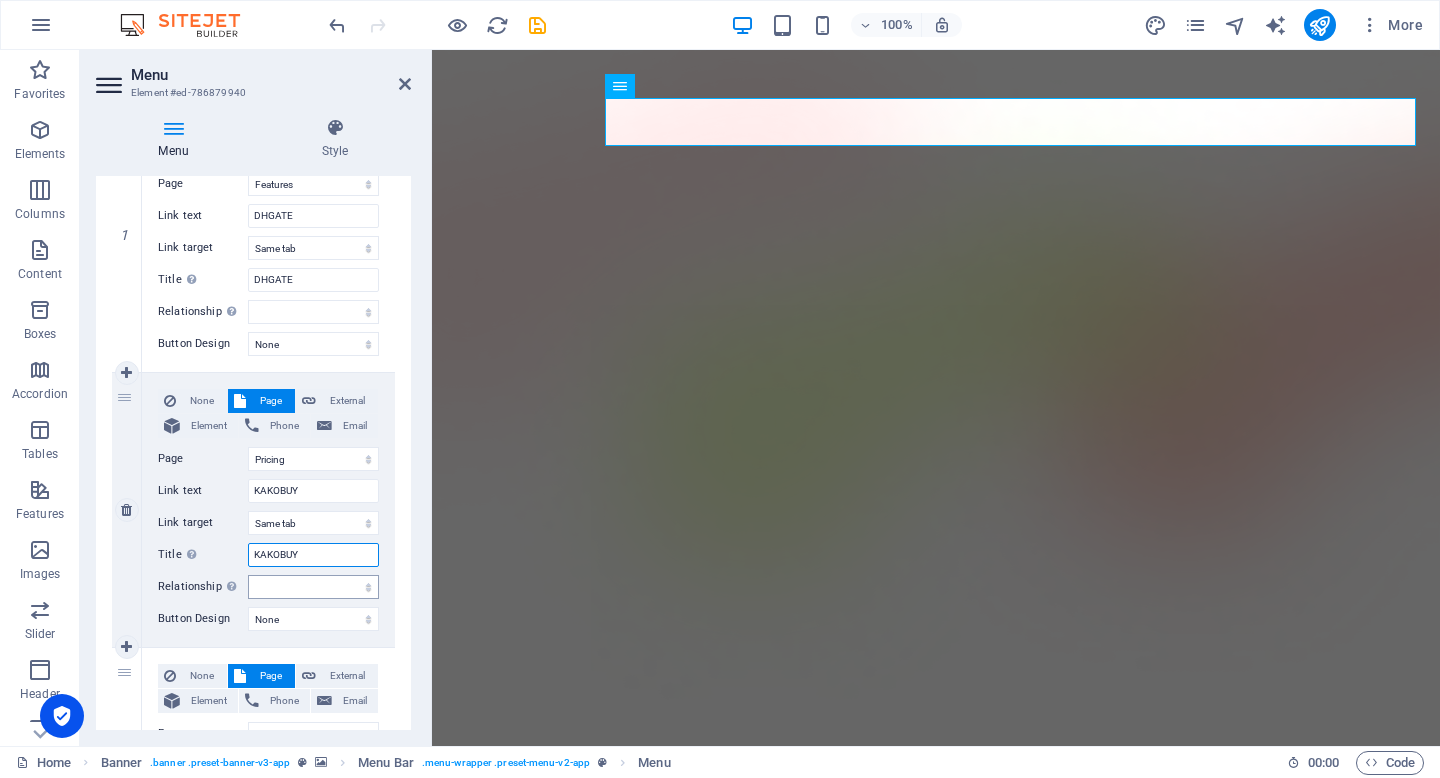 select 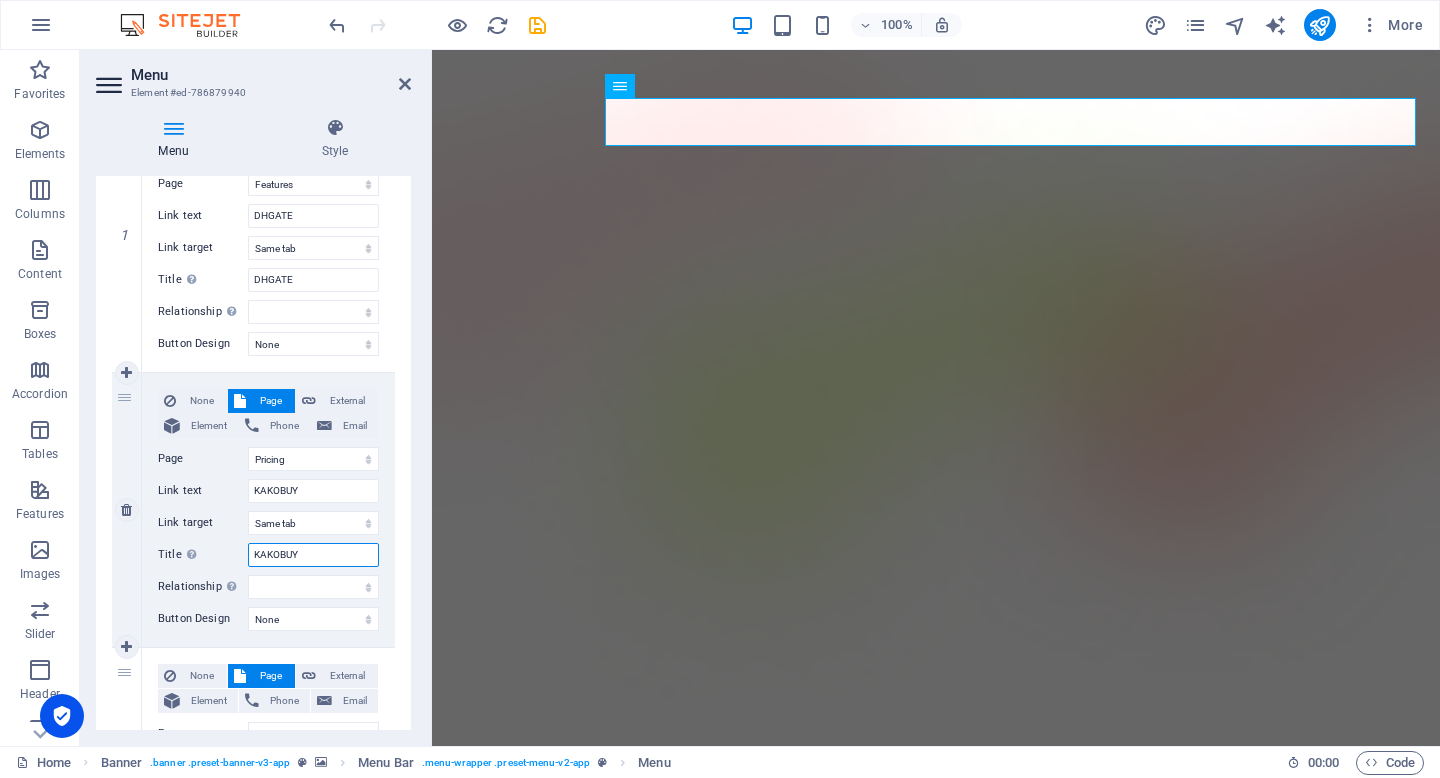type on "KAKOBUY" 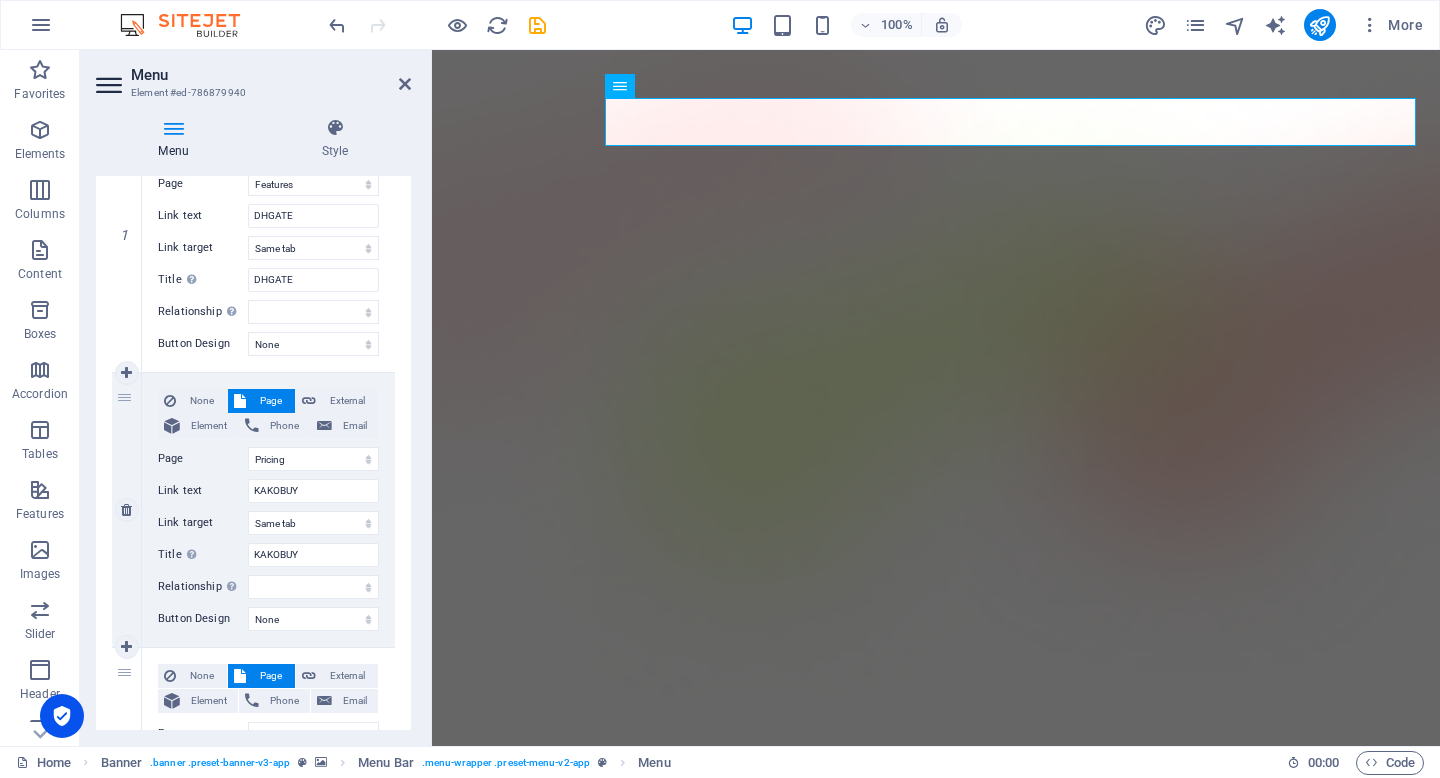 click on "None Page External Element Phone Email Page Home Features Pricing Blog Contact Privacy Legal Notice Element
URL /pricing Phone Email Link text KAKOBUY Link target New tab Same tab Overlay Title Additional link description, should not be the same as the link text. The title is most often shown as a tooltip text when the mouse moves over the element. Leave empty if uncertain. KAKOBUY Relationship Sets the  relationship of this link to the link target . For example, the value "nofollow" instructs search engines not to follow the link. Can be left empty. alternate author bookmark external help license next nofollow noreferrer noopener prev search tag Button Design None Default Primary Secondary" at bounding box center (268, 510) 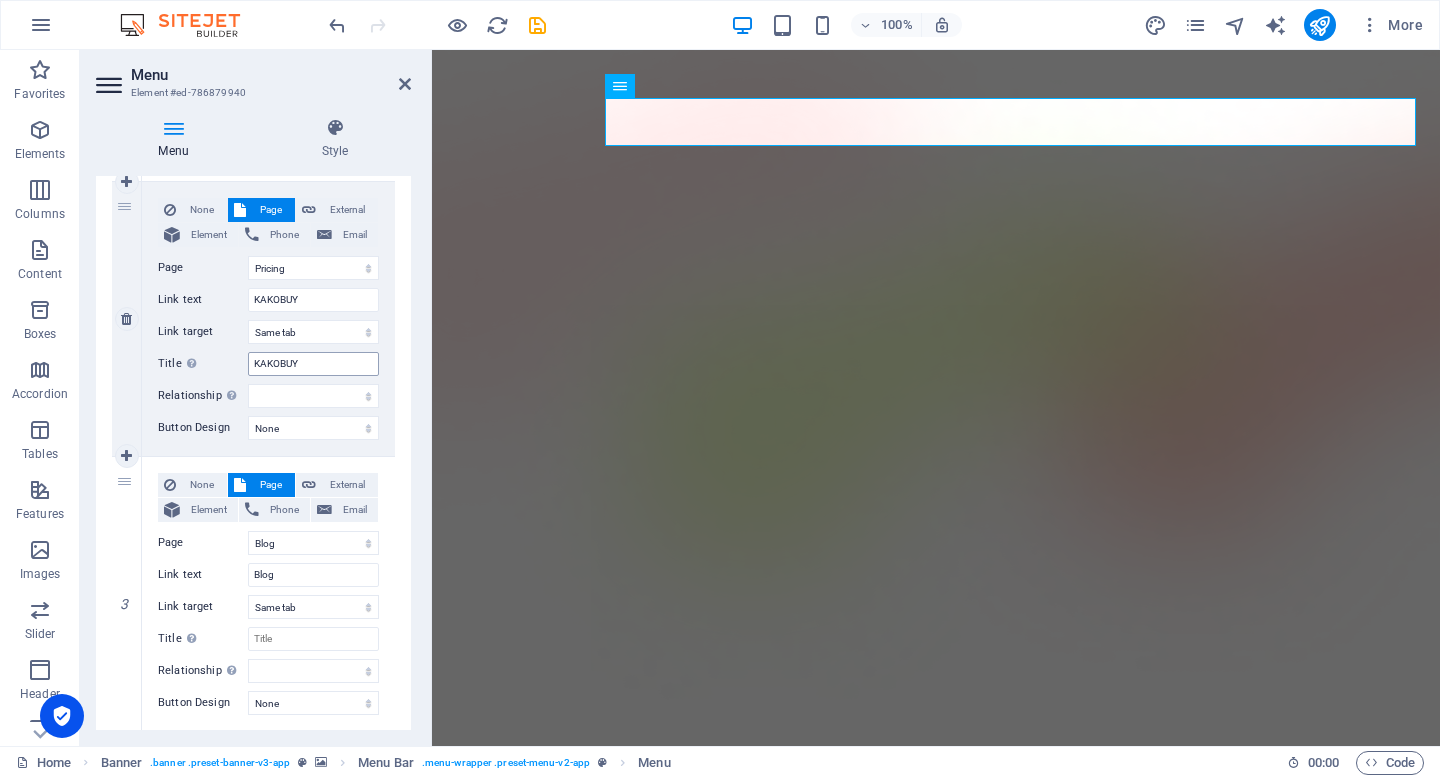 scroll, scrollTop: 487, scrollLeft: 0, axis: vertical 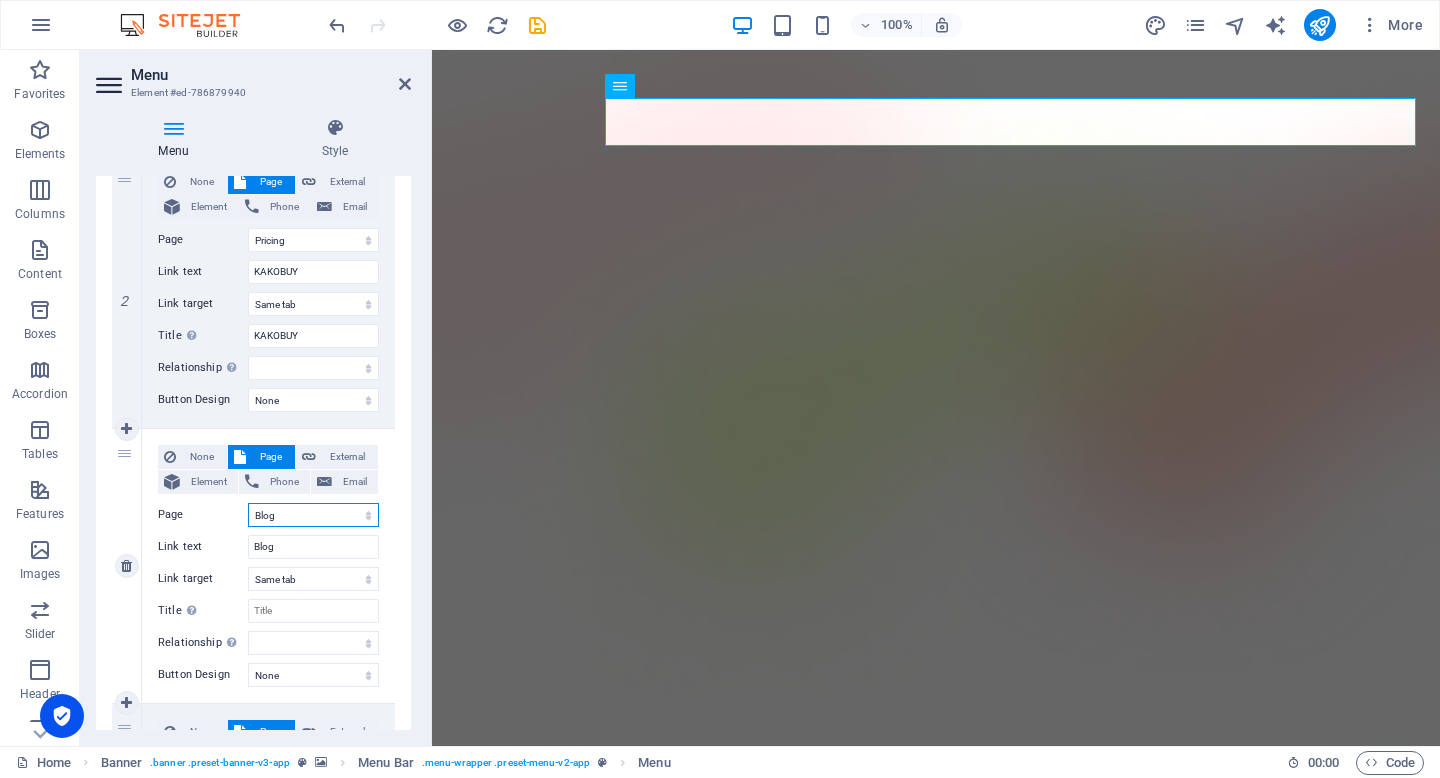 click on "Home Features Pricing Blog Contact Privacy Legal Notice" at bounding box center [313, 515] 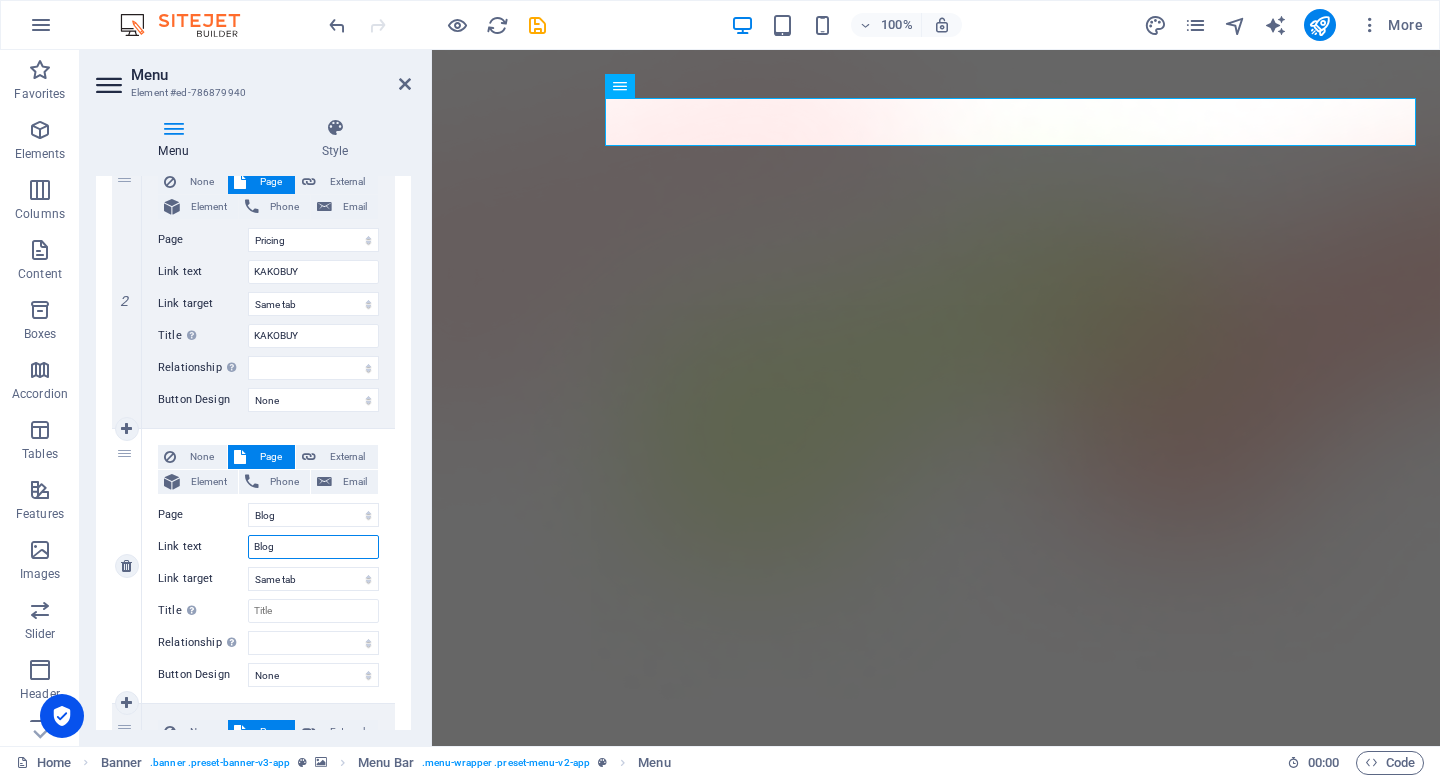 click on "Blog" at bounding box center (313, 547) 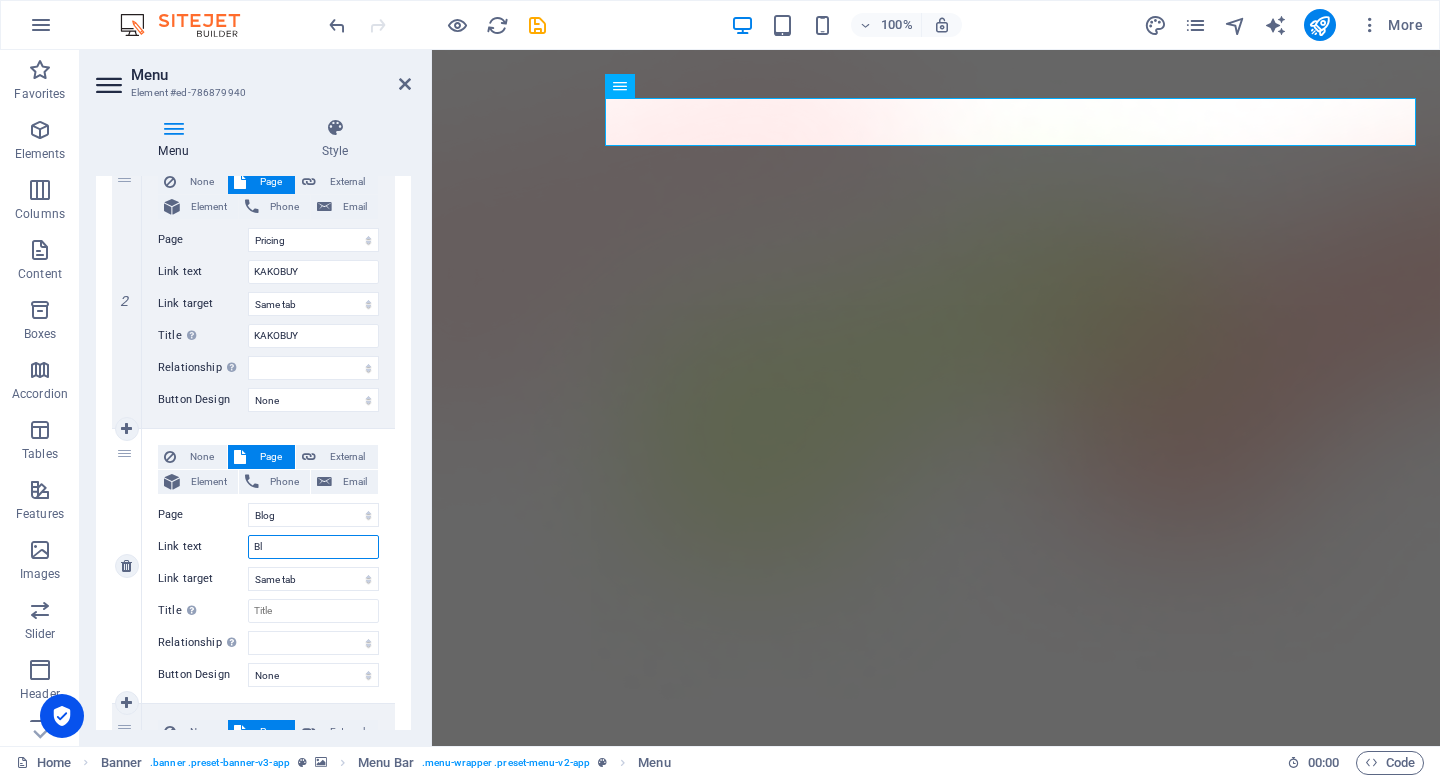 type on "B" 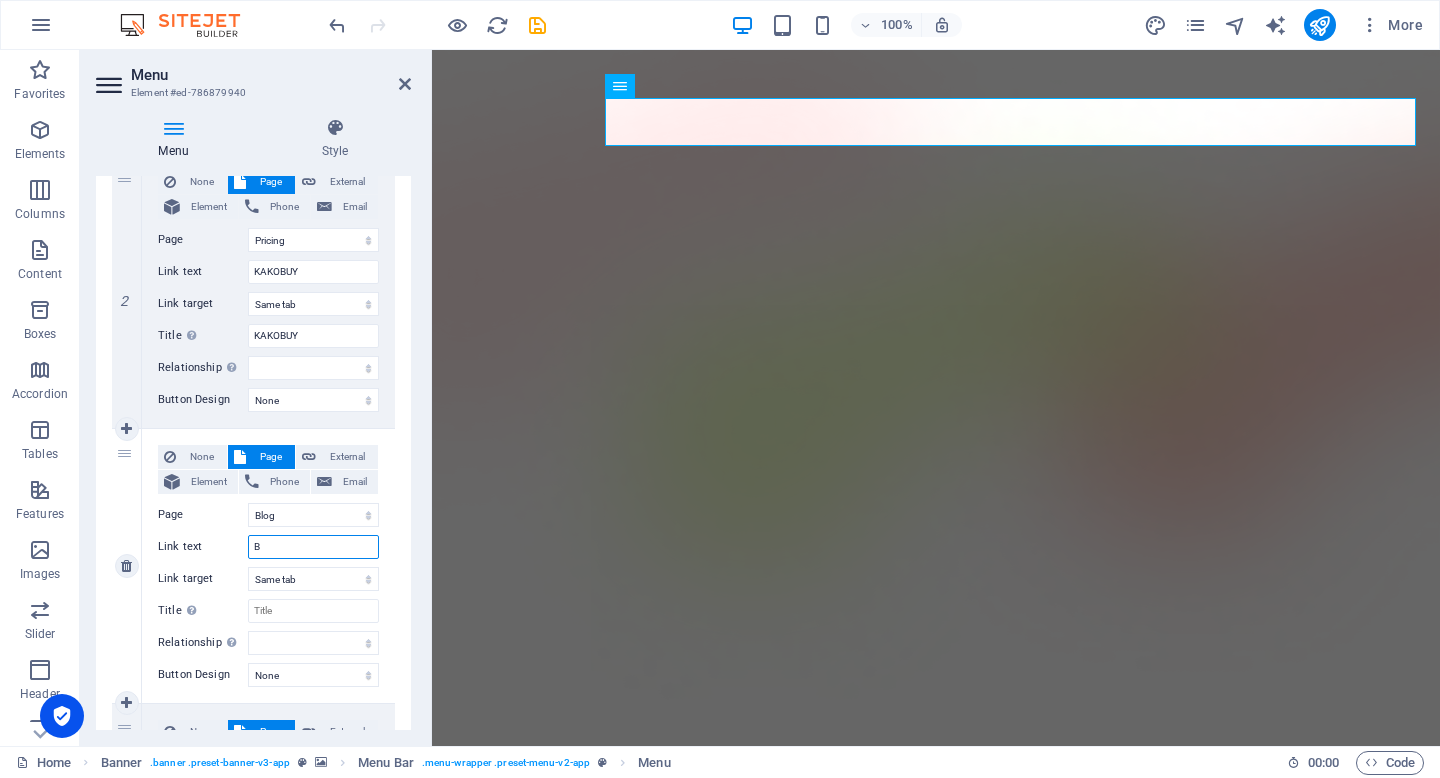 type 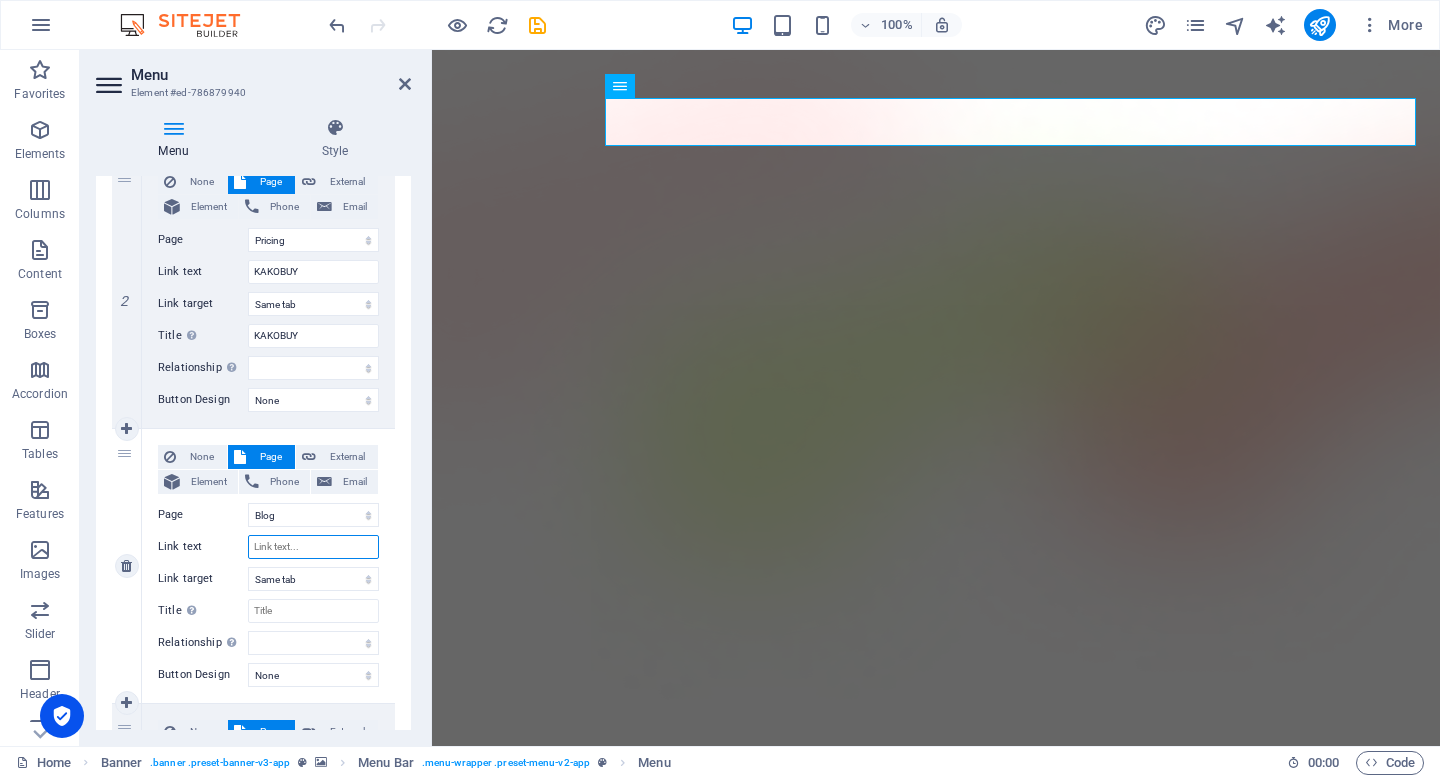 select 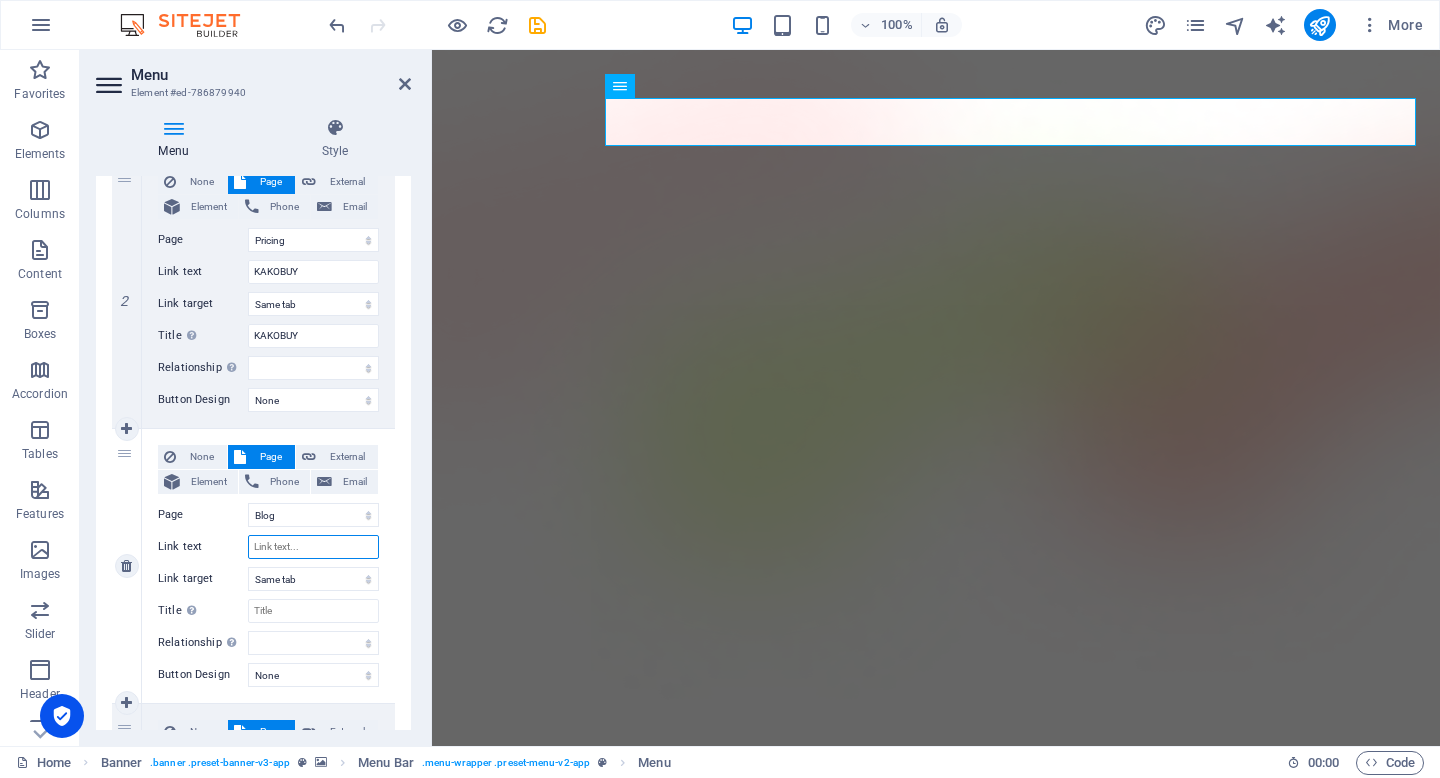 type on "U" 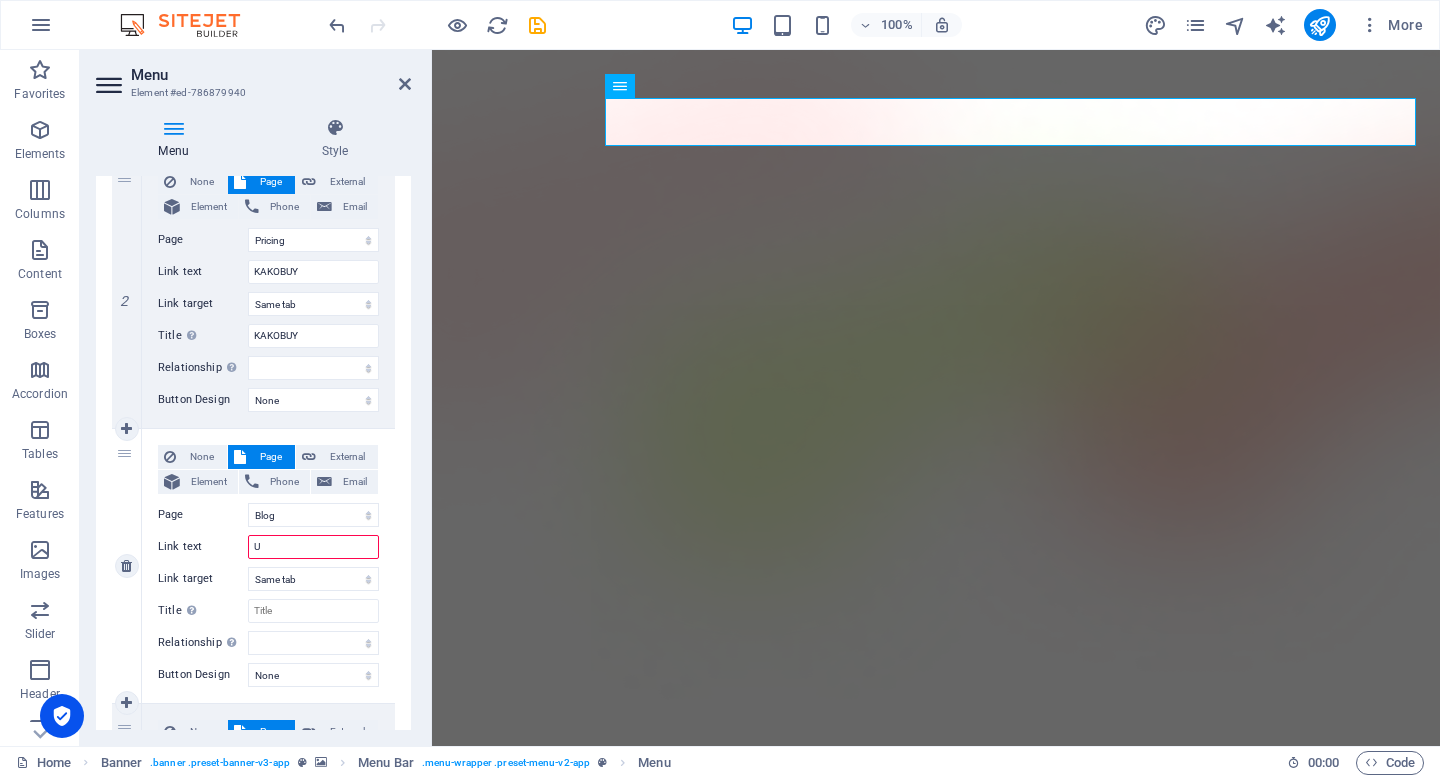 select 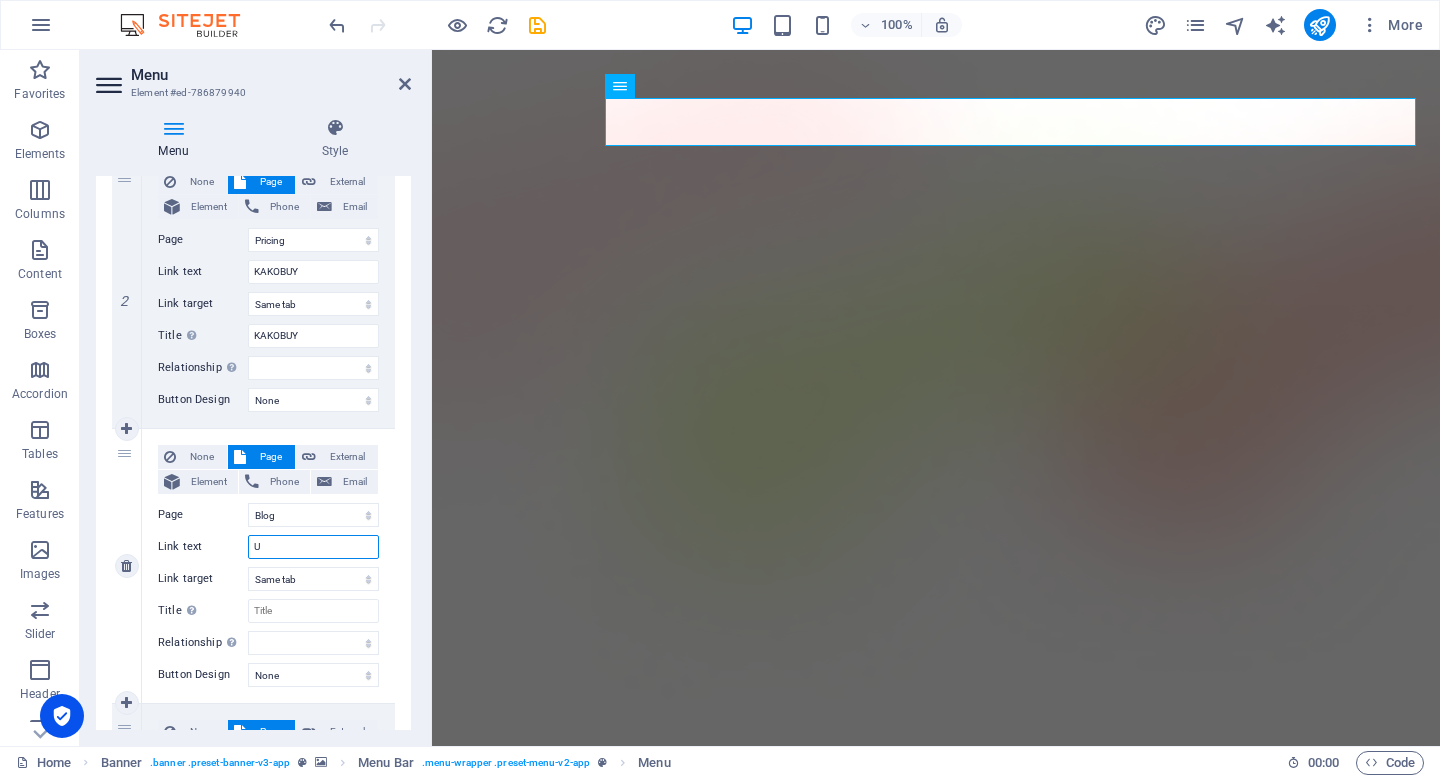 type on "UA" 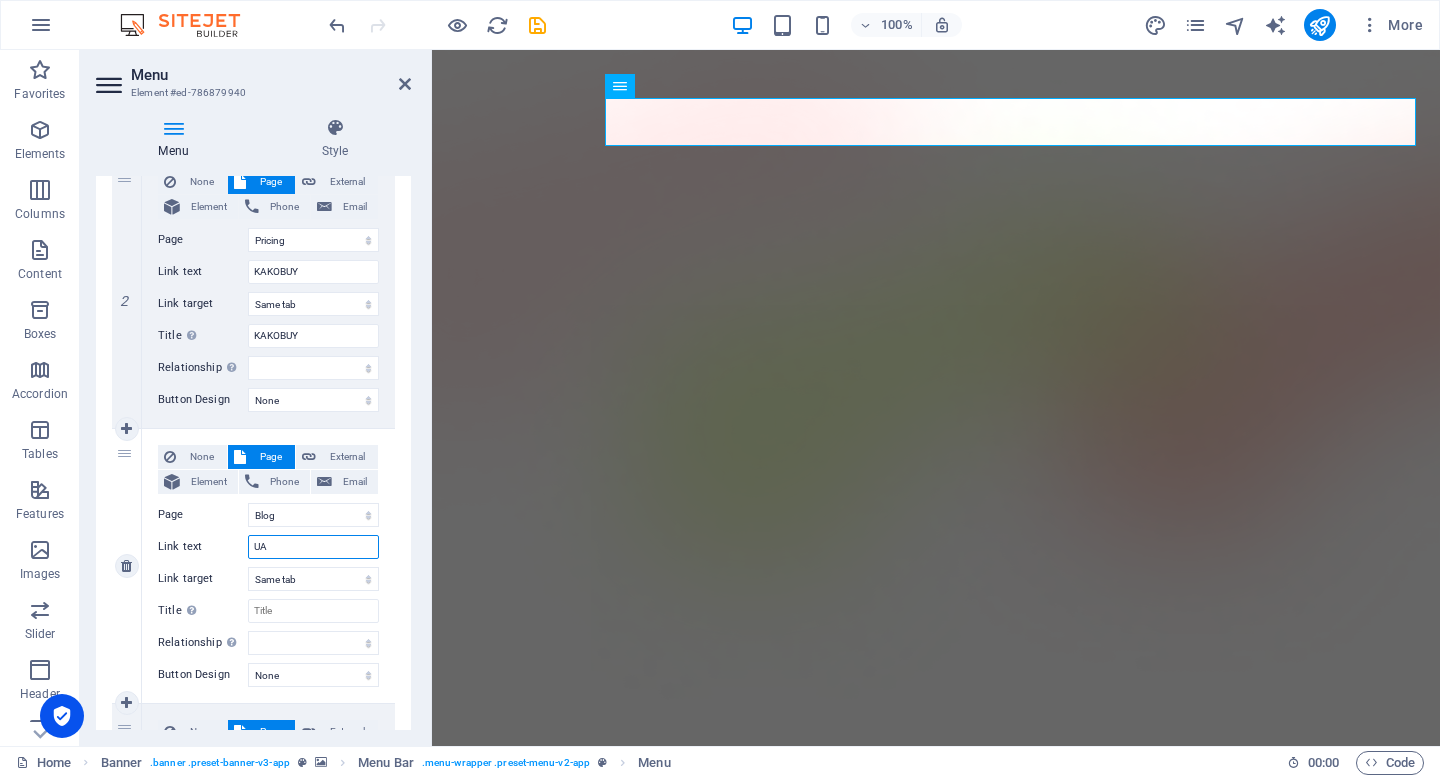 select 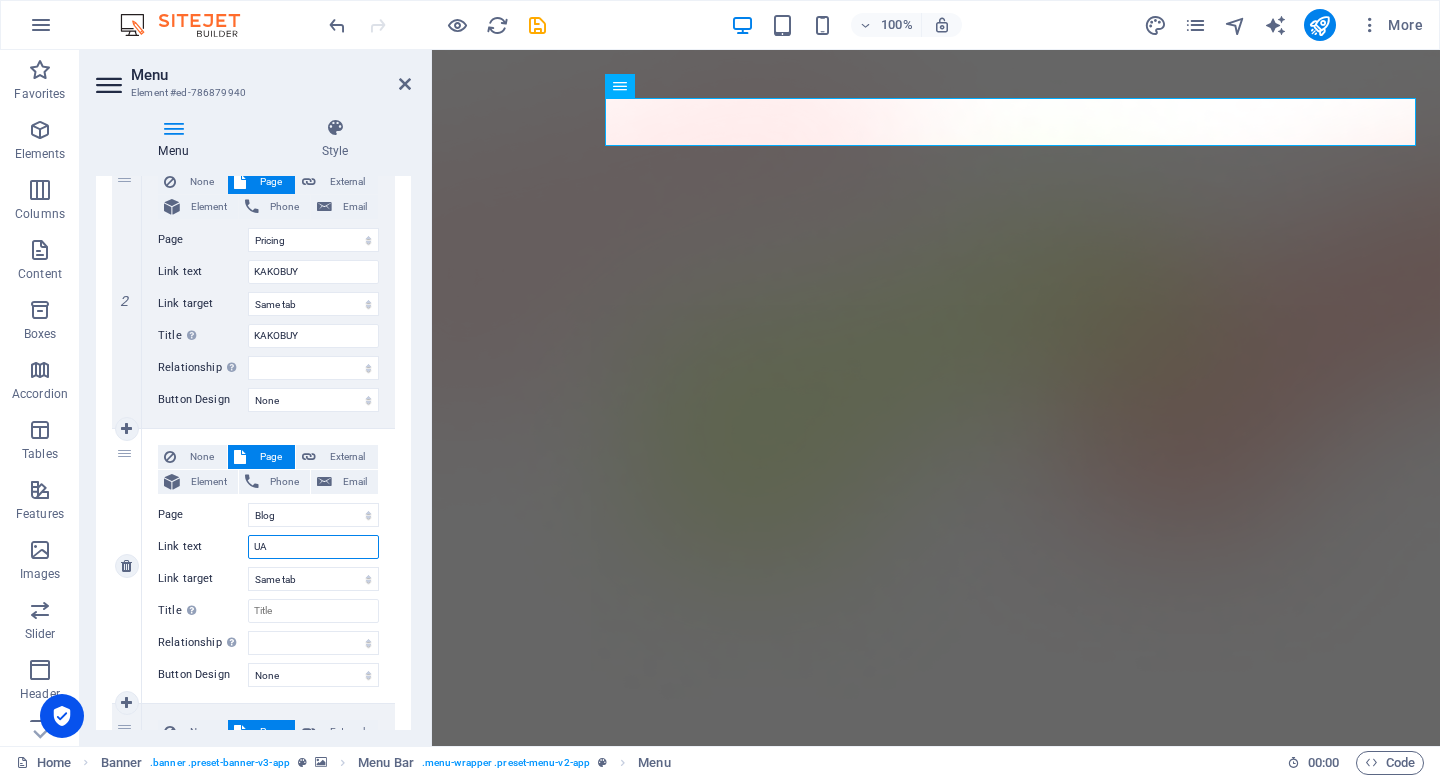 select 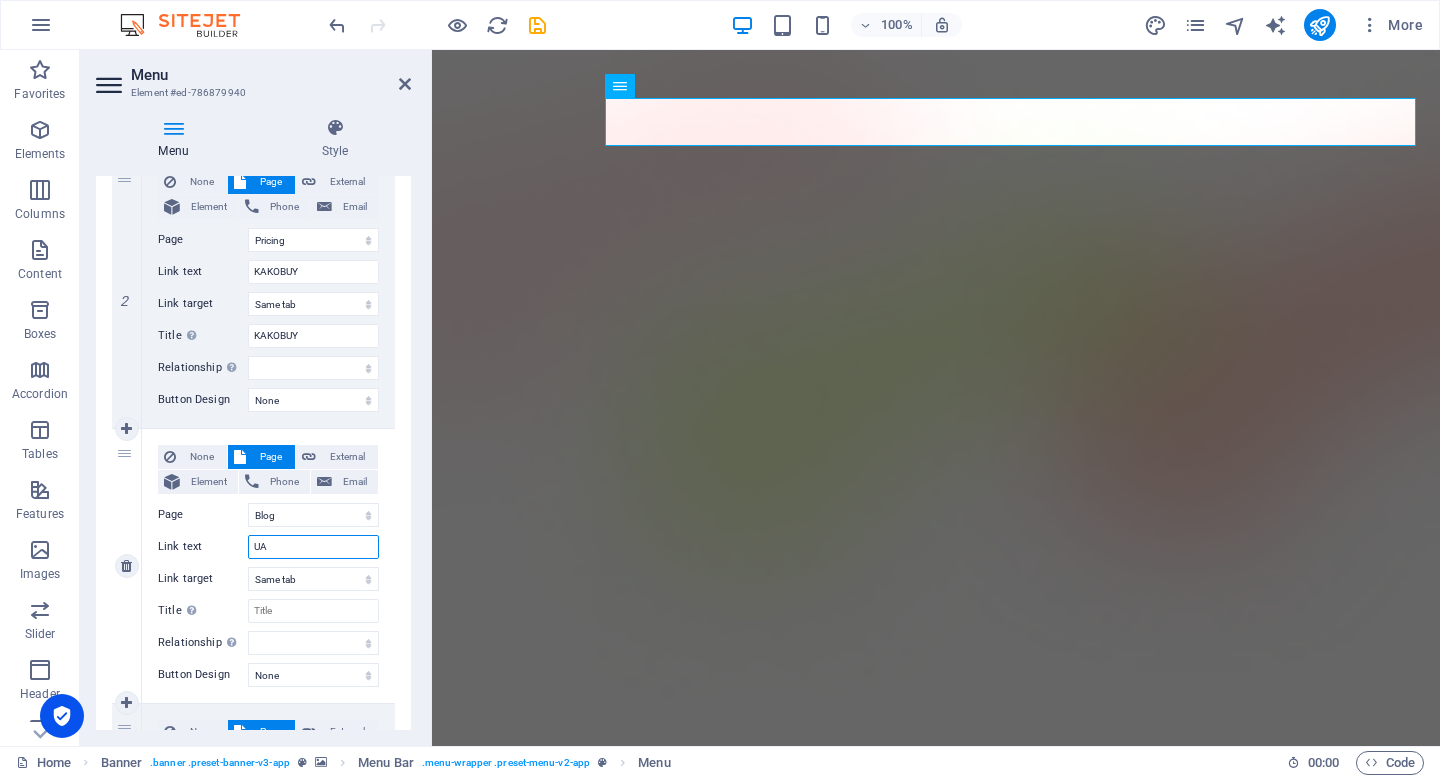 select 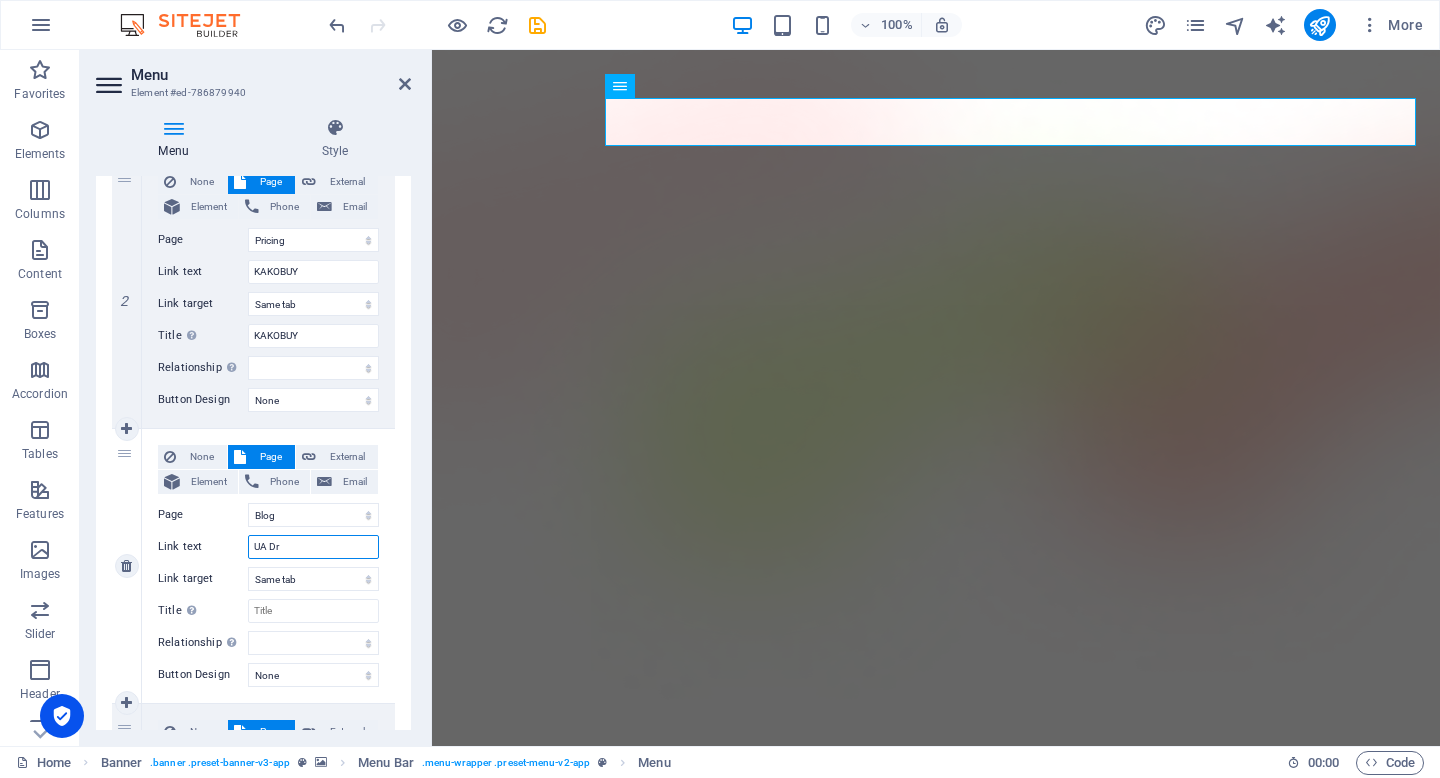 type on "UA Dri" 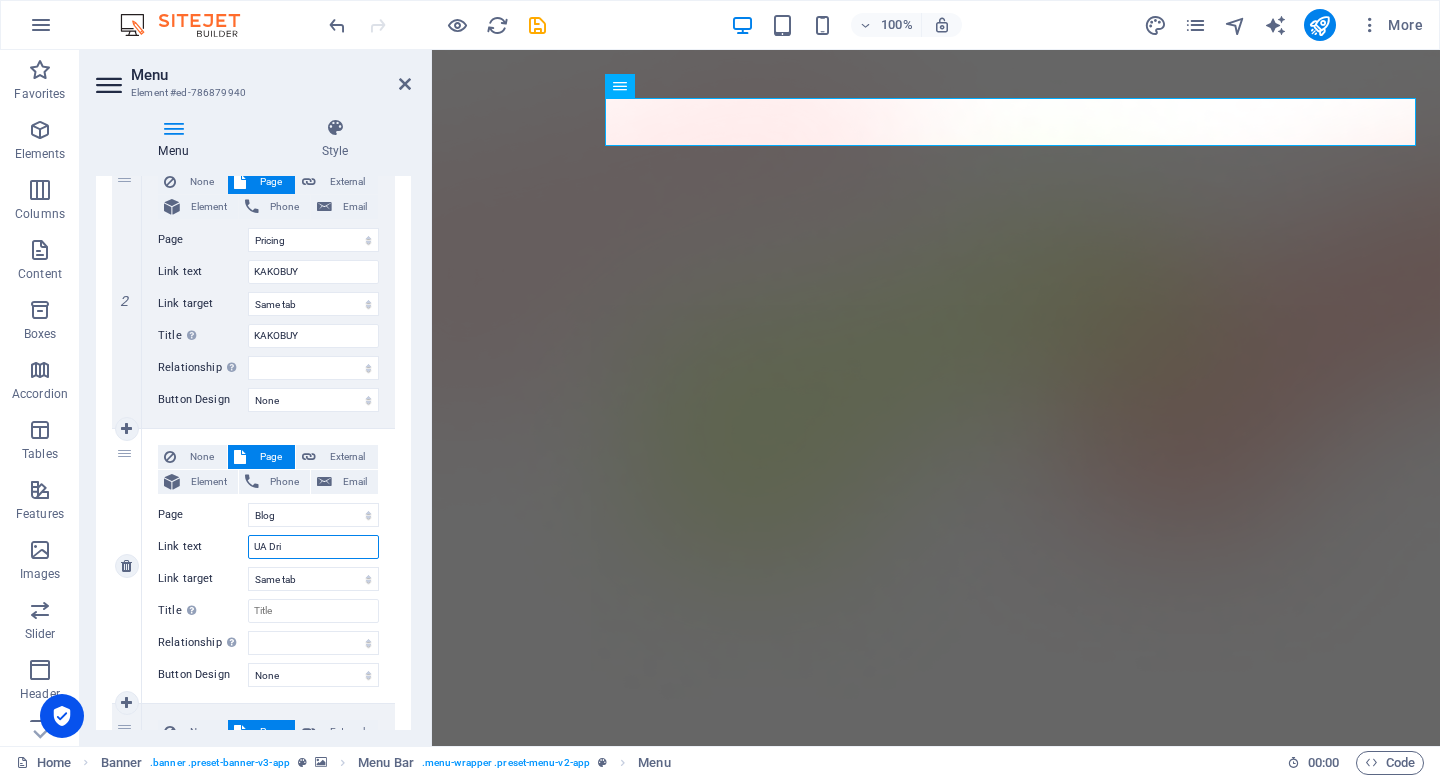 select 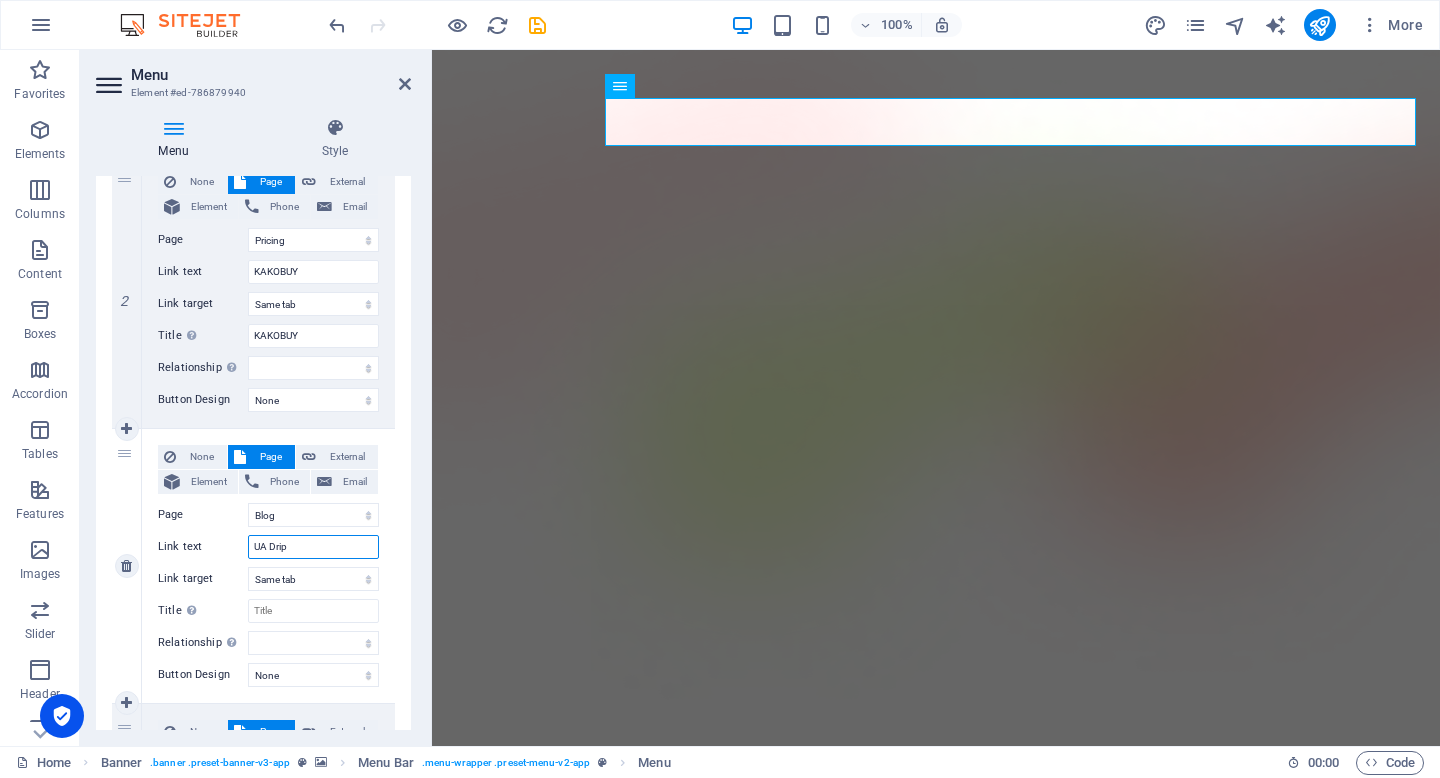 select 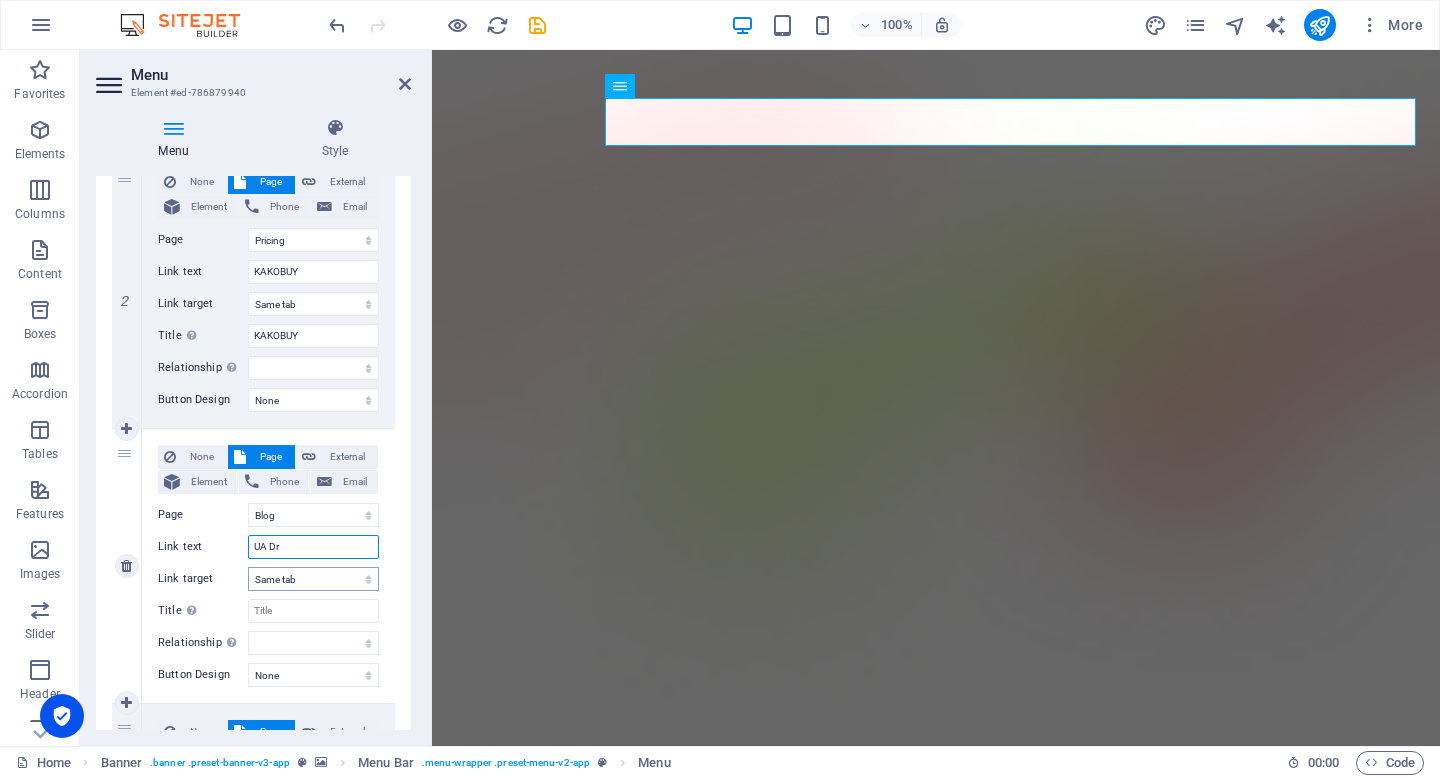 type on "UA D" 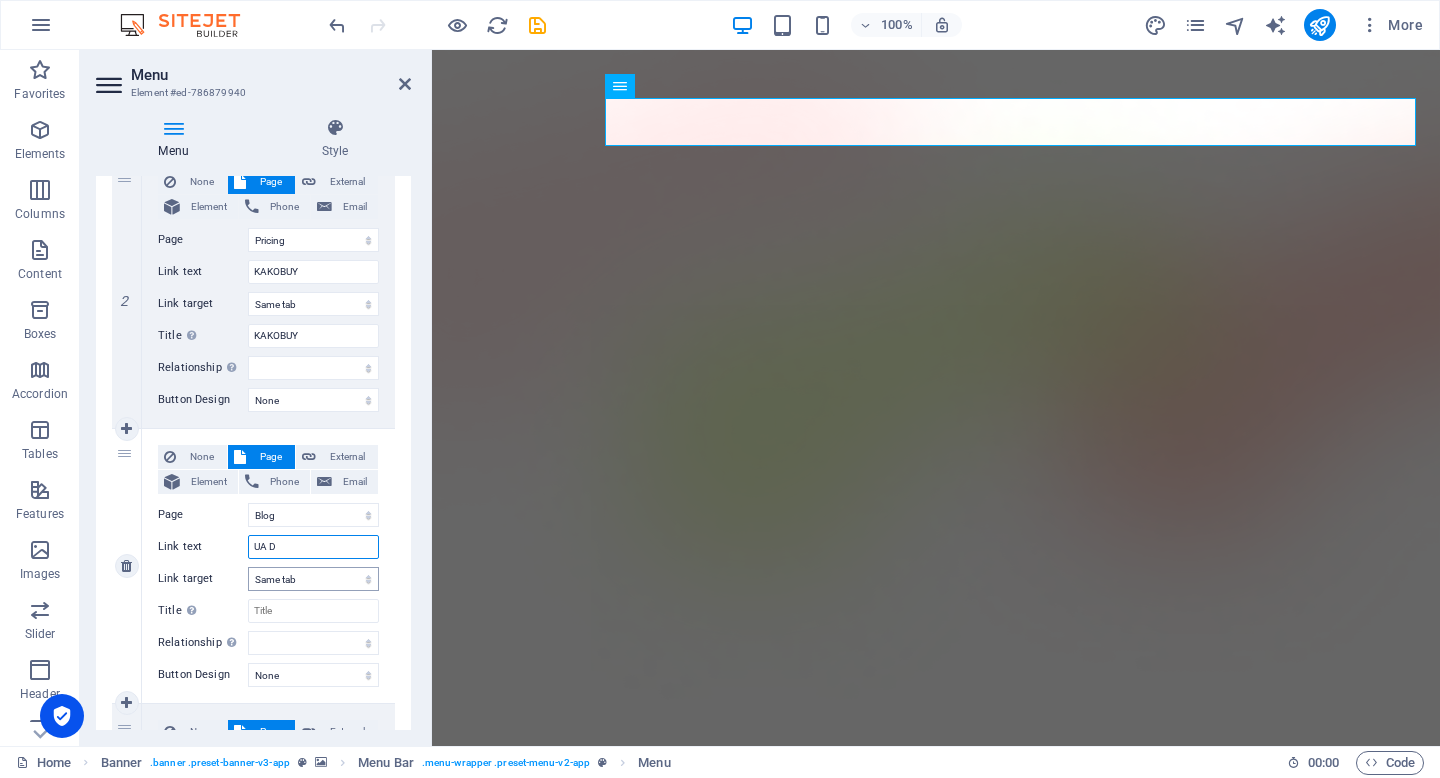 select 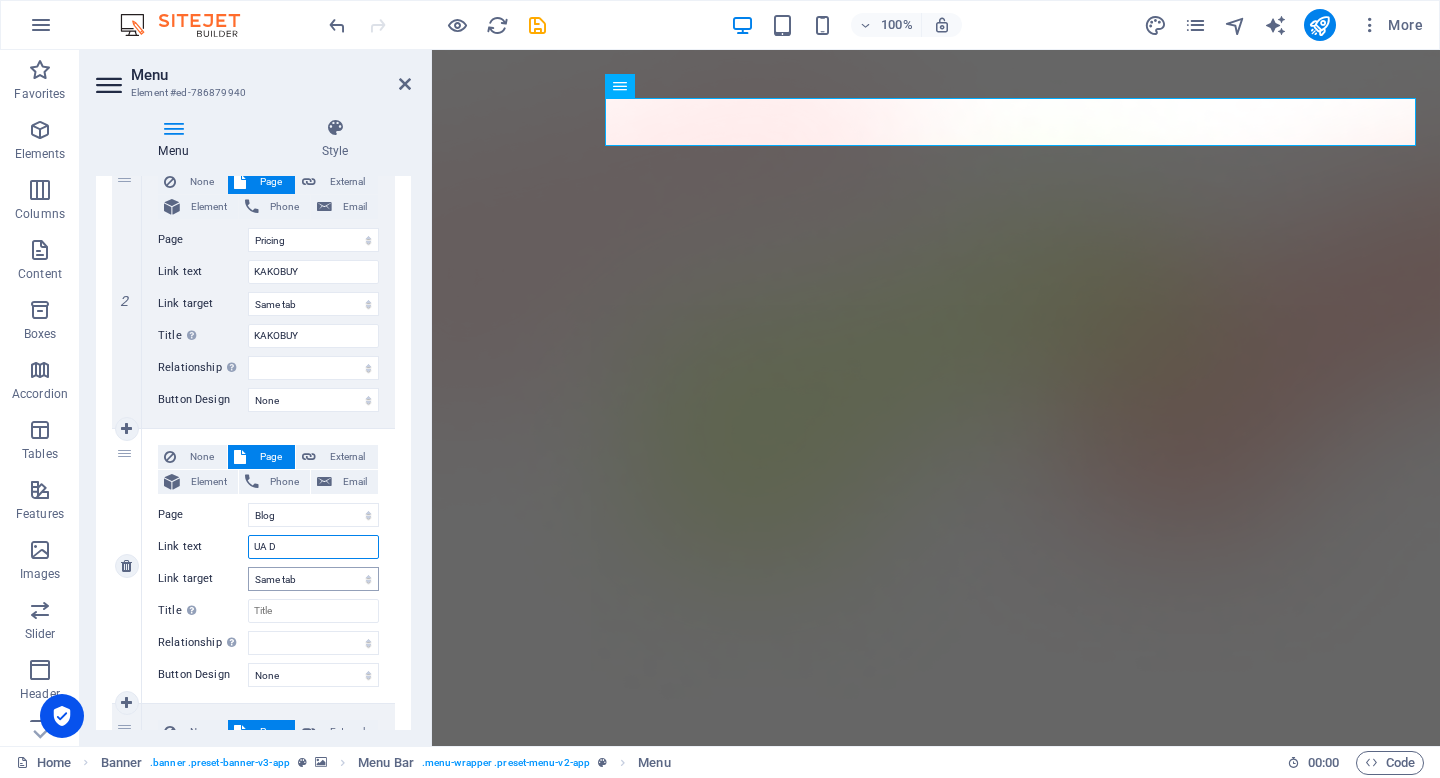 type on "UA DR" 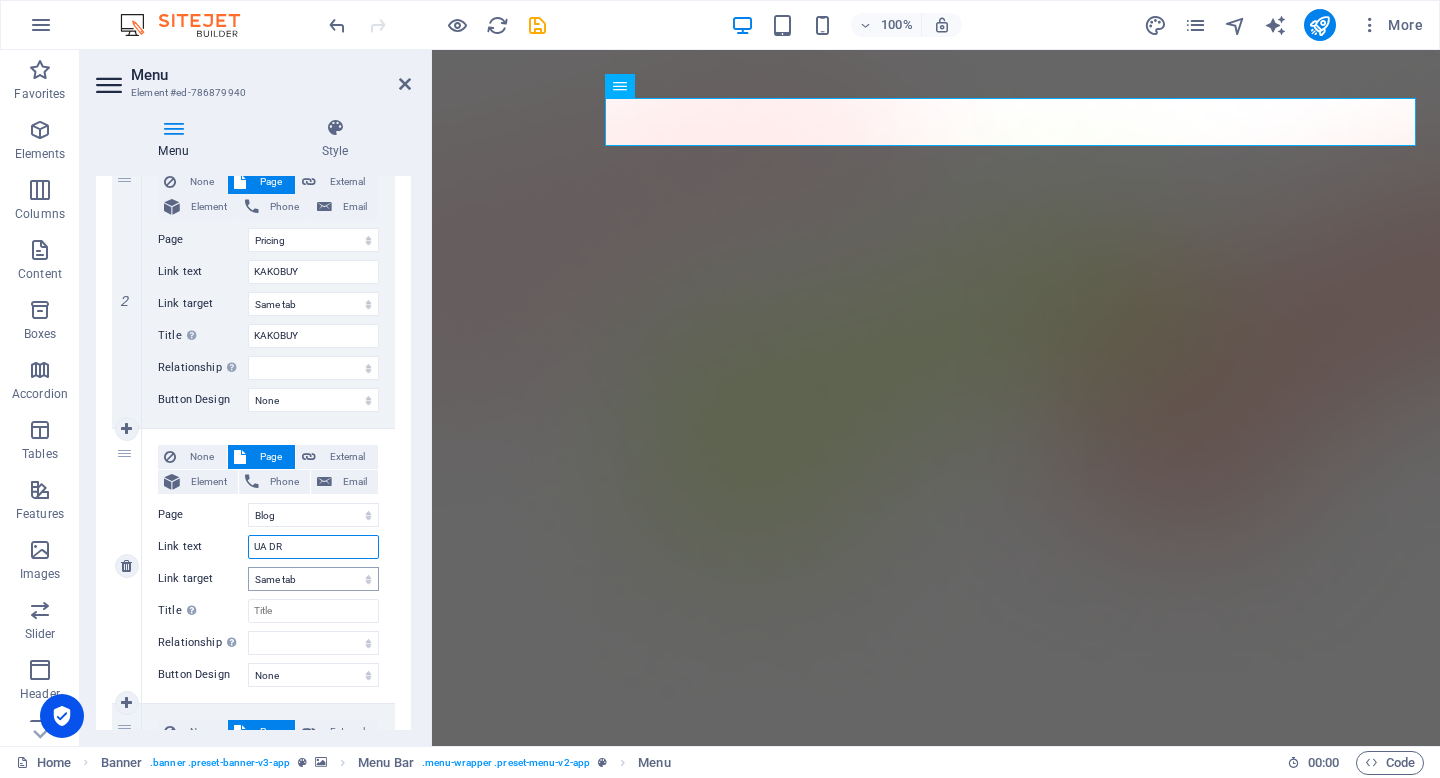 select 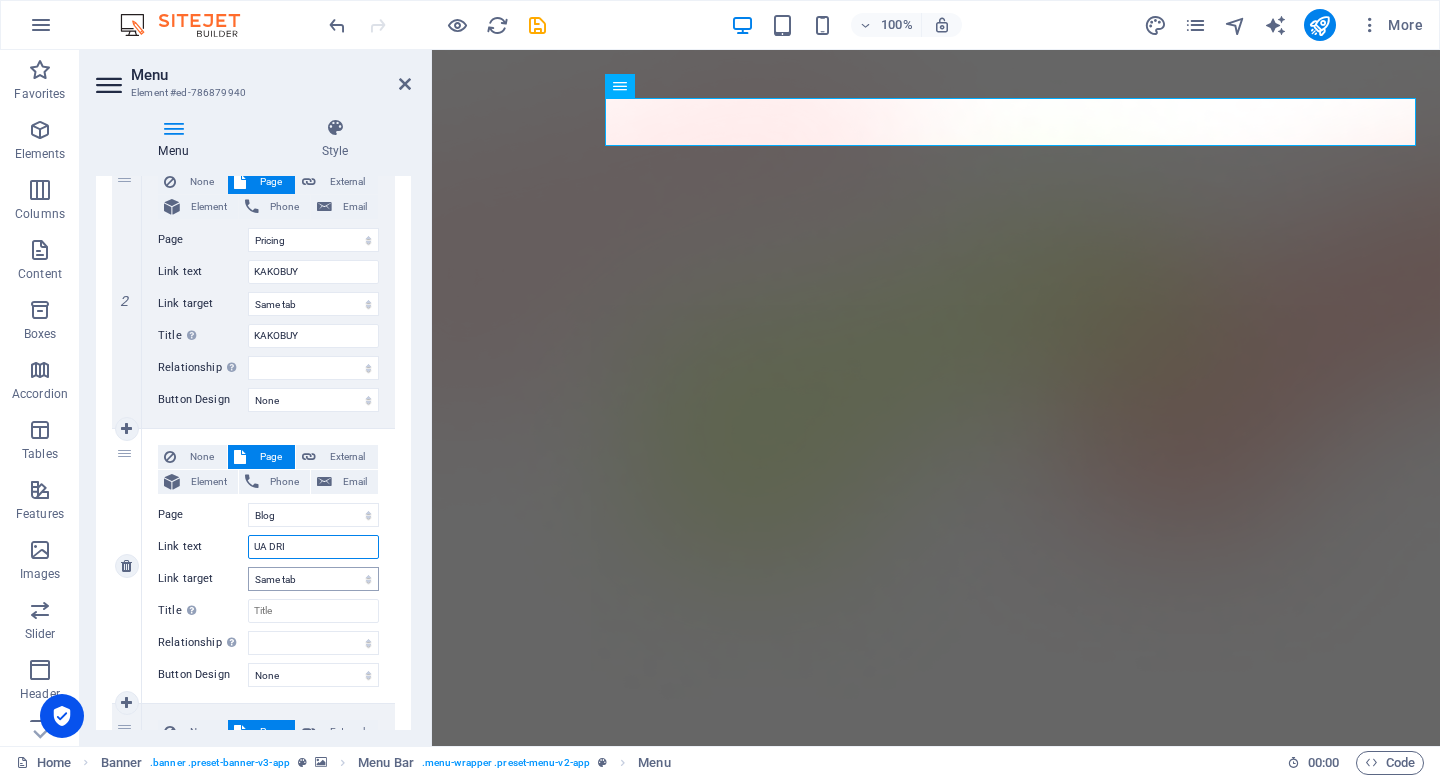 type on "UA DRIP" 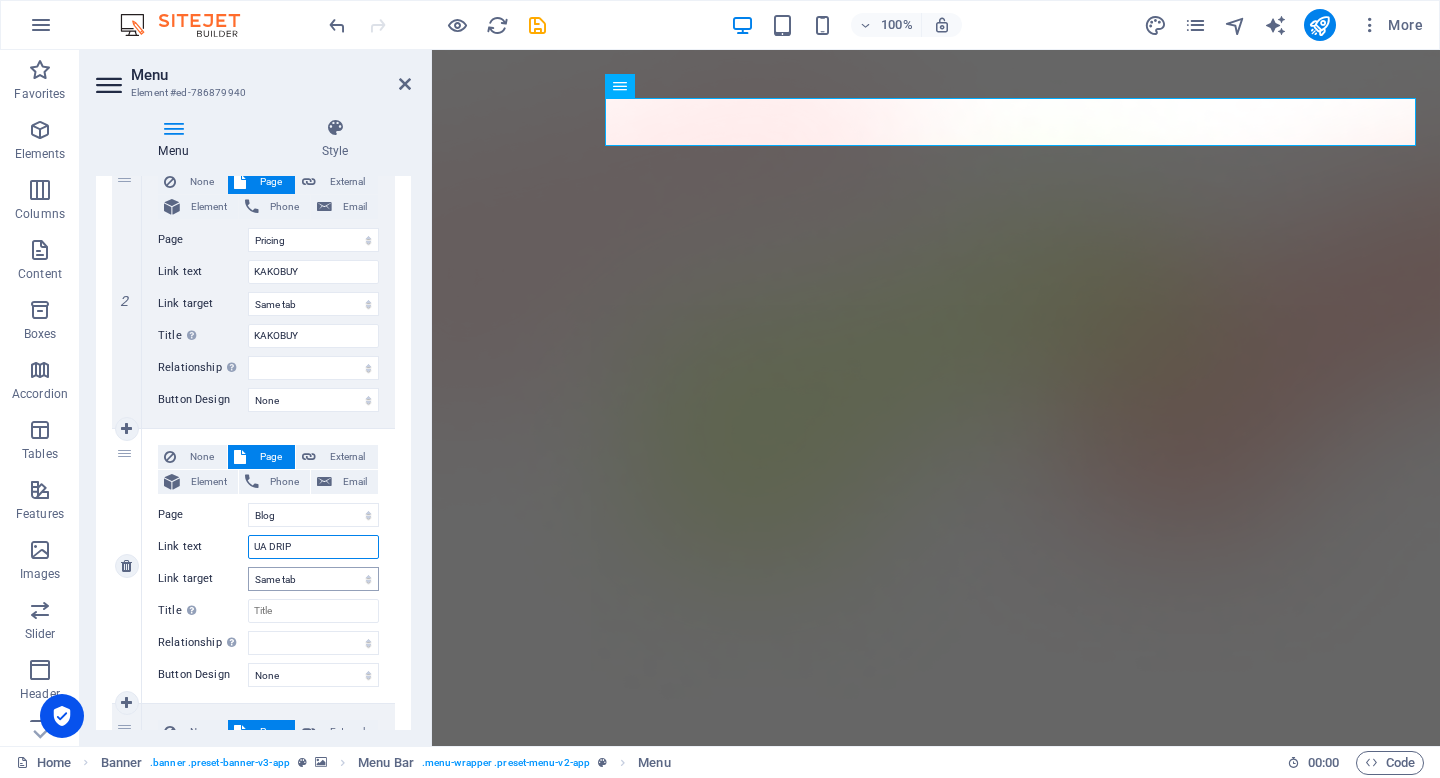 select 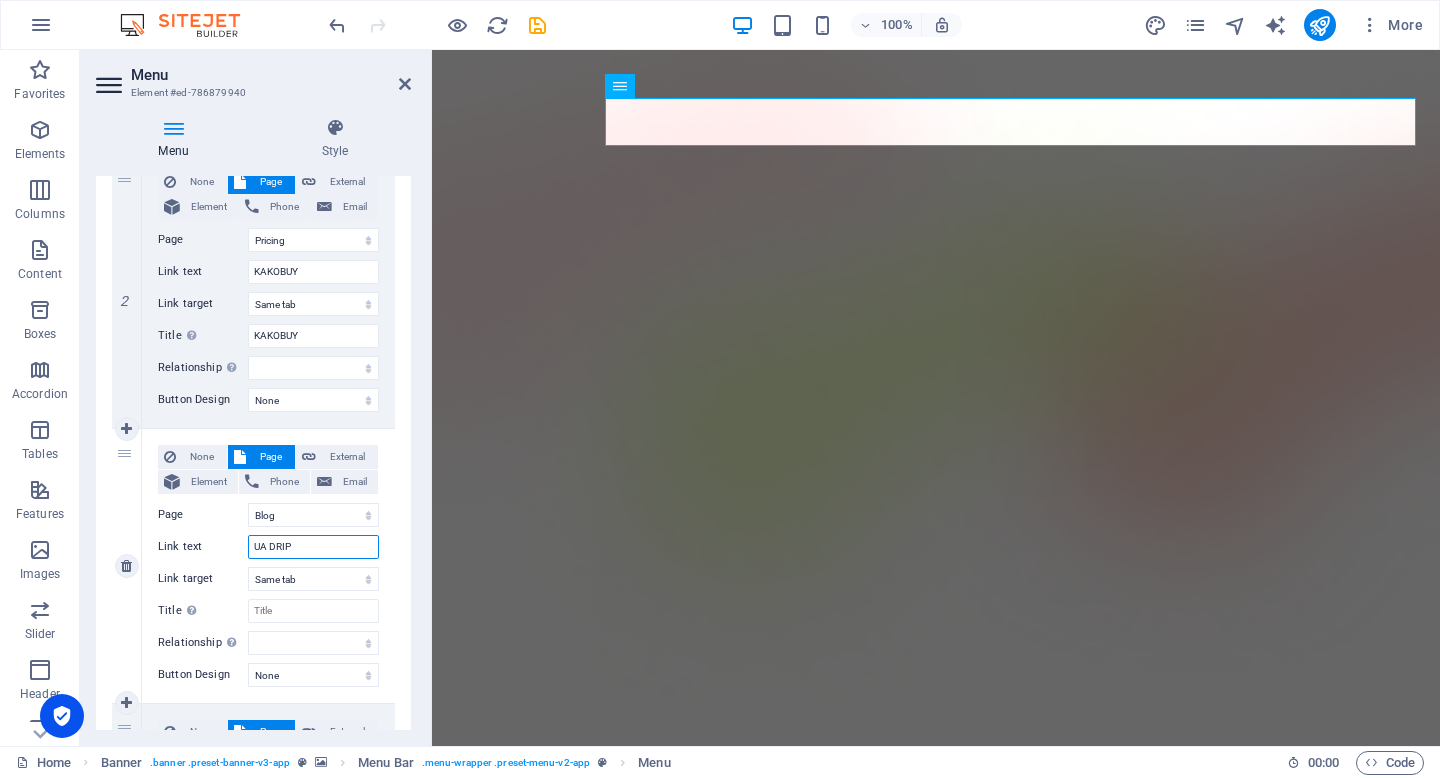 drag, startPoint x: 307, startPoint y: 546, endPoint x: 223, endPoint y: 546, distance: 84 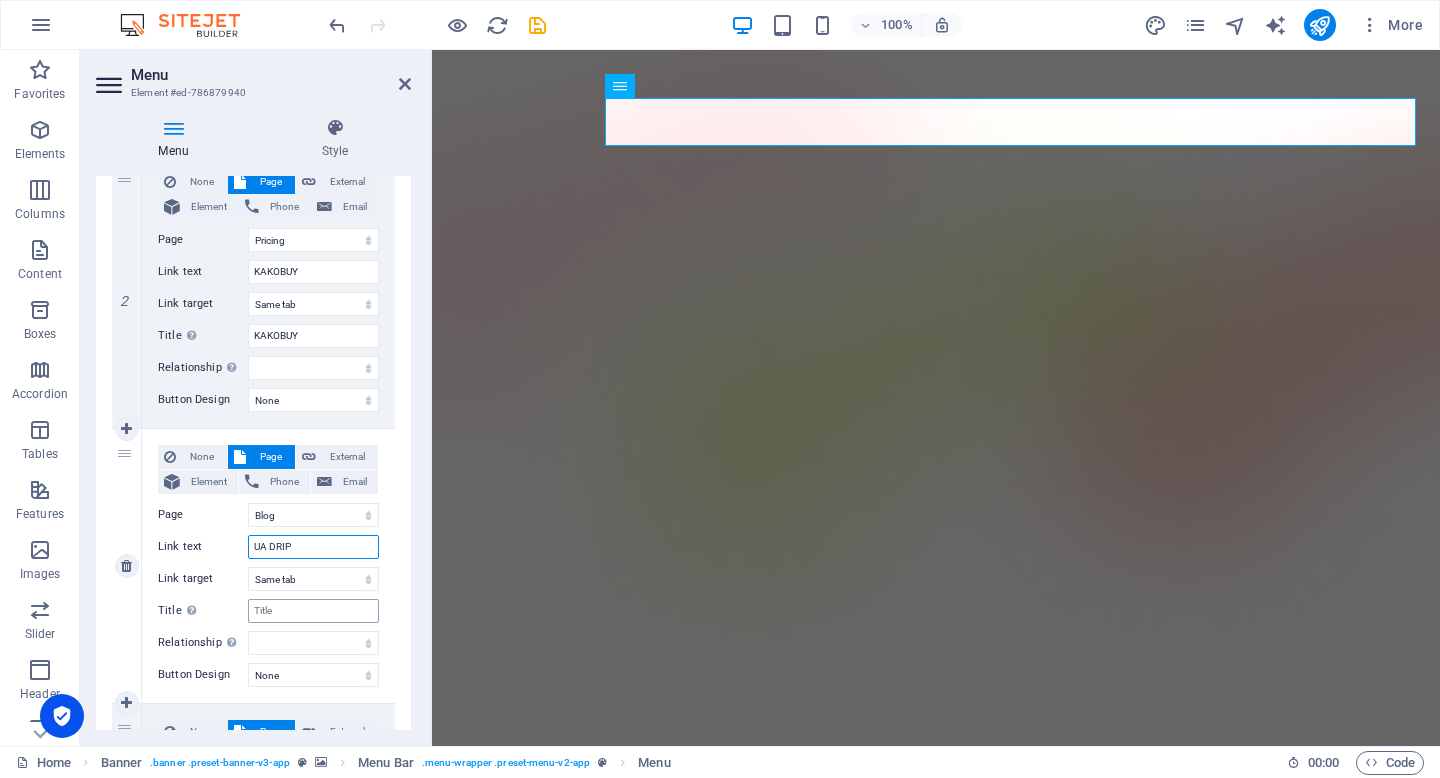 type on "UA DRIP" 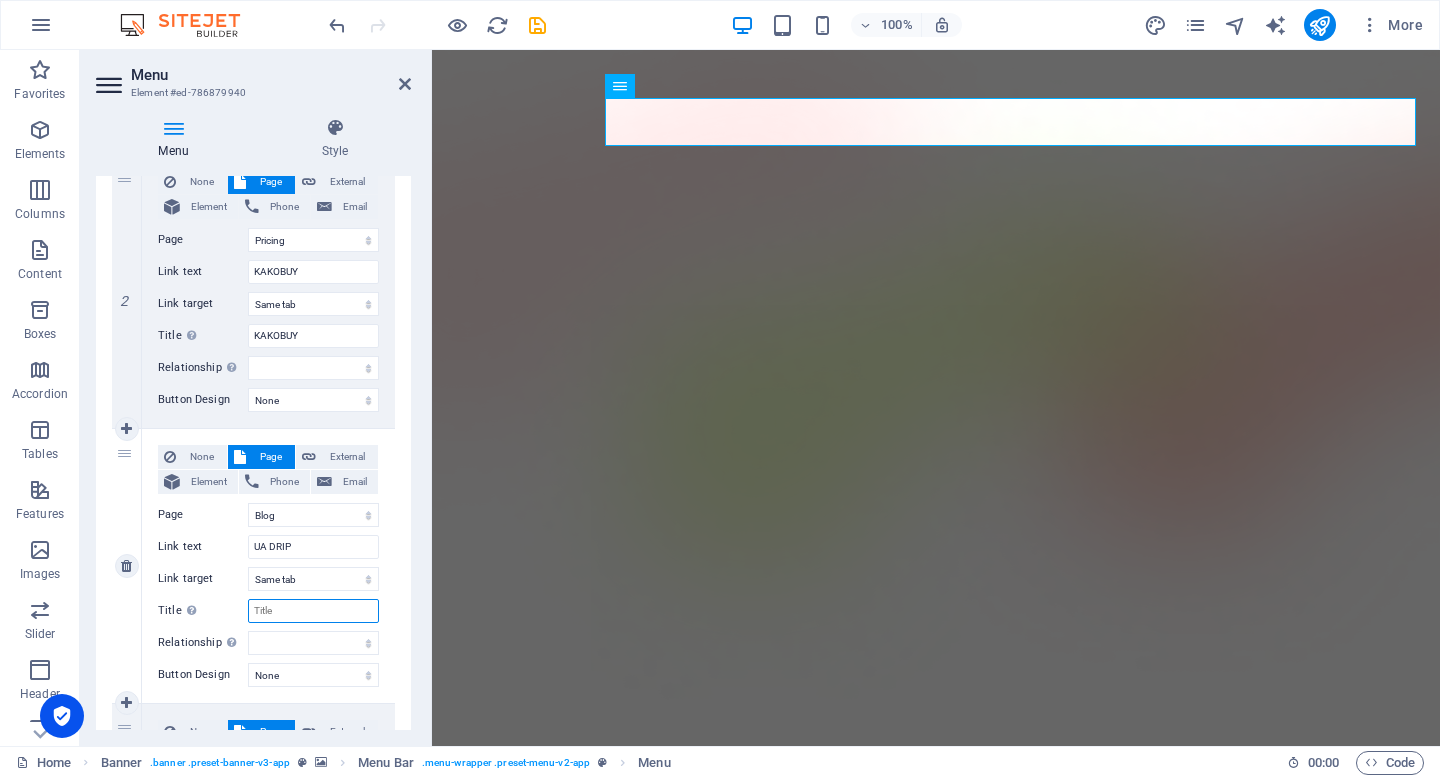 click on "Title Additional link description, should not be the same as the link text. The title is most often shown as a tooltip text when the mouse moves over the element. Leave empty if uncertain." at bounding box center (313, 611) 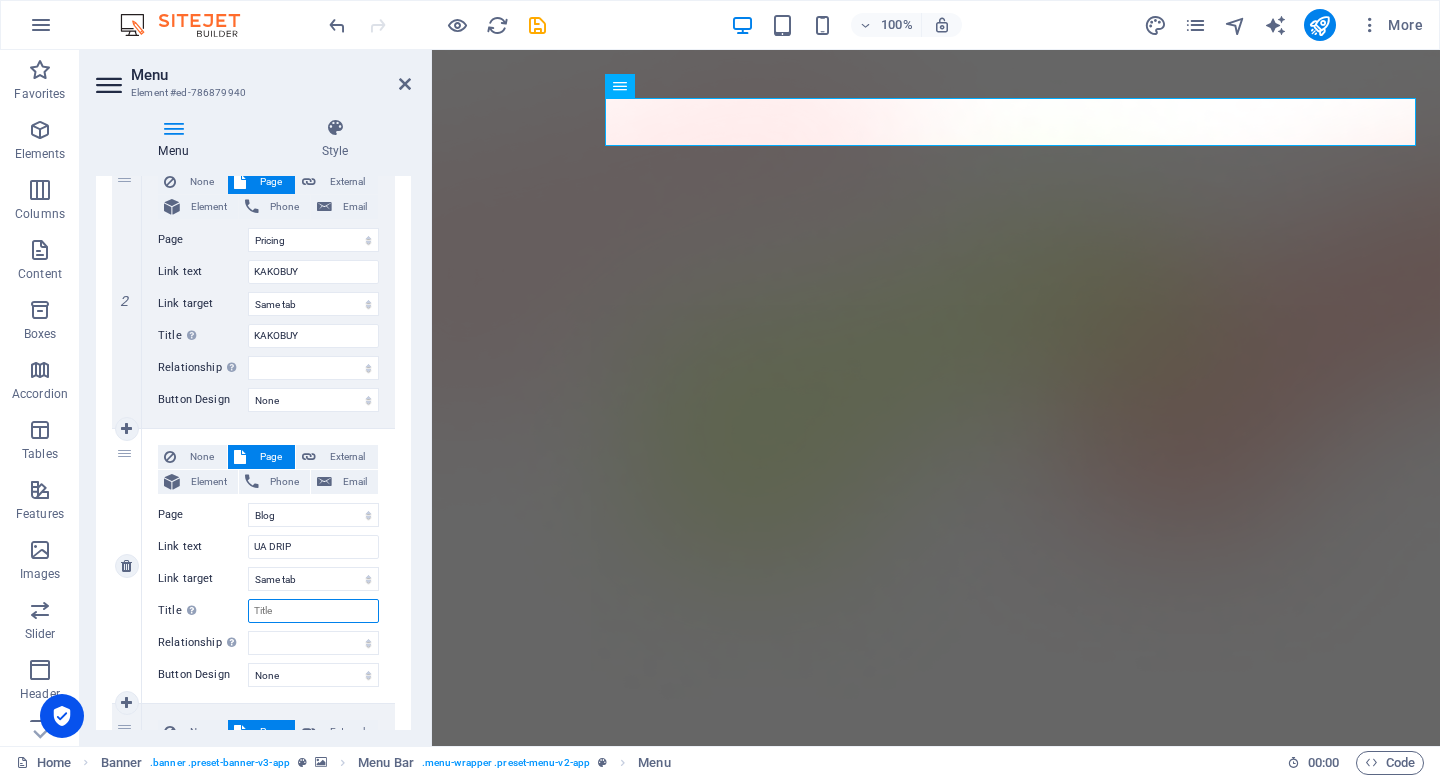 paste on "UA DRIP" 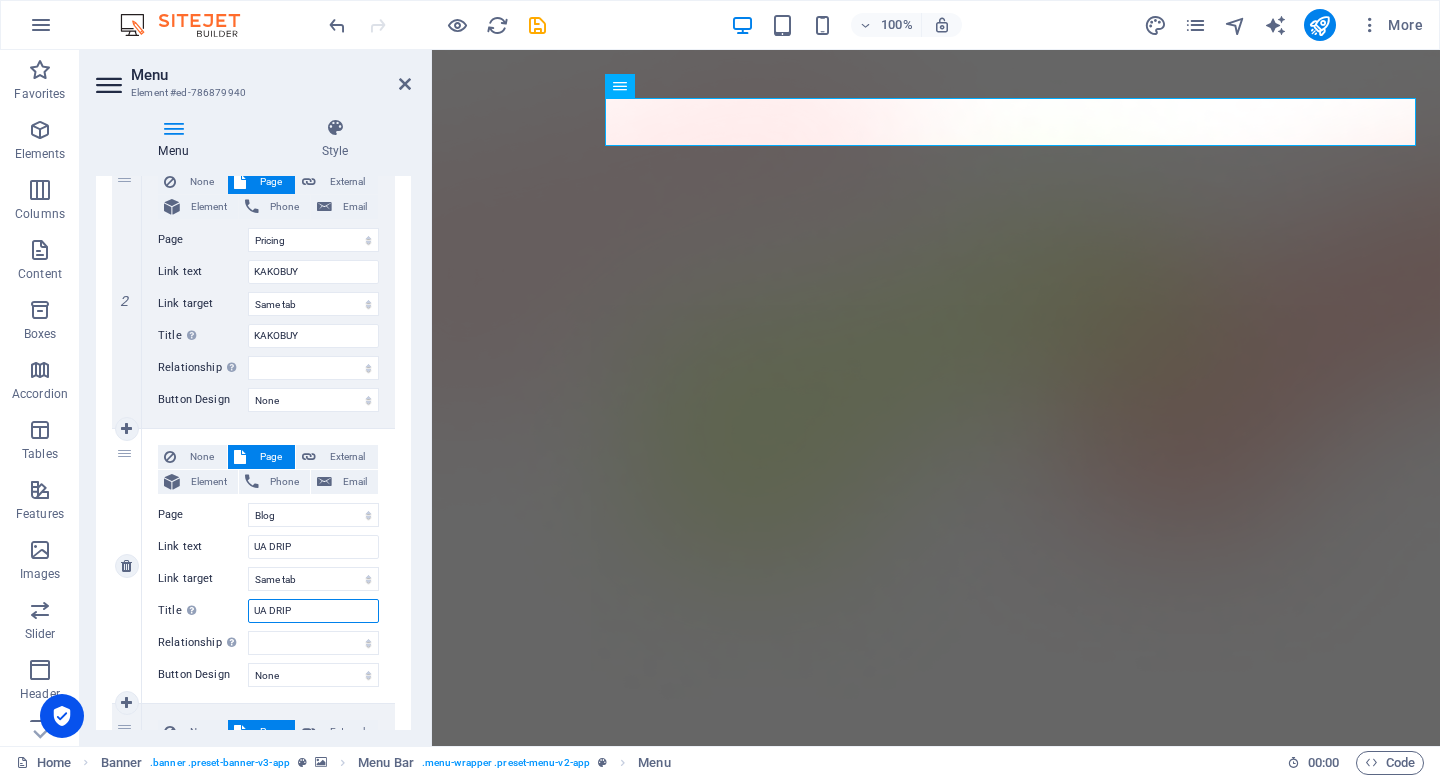 select 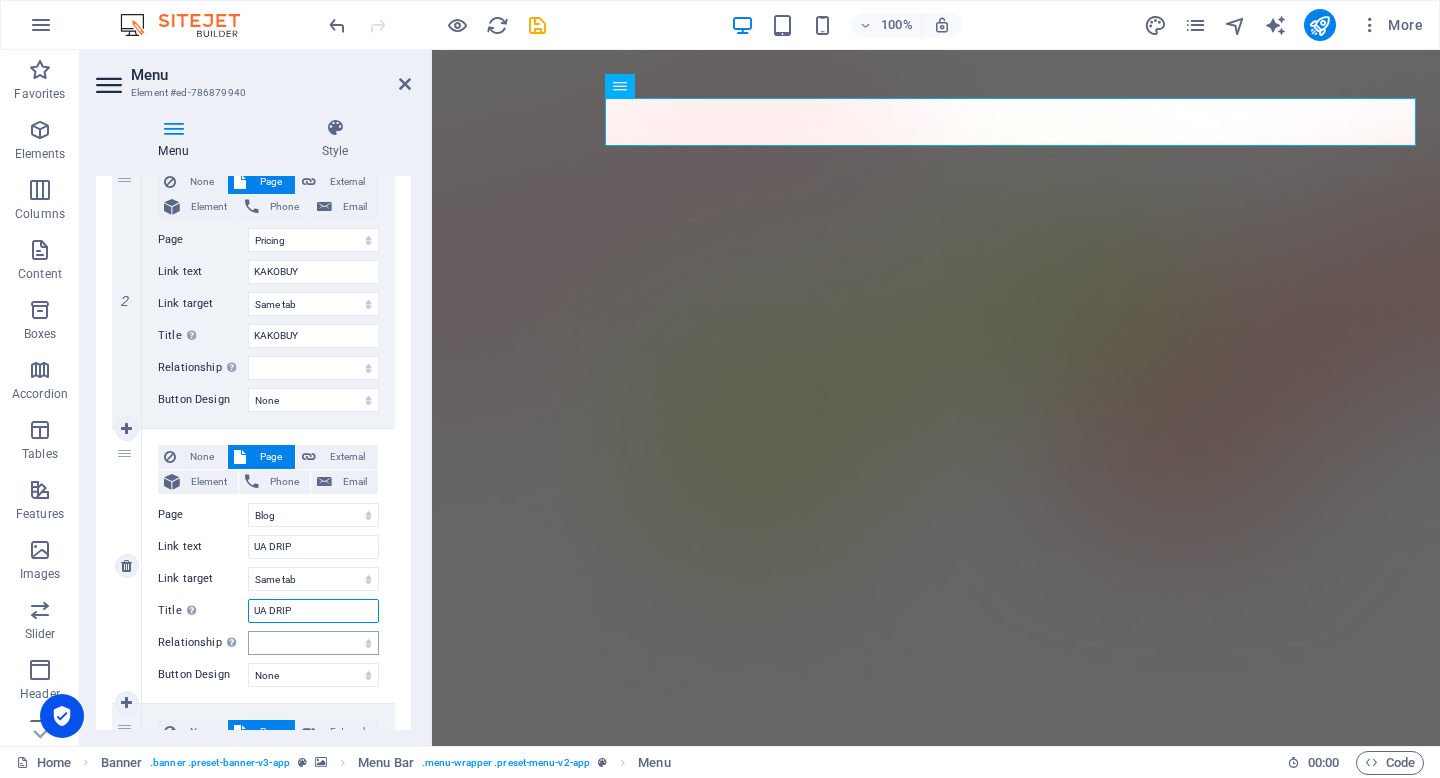 type on "UA DRIP" 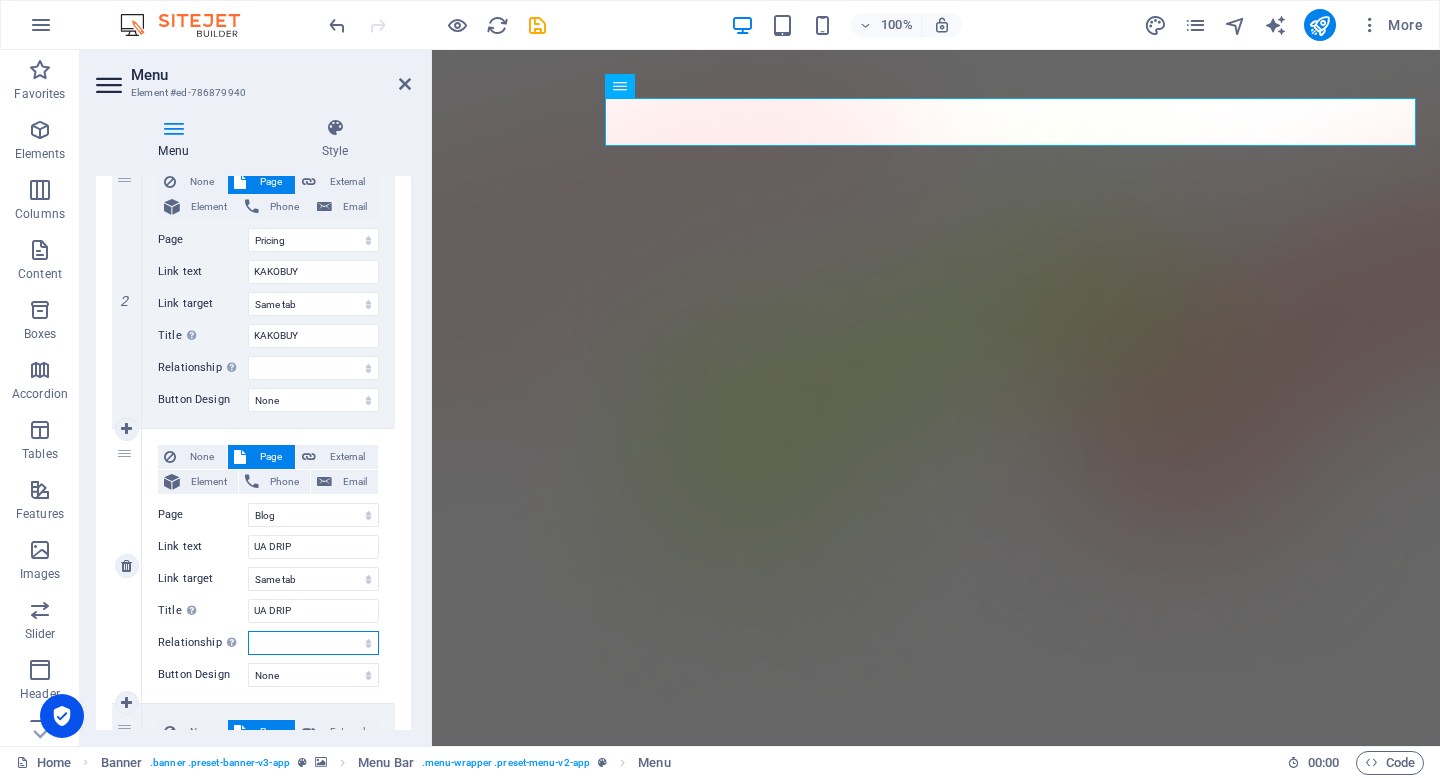 click on "alternate author bookmark external help license next nofollow noreferrer noopener prev search tag" at bounding box center (313, 643) 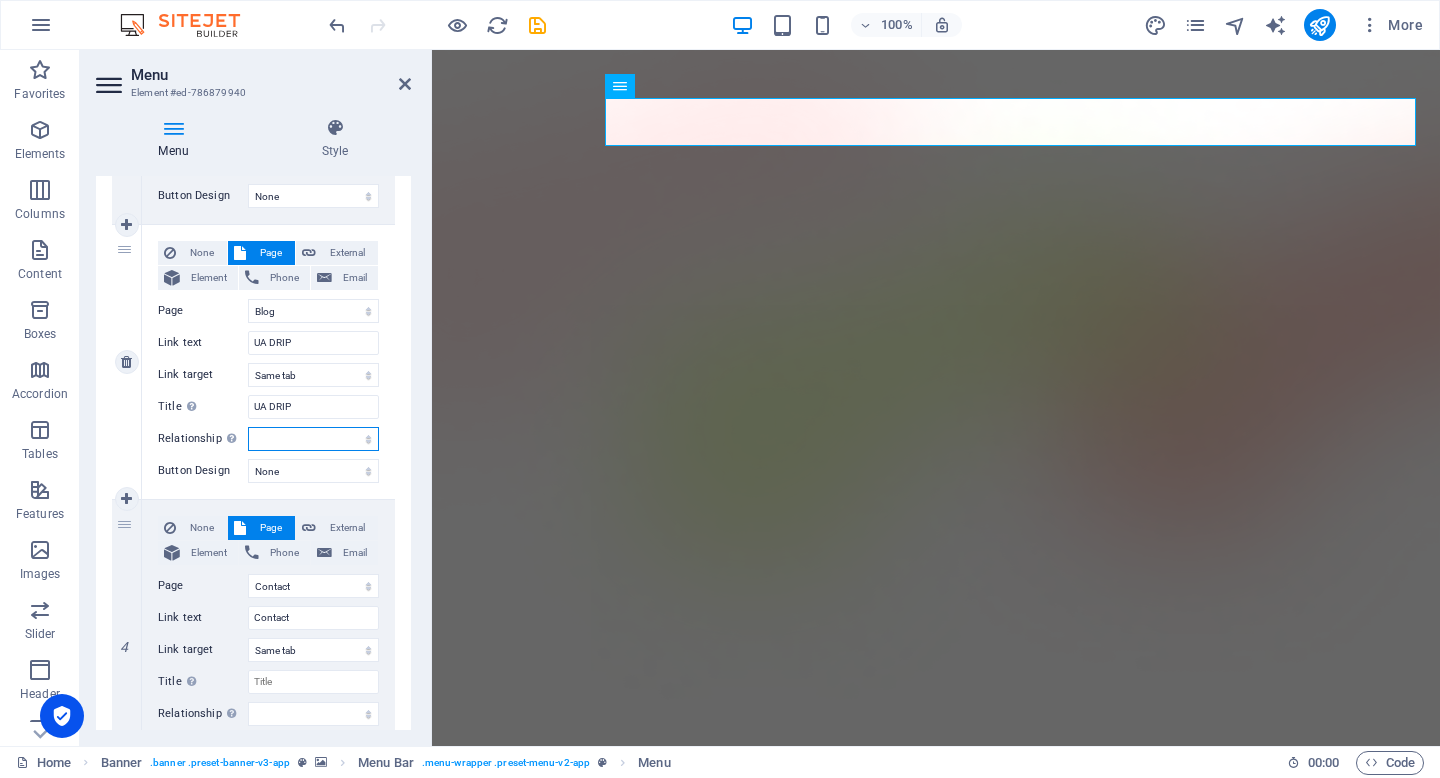 scroll, scrollTop: 676, scrollLeft: 0, axis: vertical 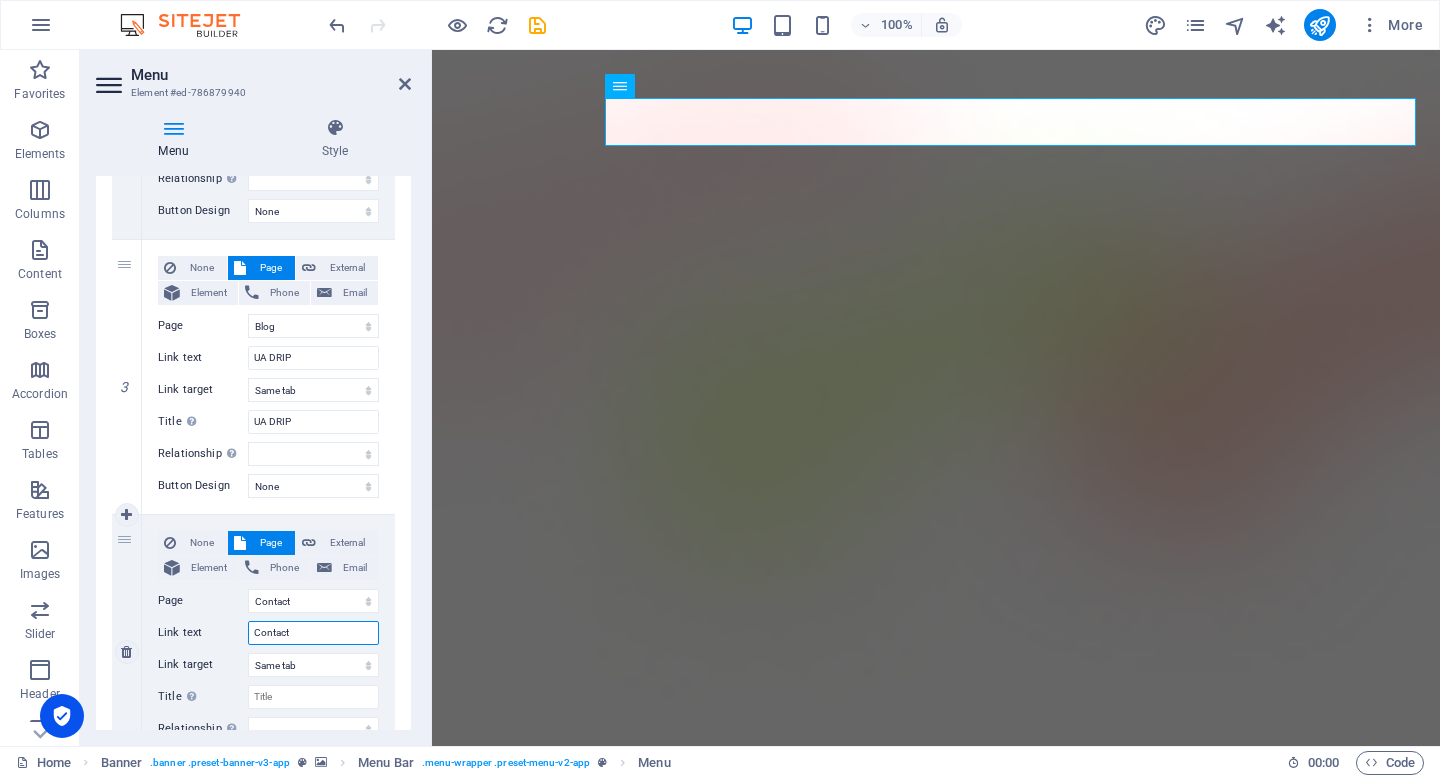 click on "Contact" at bounding box center (313, 633) 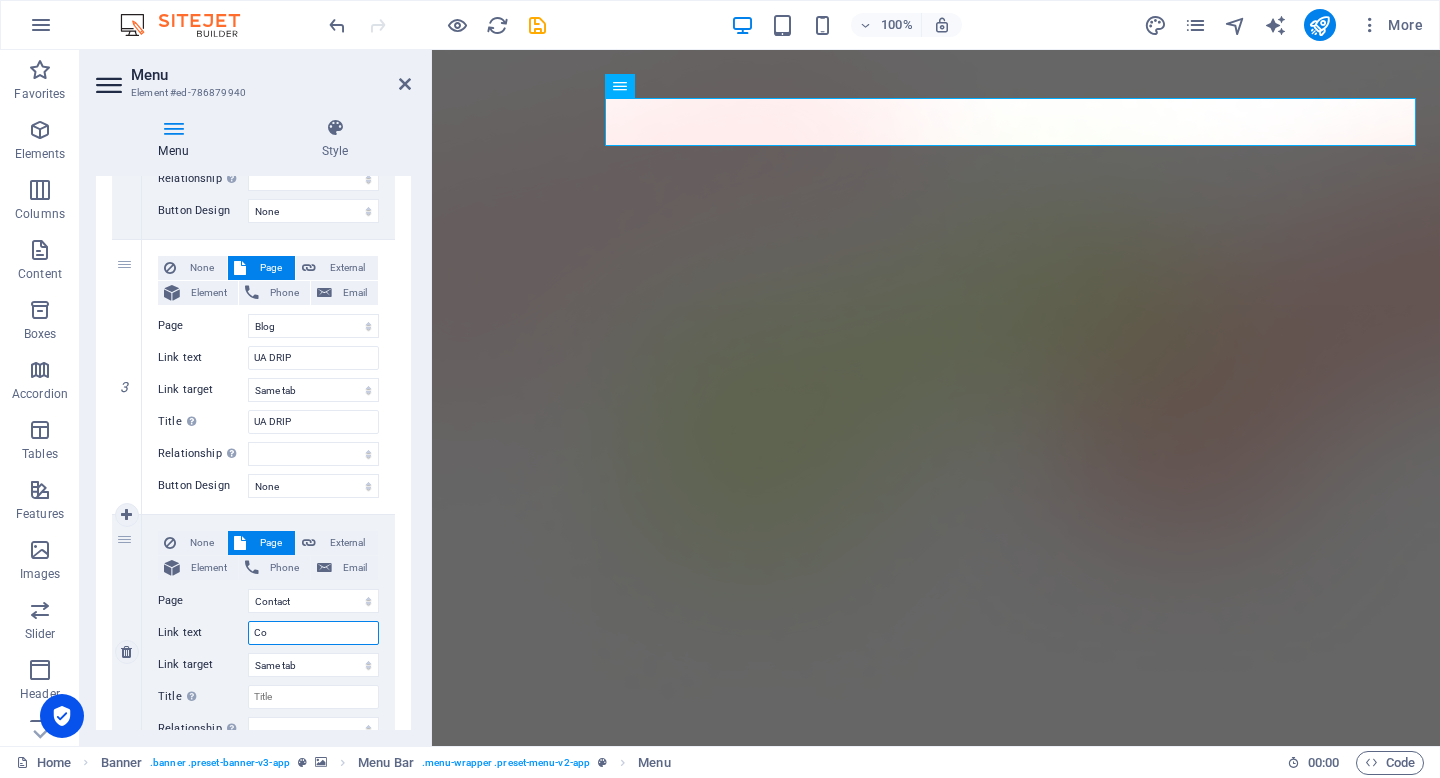 type on "C" 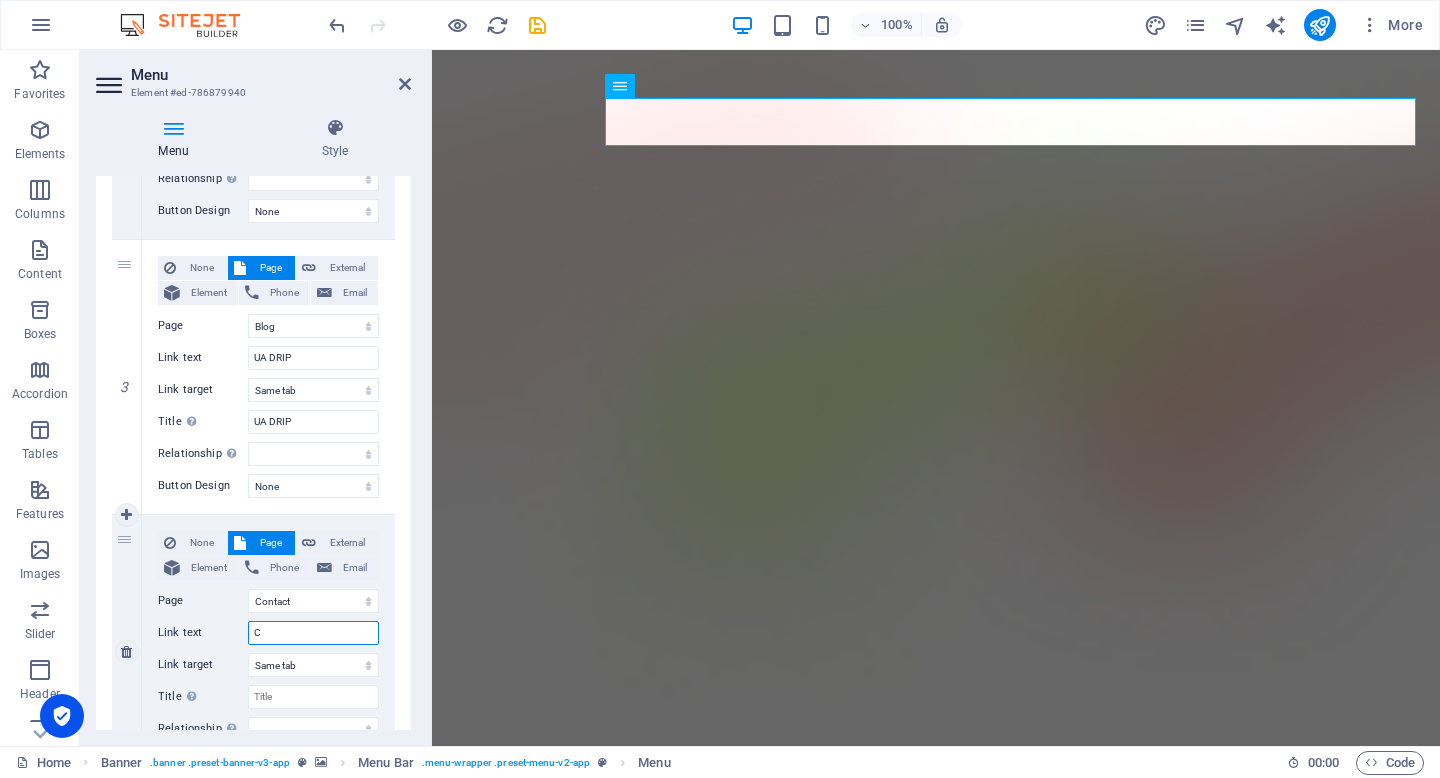 type 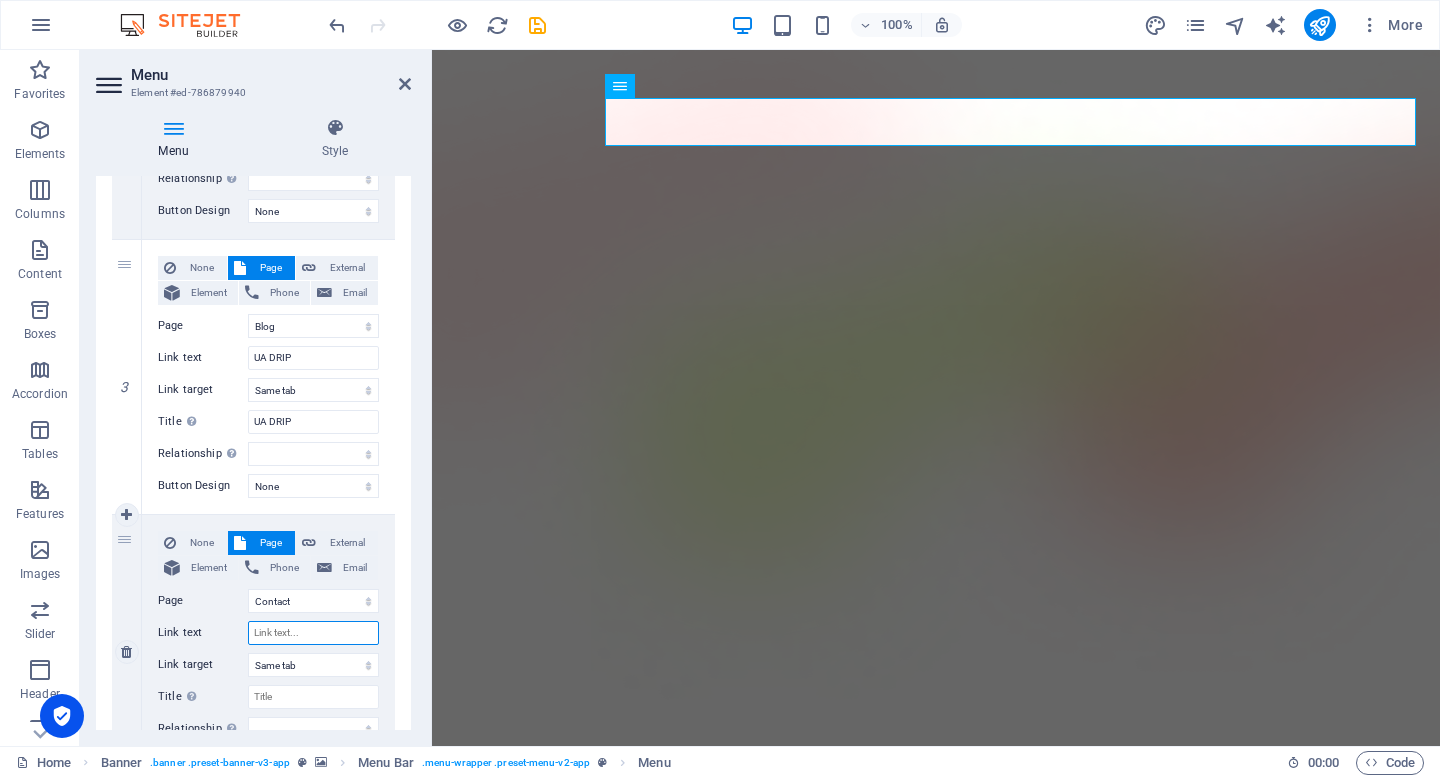 select 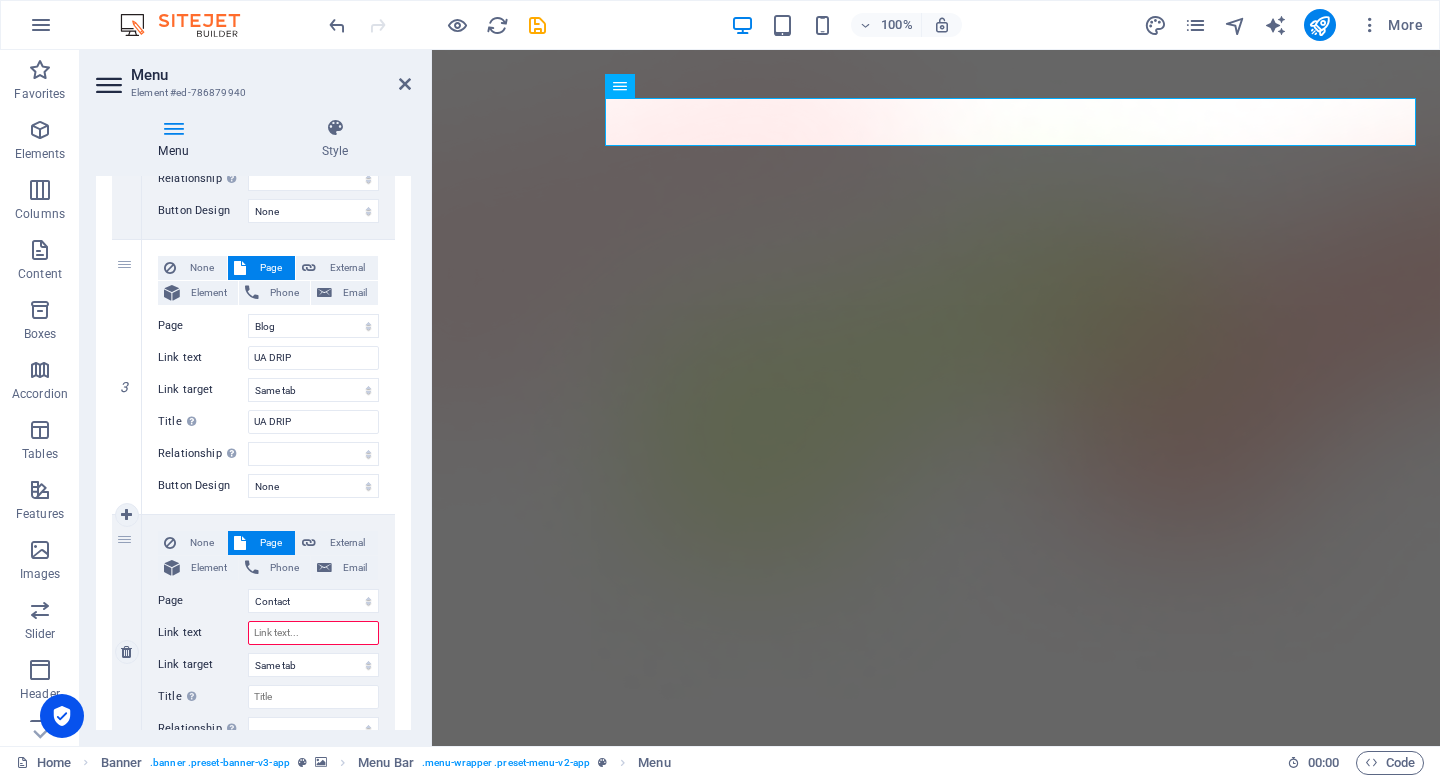 type on "A" 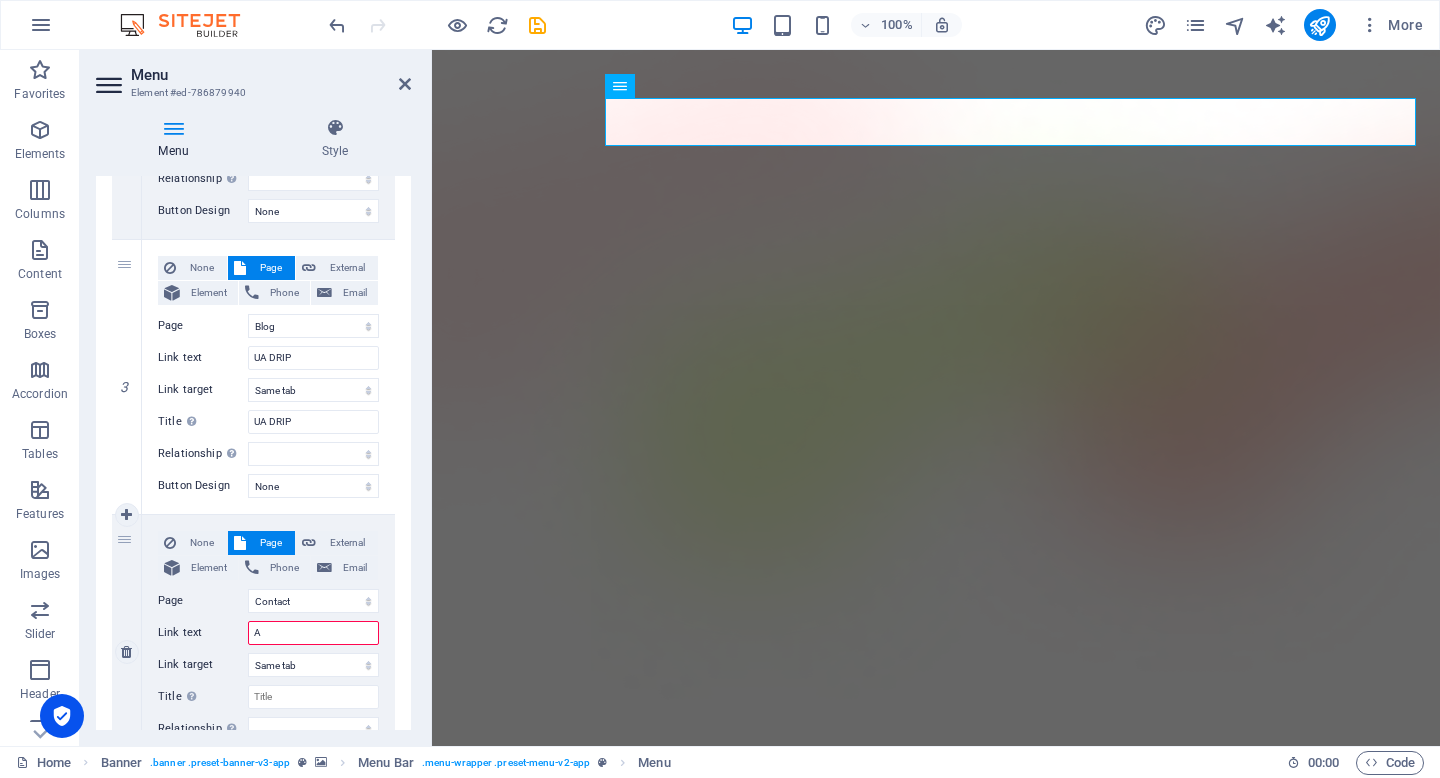 select 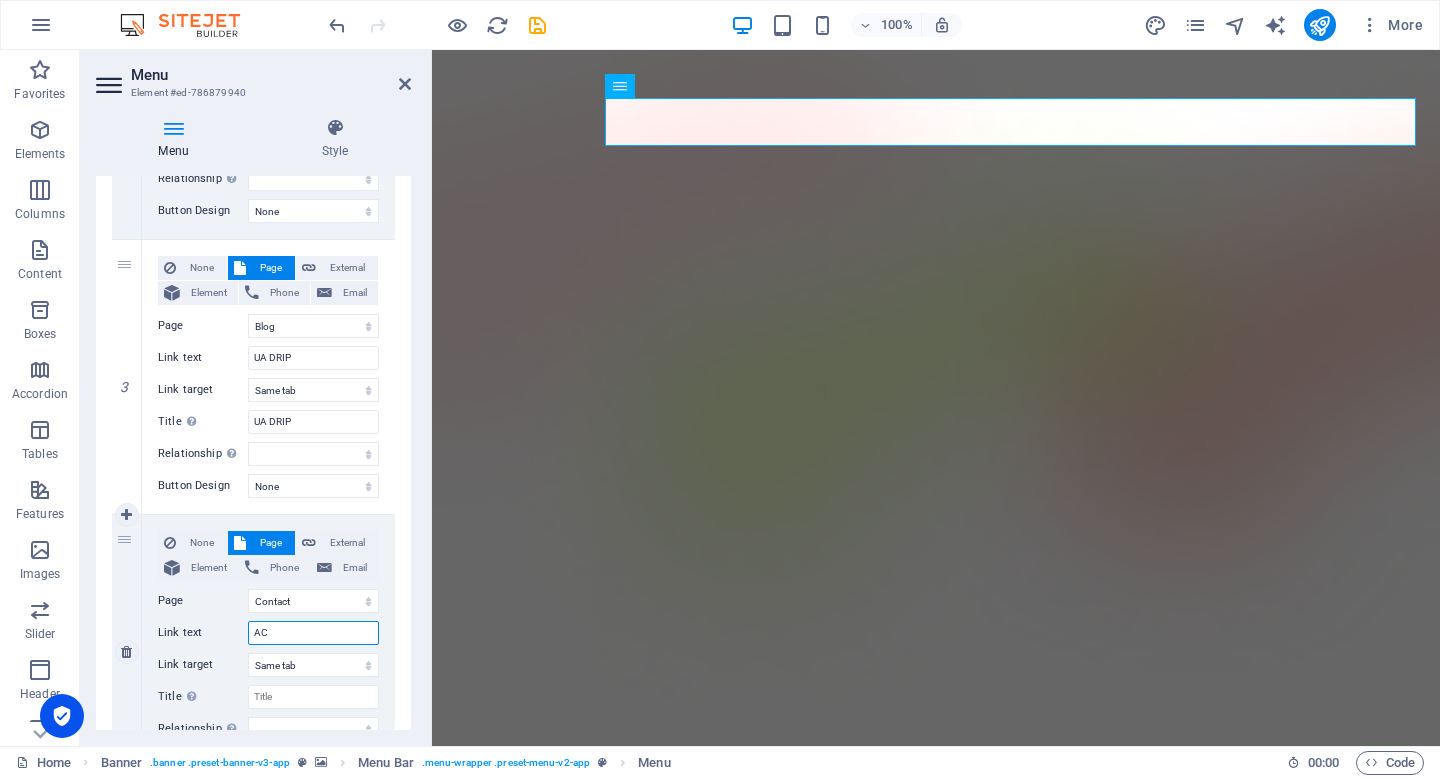 type on "ACB" 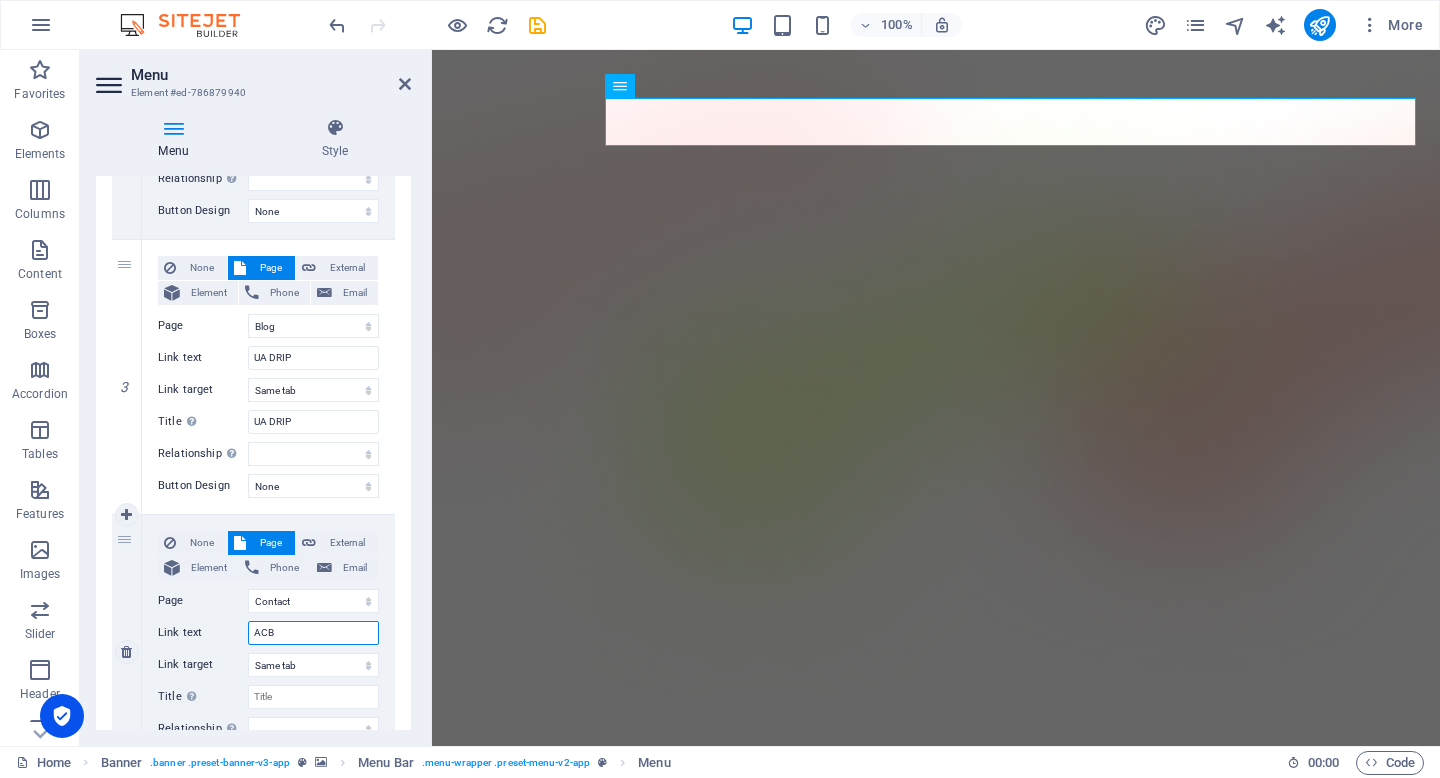 select 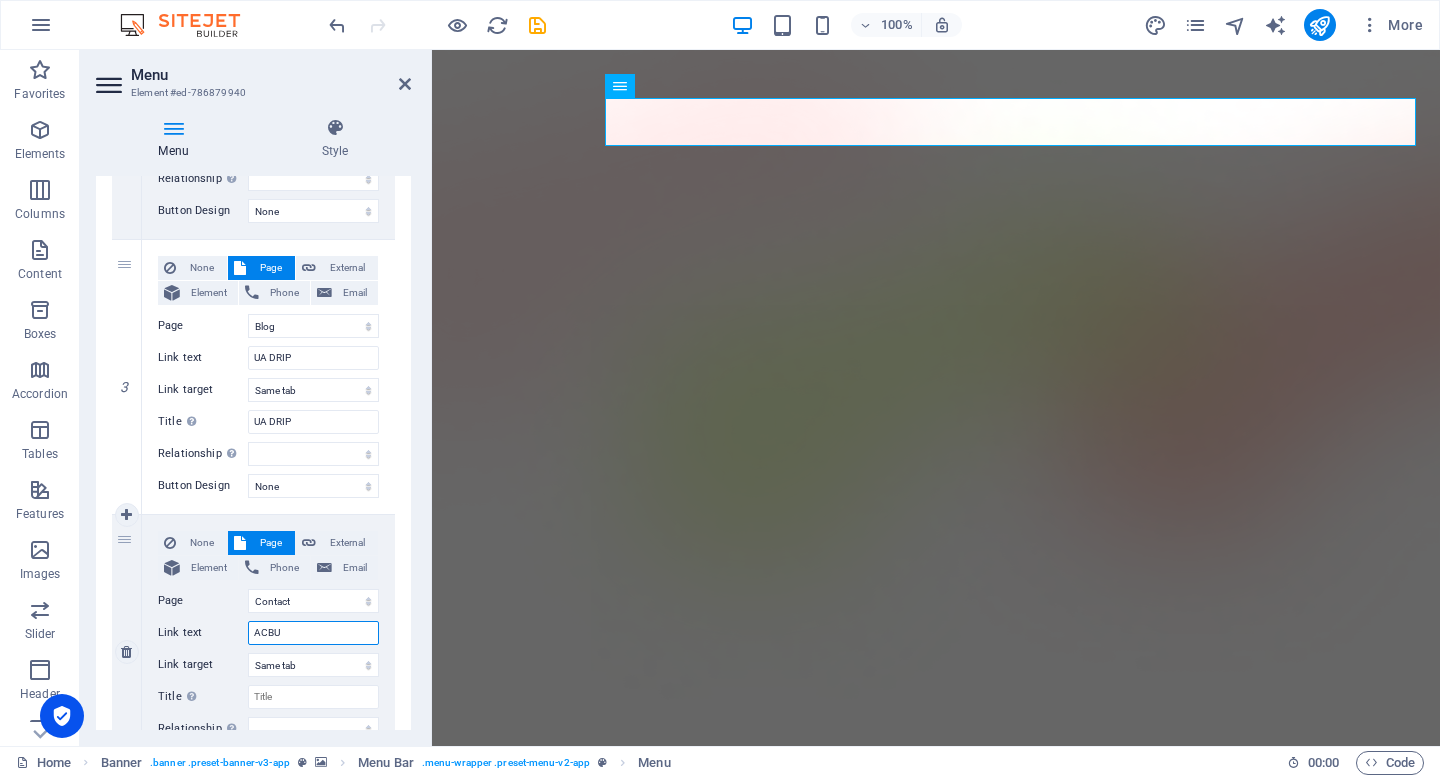 type on "ACBUY" 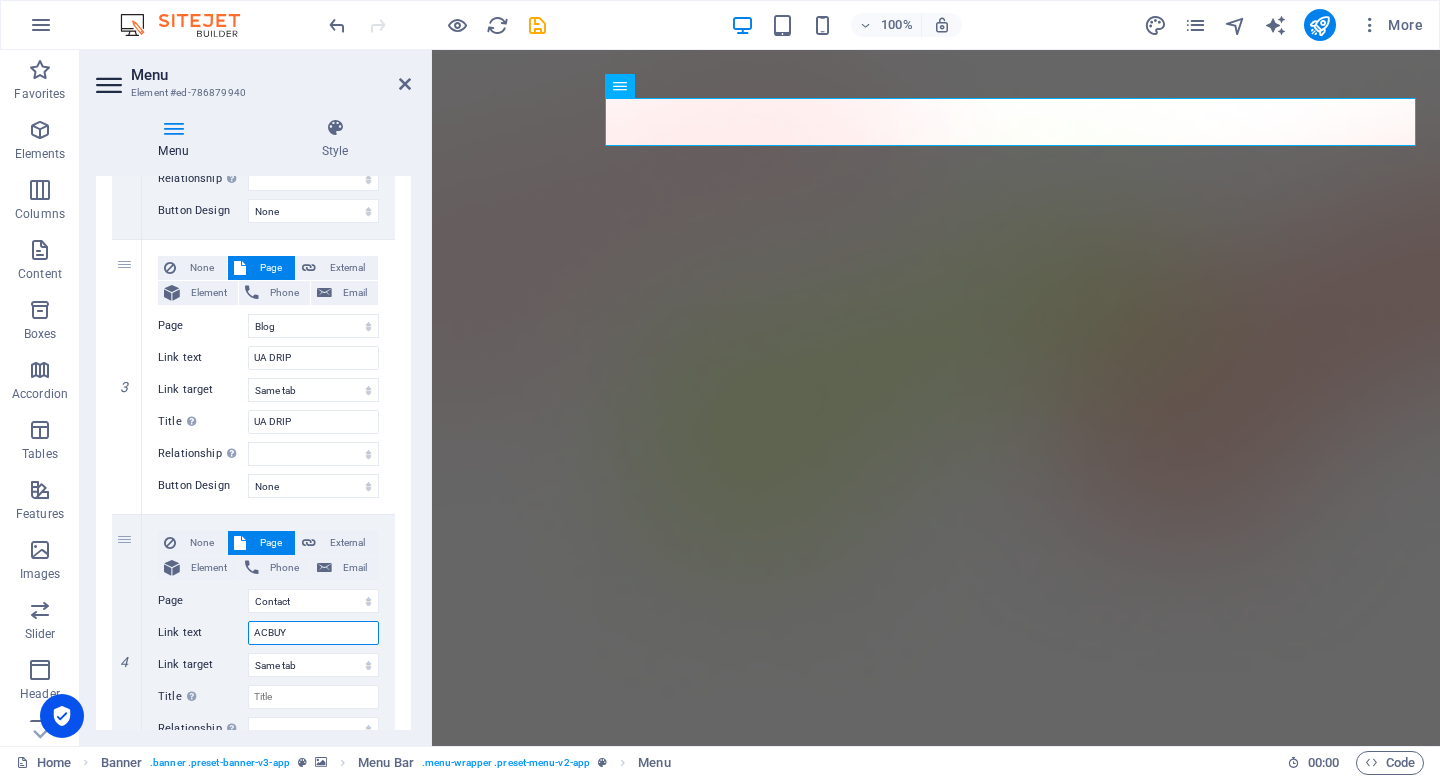 type 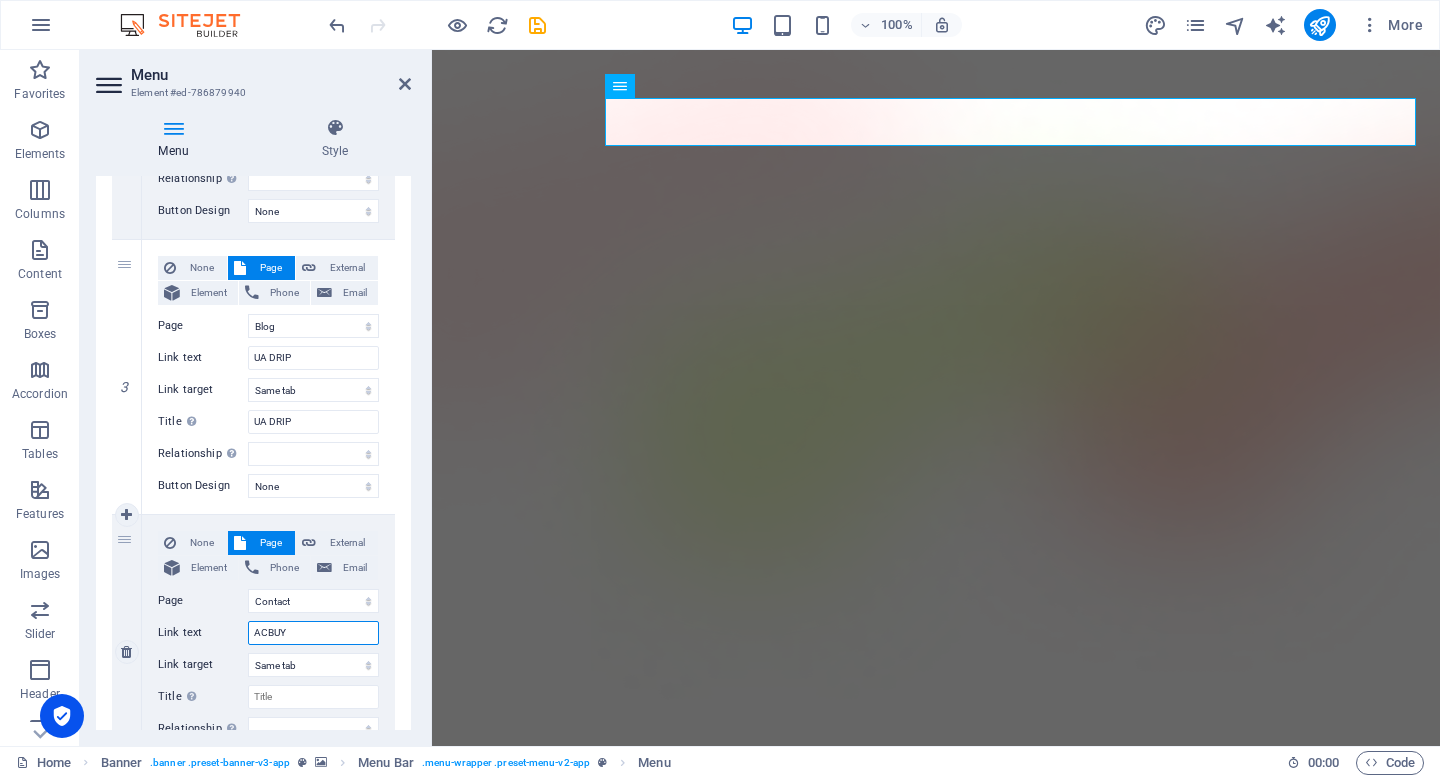 drag, startPoint x: 308, startPoint y: 635, endPoint x: 223, endPoint y: 632, distance: 85.052925 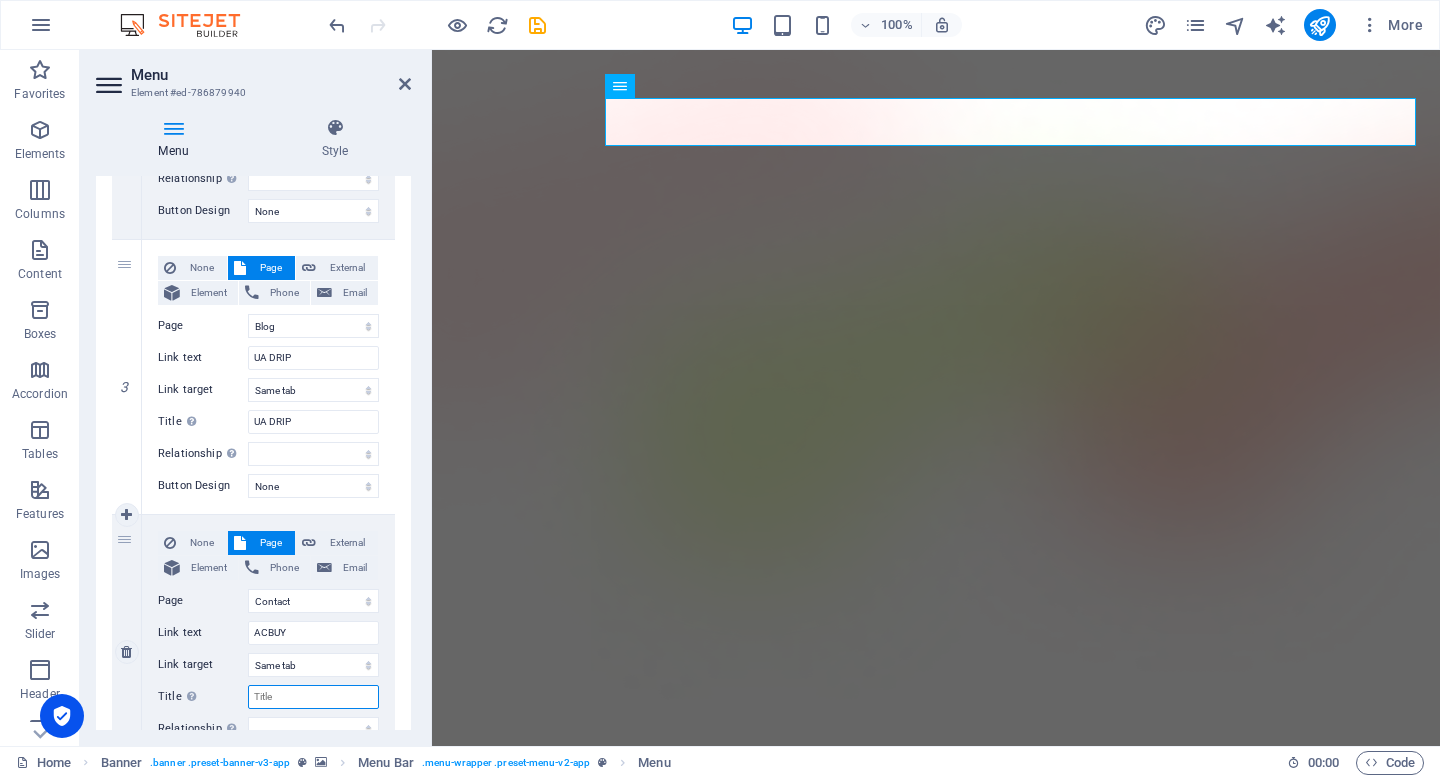 click on "Title Additional link description, should not be the same as the link text. The title is most often shown as a tooltip text when the mouse moves over the element. Leave empty if uncertain." at bounding box center (313, 697) 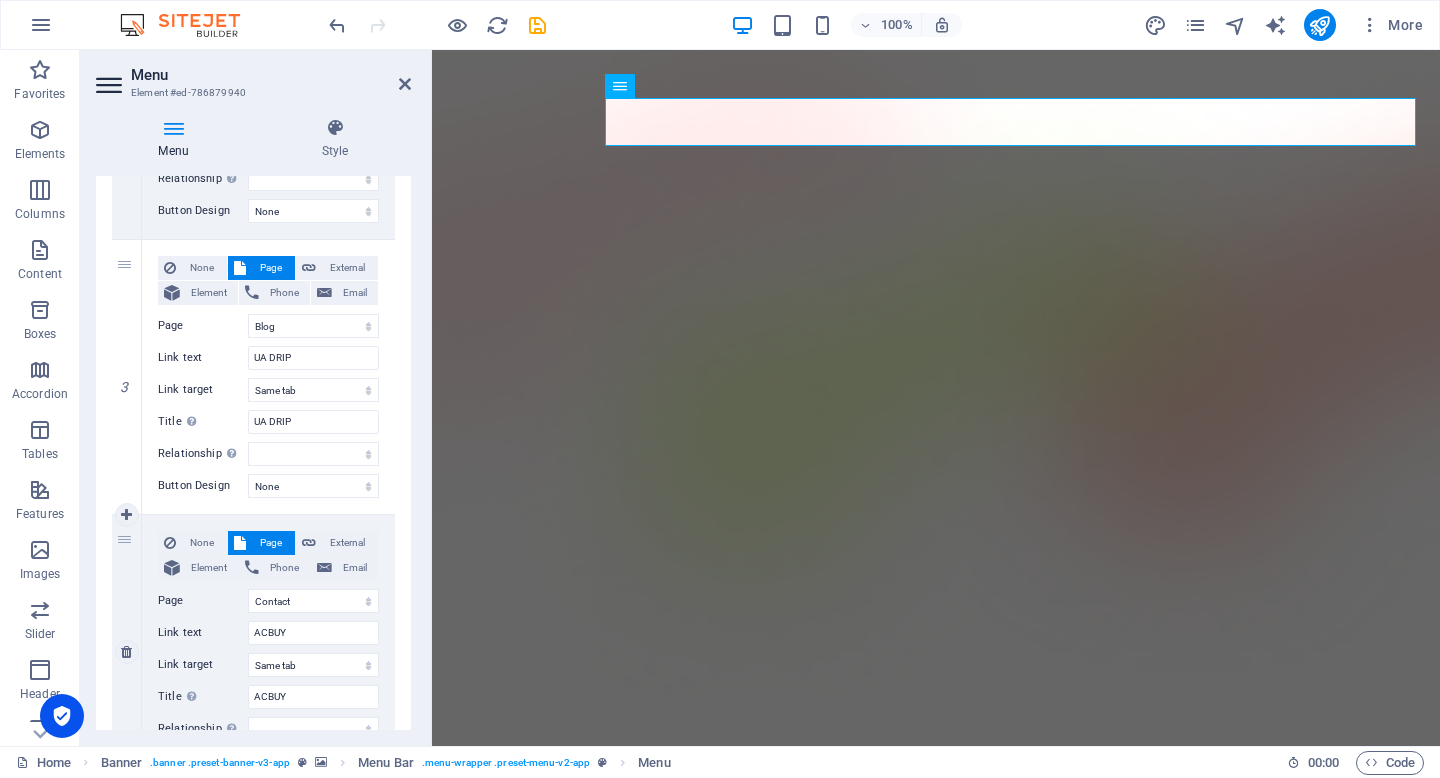 click on "None Page External Element Phone Email Page Home Features Pricing Blog Contact Privacy Legal Notice Element
URL /contact Phone Email Link text ACBUY Link target New tab Same tab Overlay Title Additional link description, should not be the same as the link text. The title is most often shown as a tooltip text when the mouse moves over the element. Leave empty if uncertain. ACBUY Relationship Sets the  relationship of this link to the link target . For example, the value "nofollow" instructs search engines not to follow the link. Can be left empty. alternate author bookmark external help license next nofollow noreferrer noopener prev search tag Button Design None Default Primary Secondary" at bounding box center (268, 652) 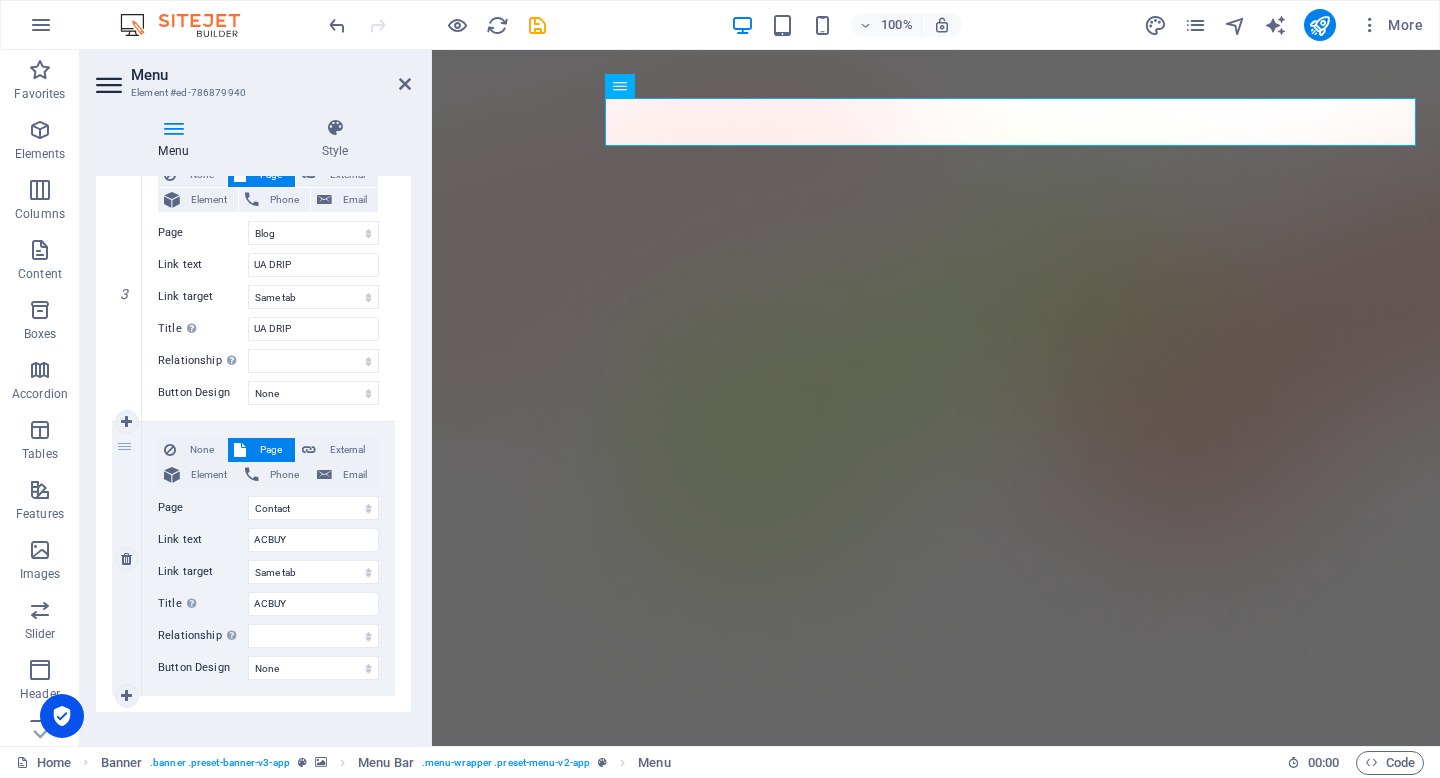 scroll, scrollTop: 791, scrollLeft: 0, axis: vertical 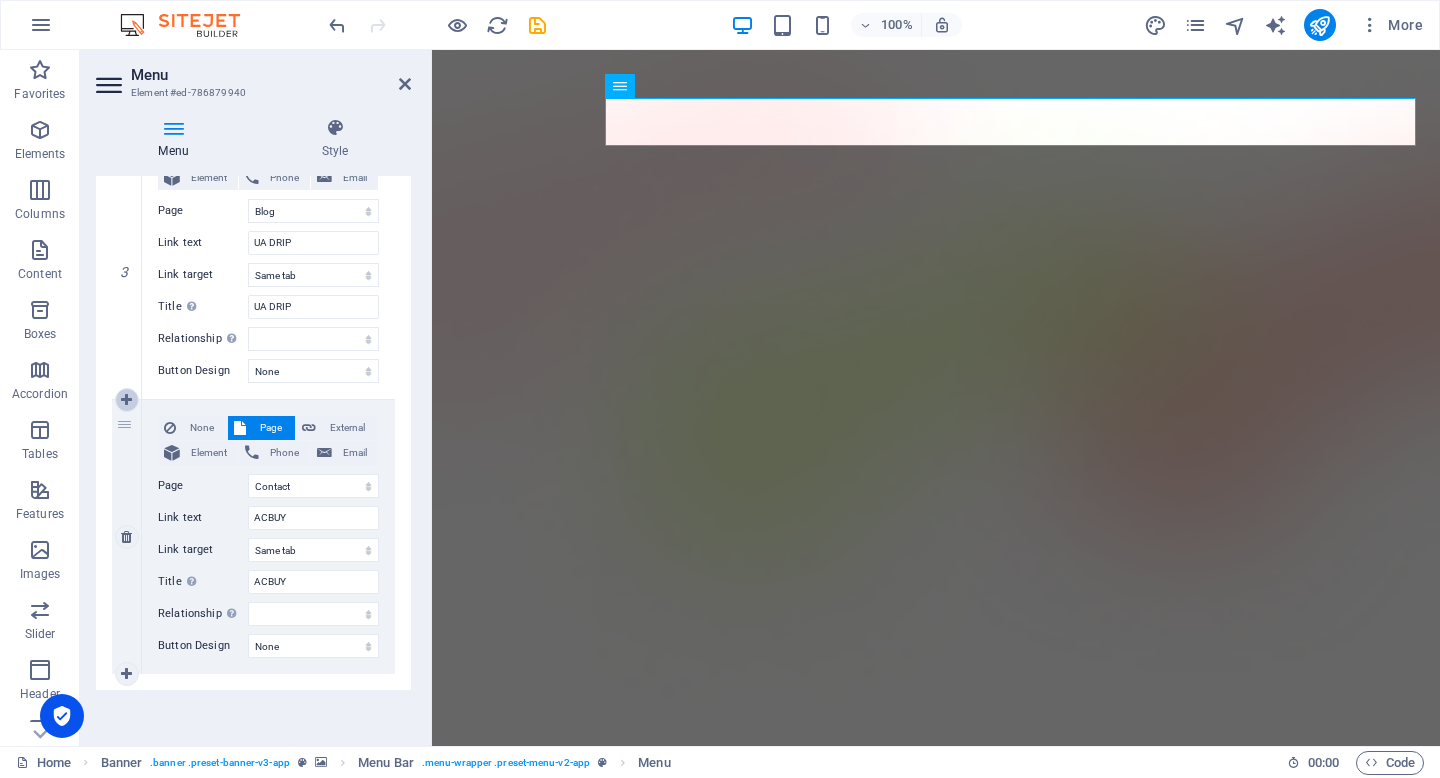 click at bounding box center (126, 400) 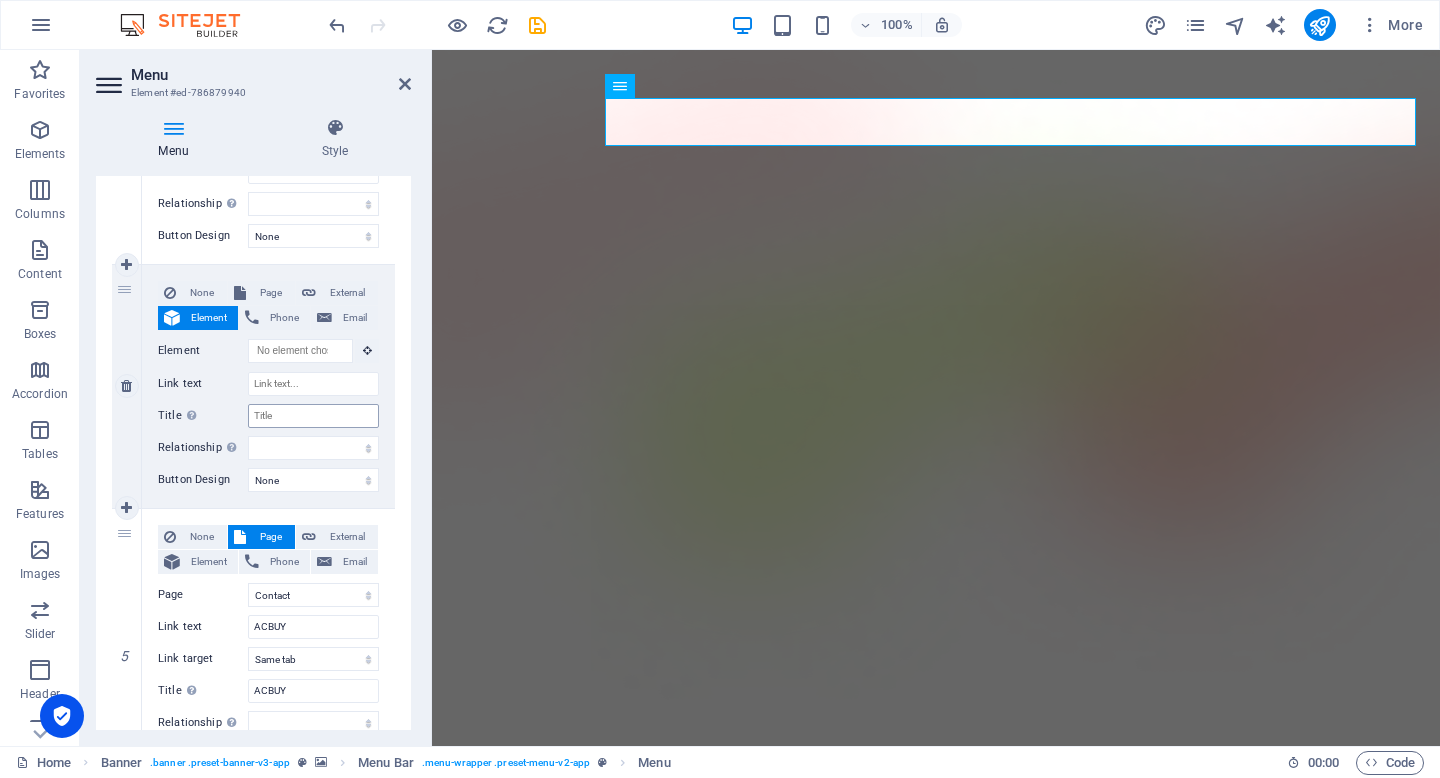 scroll, scrollTop: 1035, scrollLeft: 0, axis: vertical 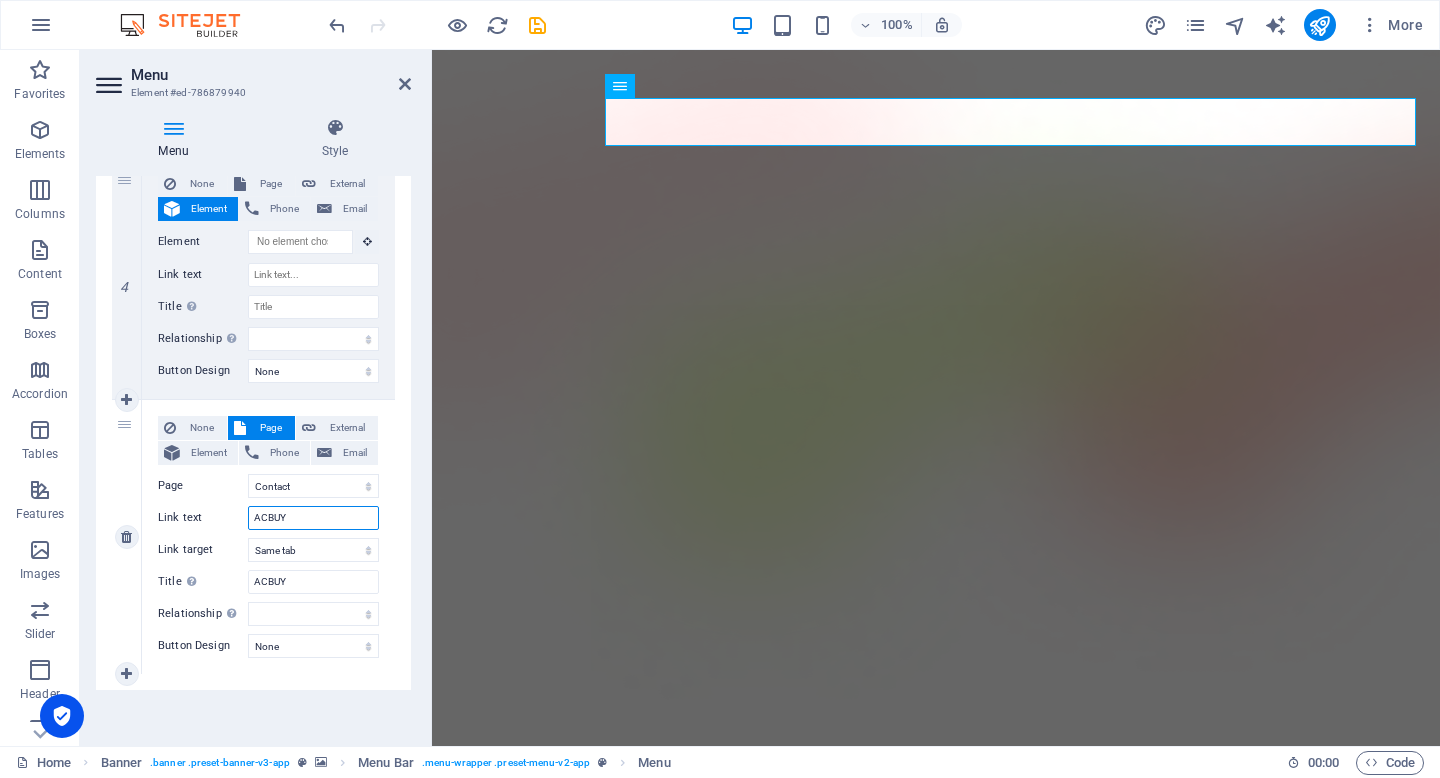 click on "ACBUY" at bounding box center [313, 518] 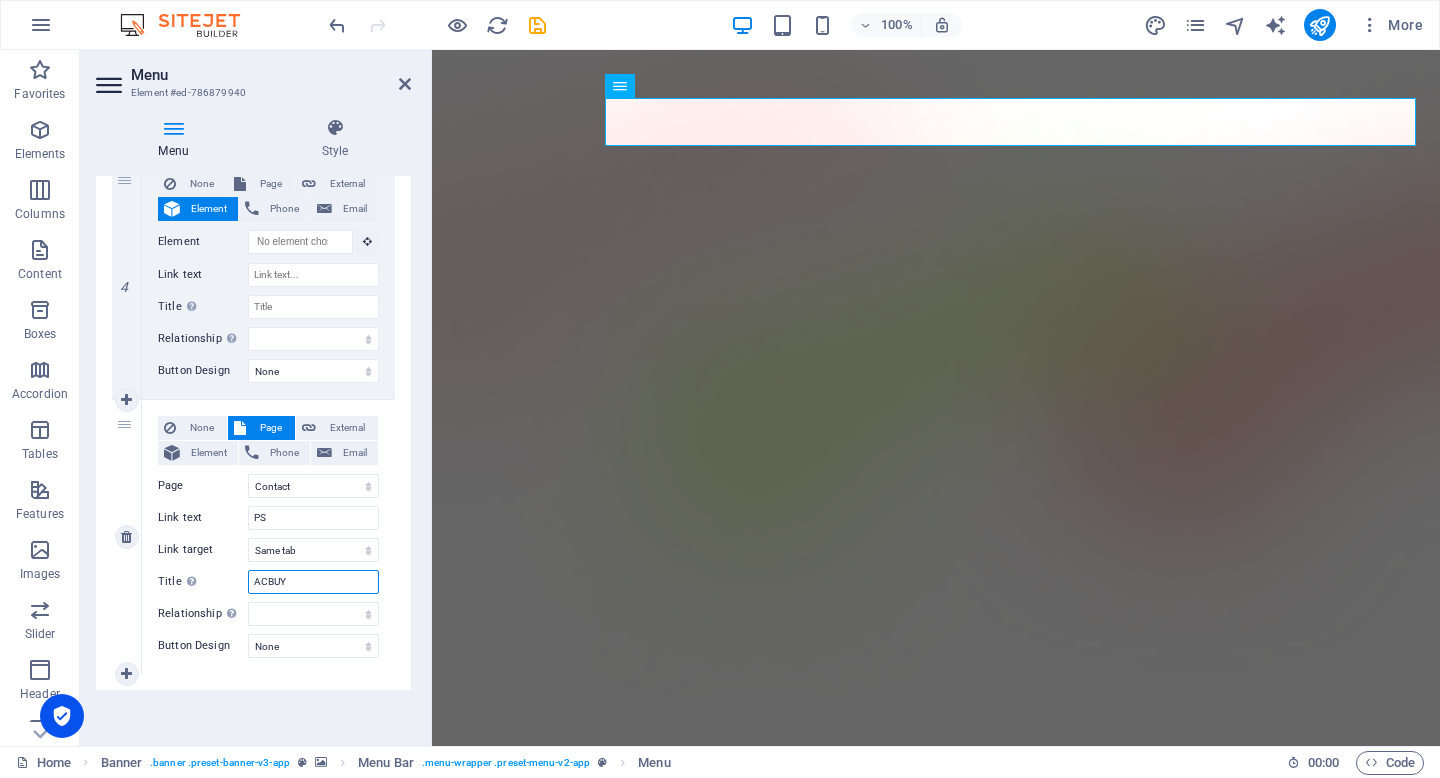 click on "ACBUY" at bounding box center [313, 582] 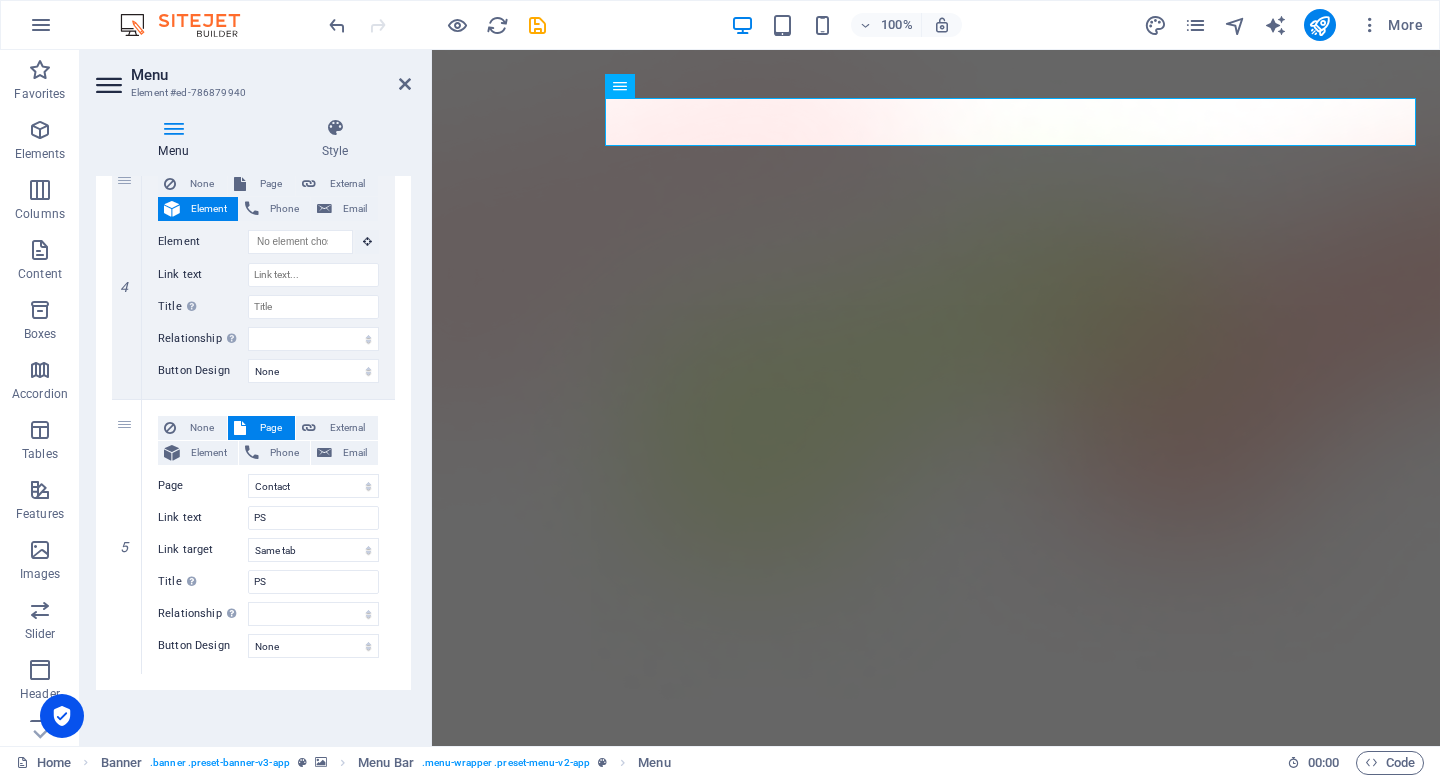 click on "Menu Auto Custom Create custom menu items for this menu. Recommended for one-page websites. Manage pages Menu items 1 None Page External Element Phone Email Page Home Features Pricing Blog Contact Privacy Legal Notice Element
URL /features Phone Email Link text DHGATE Link target New tab Same tab Overlay Title Additional link description, should not be the same as the link text. The title is most often shown as a tooltip text when the mouse moves over the element. Leave empty if uncertain. DHGATE Relationship Sets the  relationship of this link to the link target . For example, the value "nofollow" instructs search engines not to follow the link. Can be left empty. alternate author bookmark external help license next nofollow noreferrer noopener prev search tag Button Design None Default Primary Secondary 2 None Page External Element Phone Email Page Home Features Pricing Blog Contact Privacy Legal Notice Element
URL /pricing Phone Email Link text KAKOBUY Title" at bounding box center [253, 453] 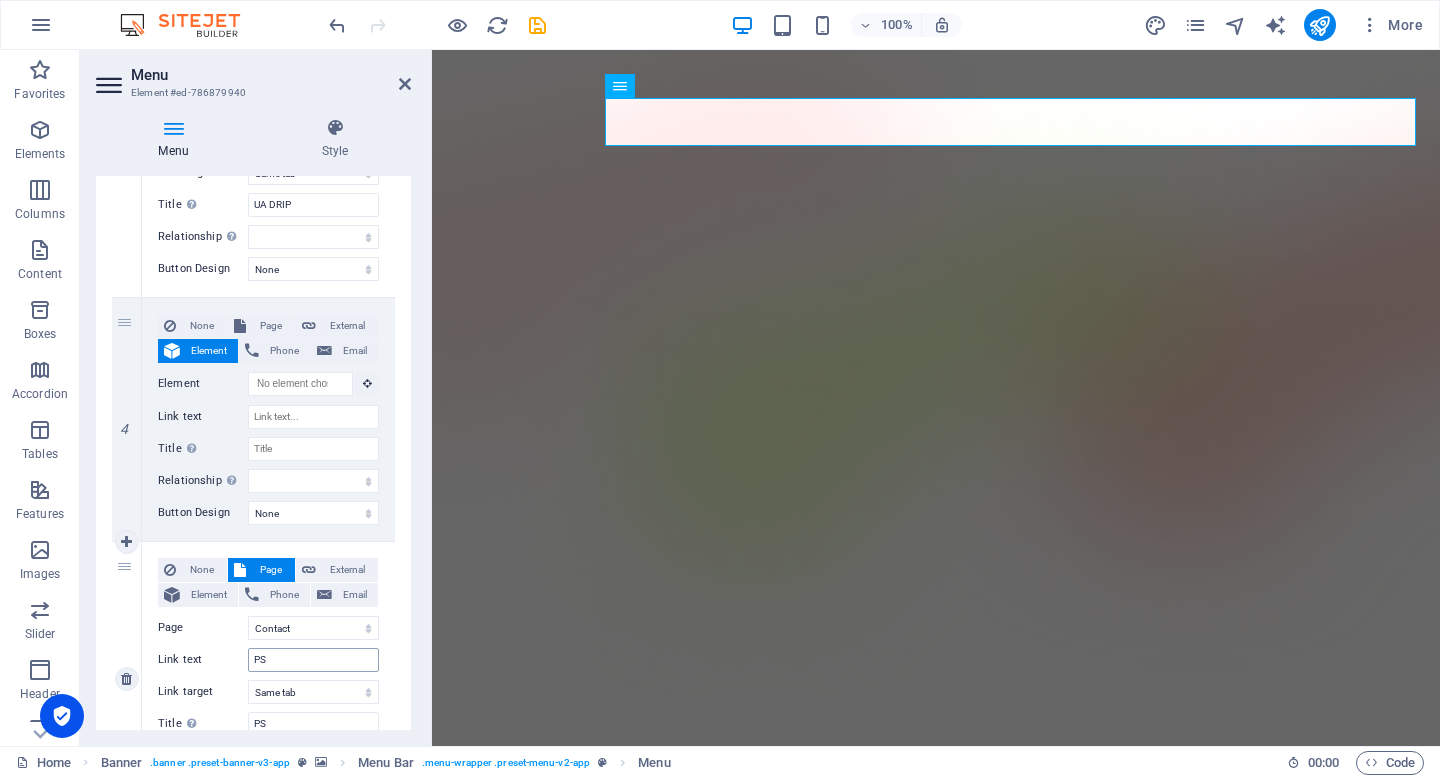 scroll, scrollTop: 1035, scrollLeft: 0, axis: vertical 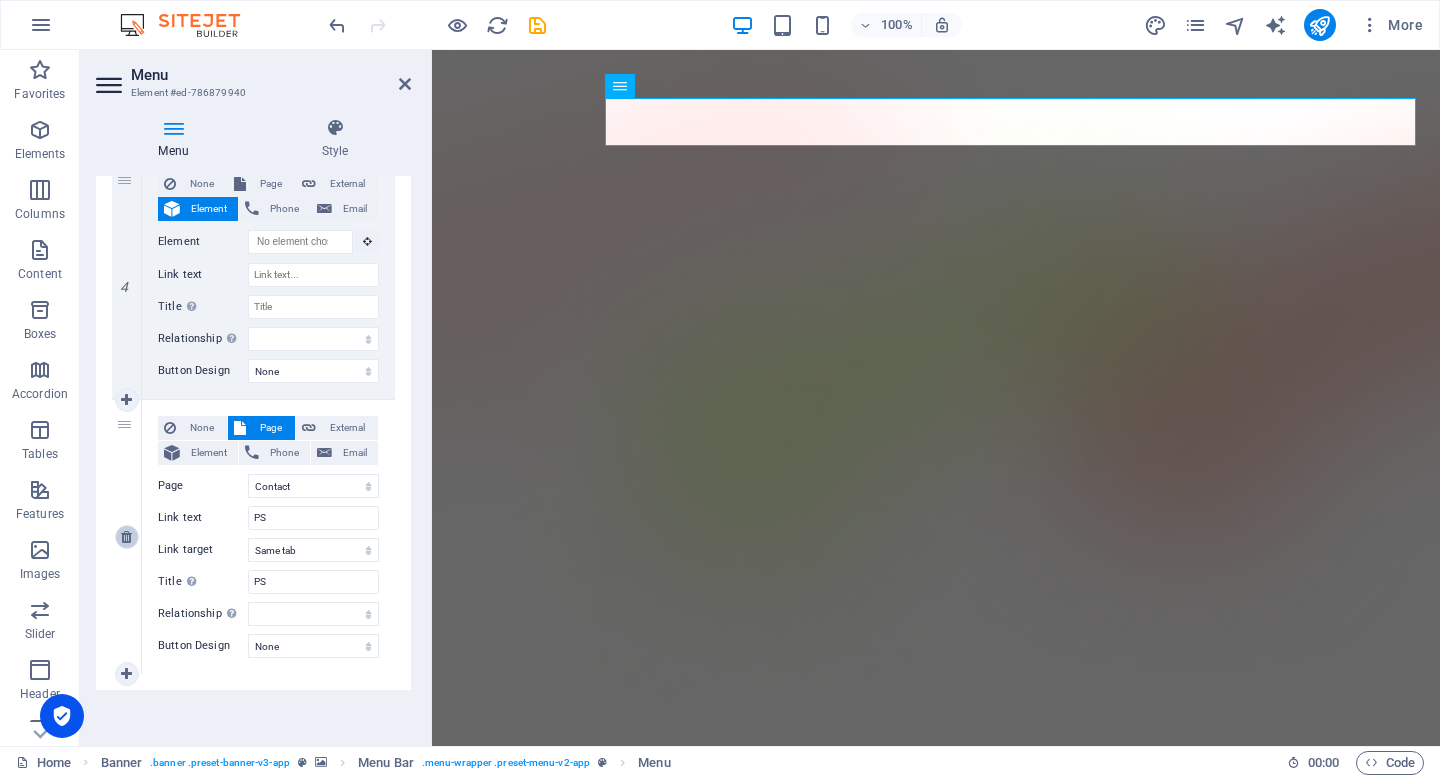 click at bounding box center [126, 537] 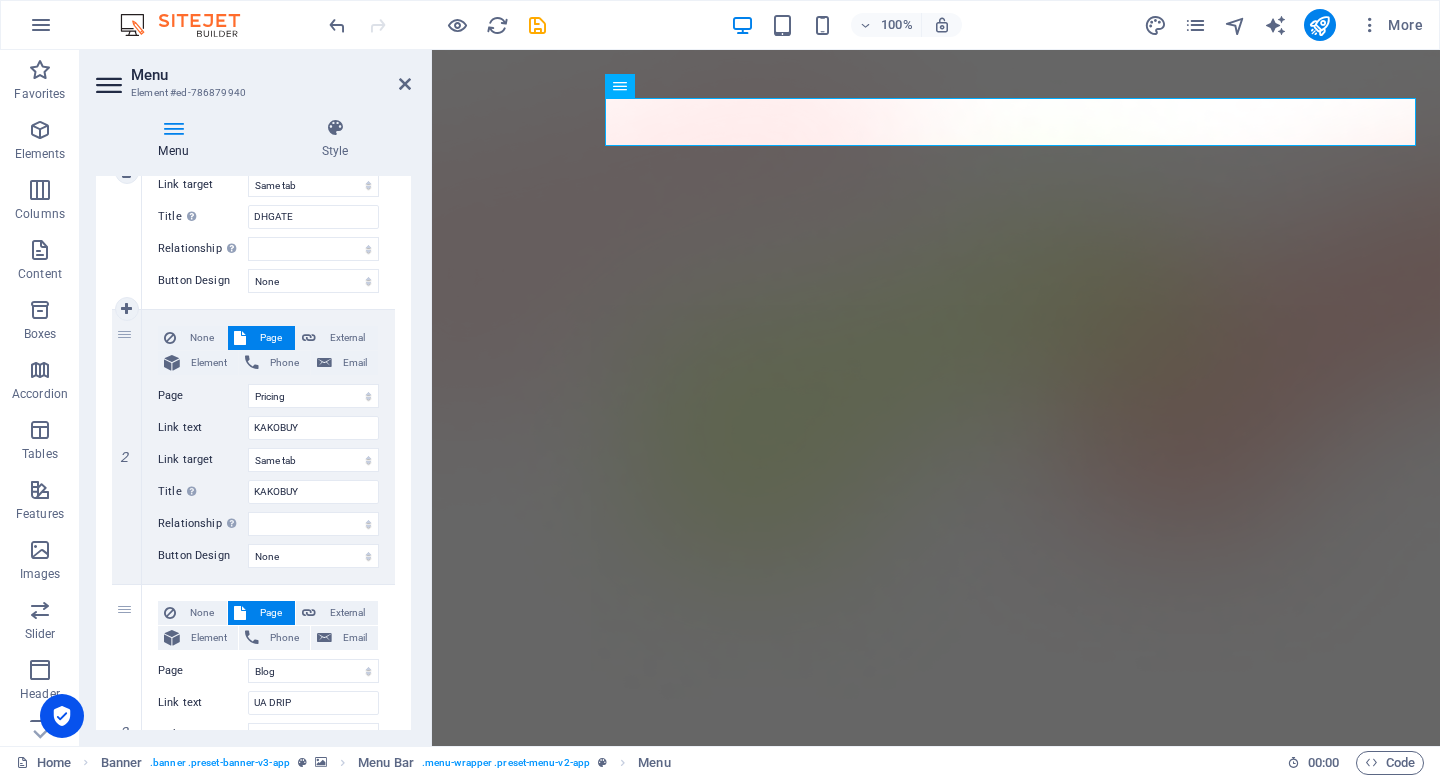 scroll, scrollTop: 760, scrollLeft: 0, axis: vertical 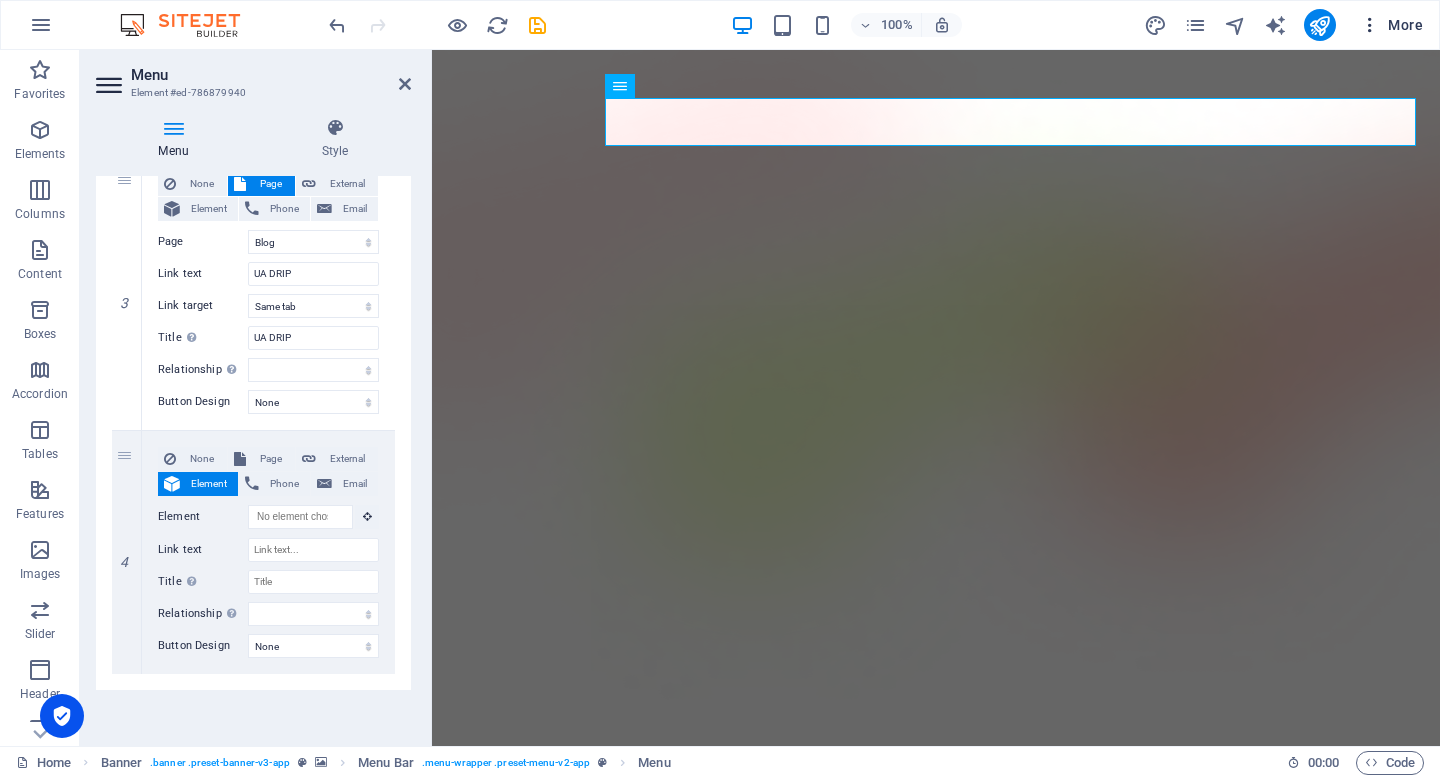 click on "More" at bounding box center [1391, 25] 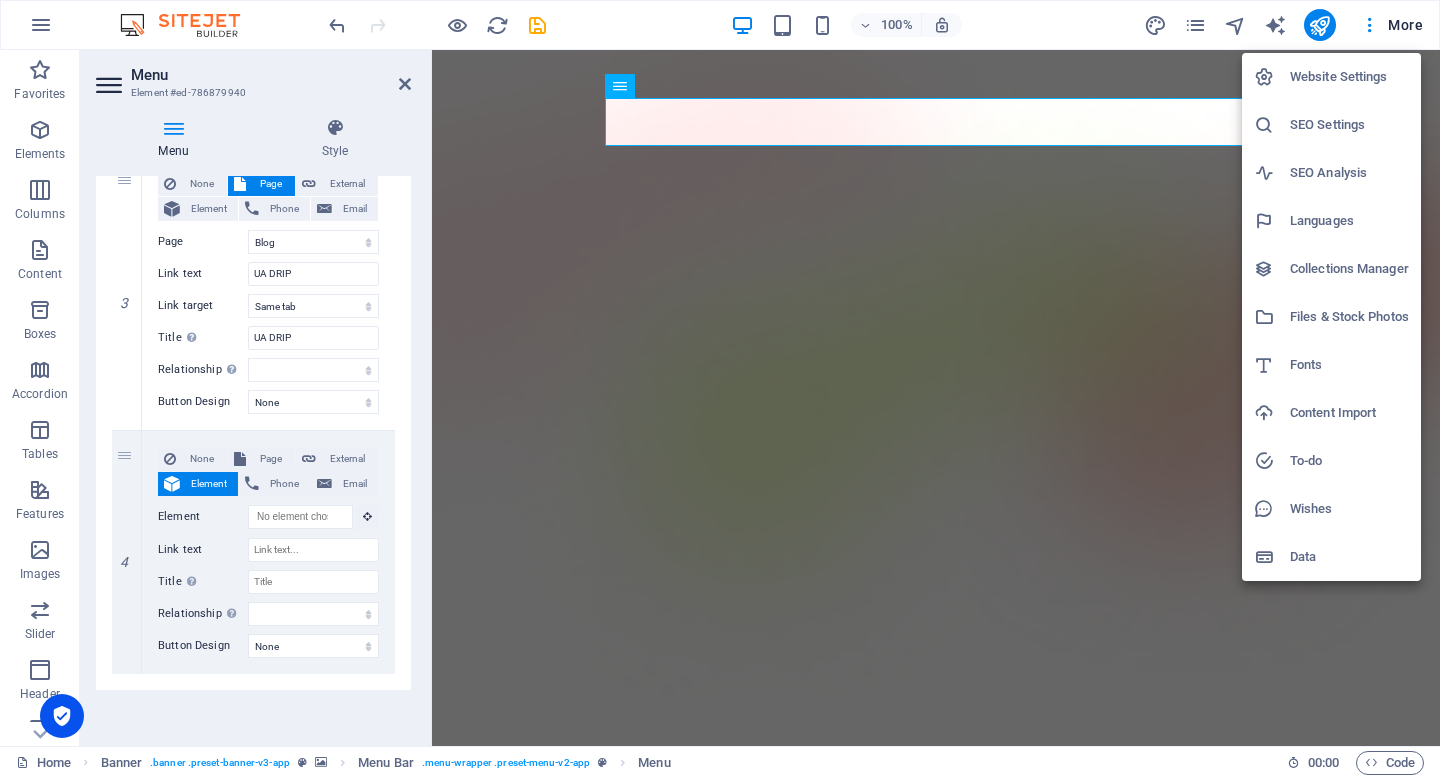 click at bounding box center [720, 389] 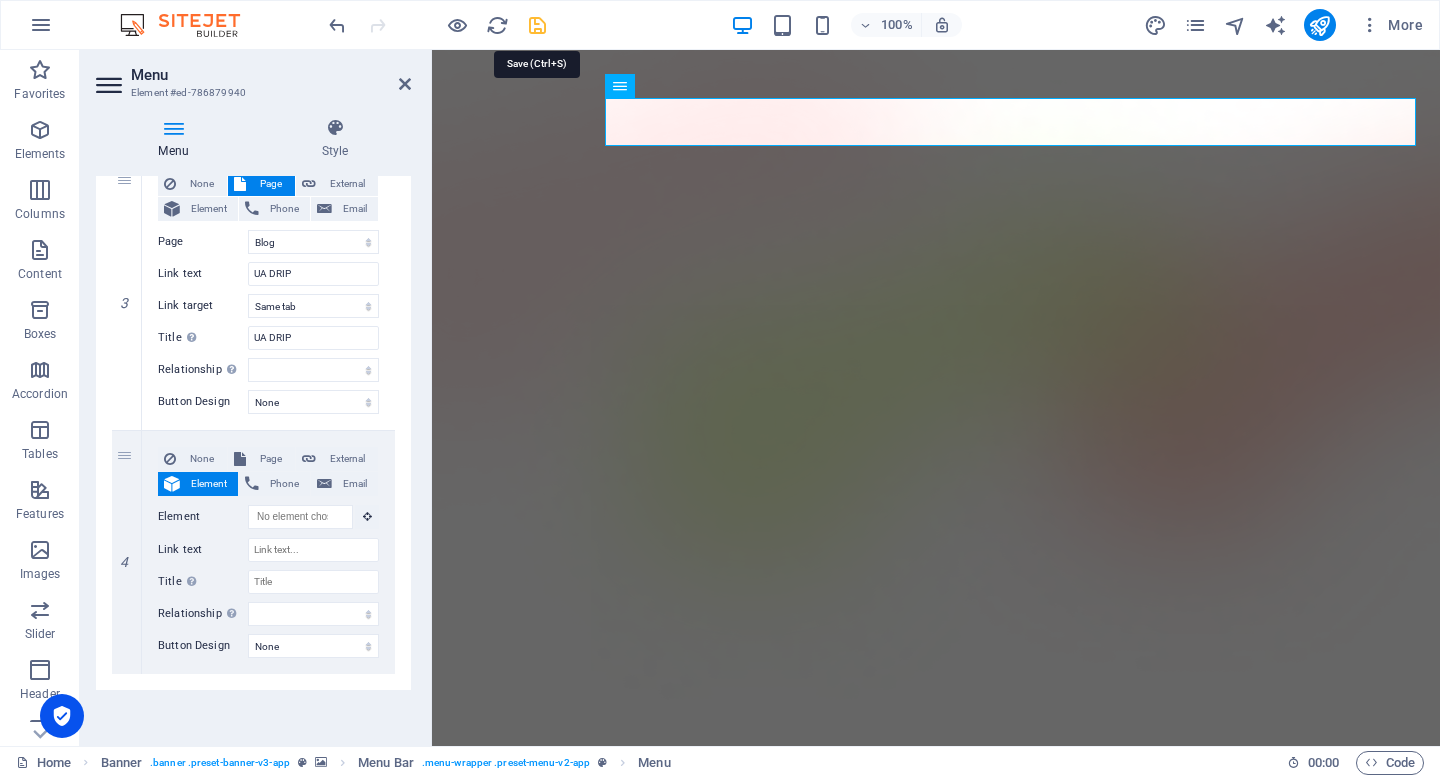 click at bounding box center [537, 25] 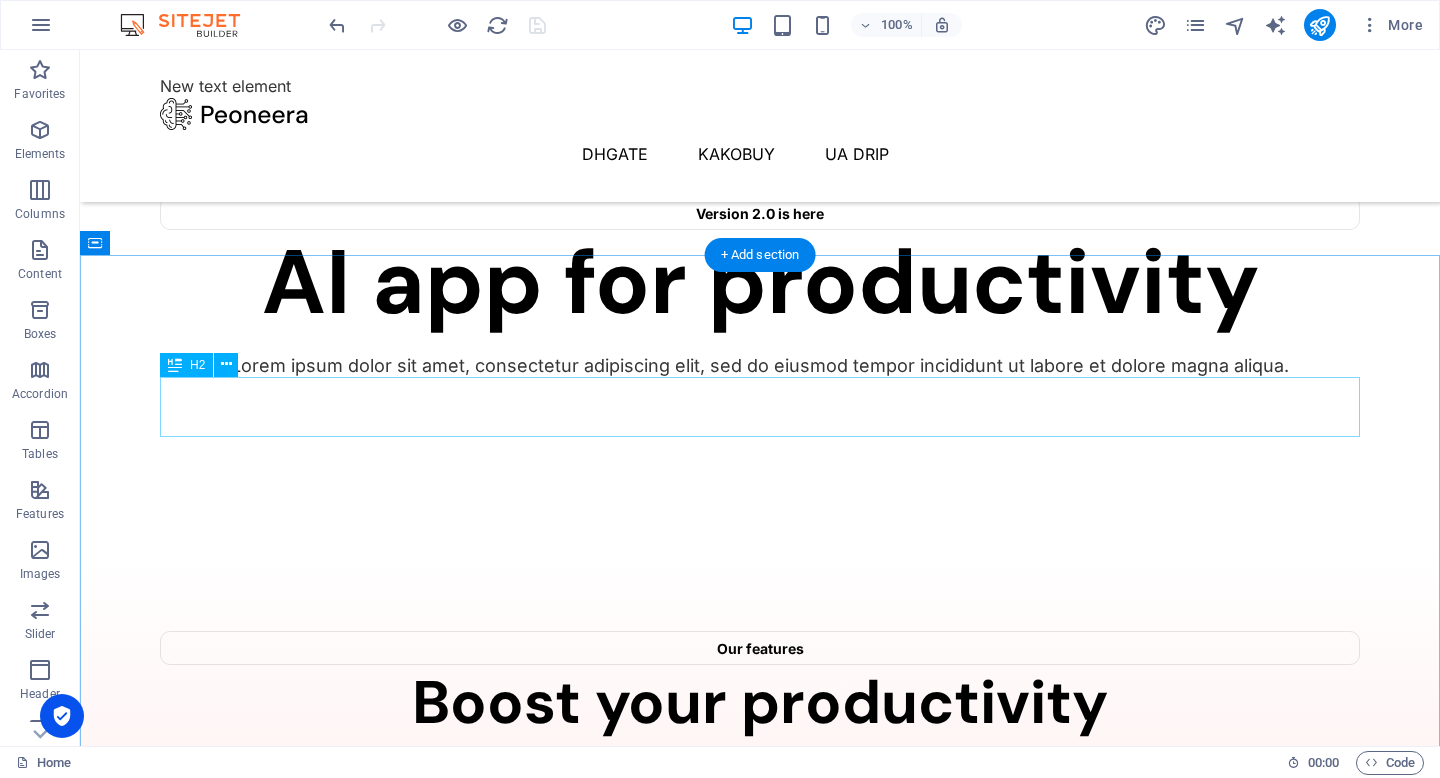 scroll, scrollTop: 0, scrollLeft: 0, axis: both 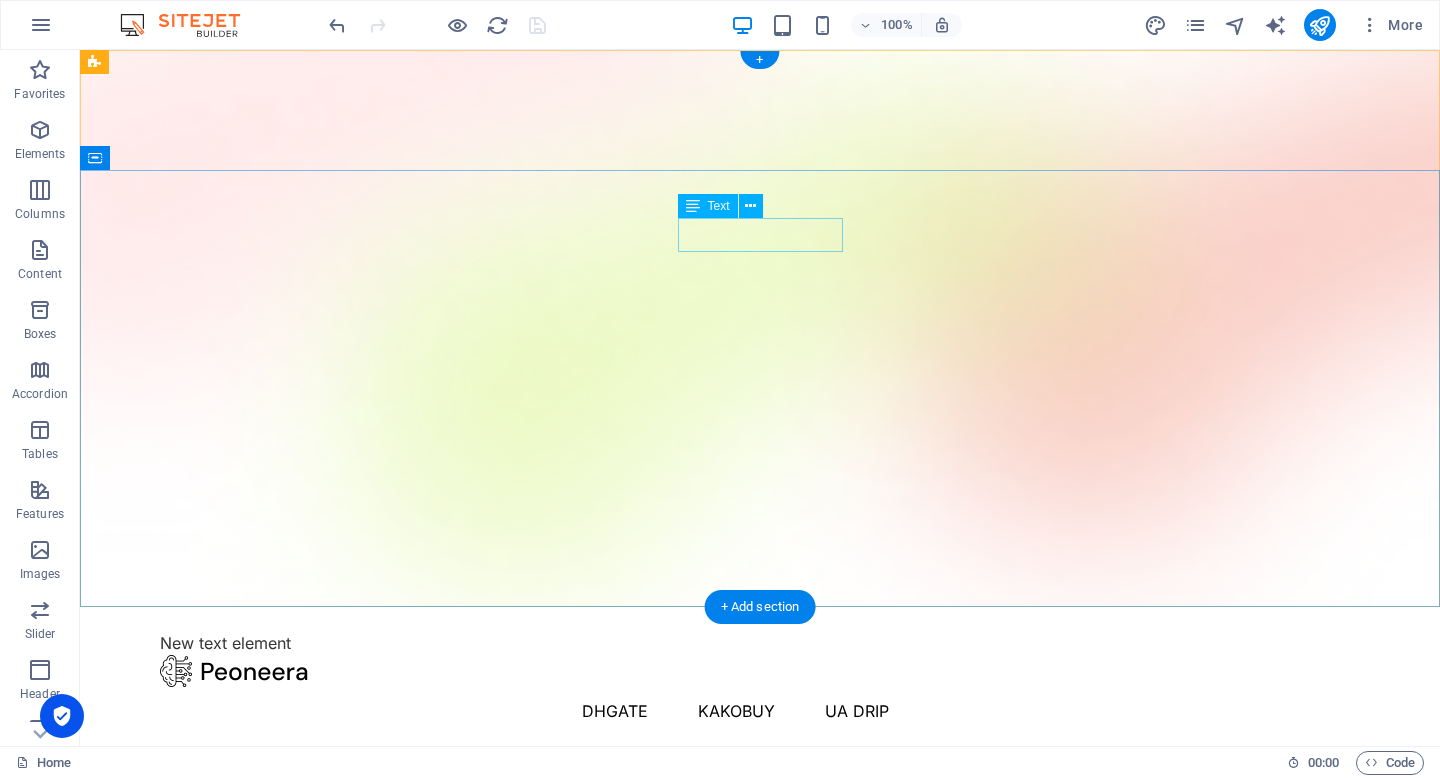 click on "Version 2.0 is here" at bounding box center (760, 824) 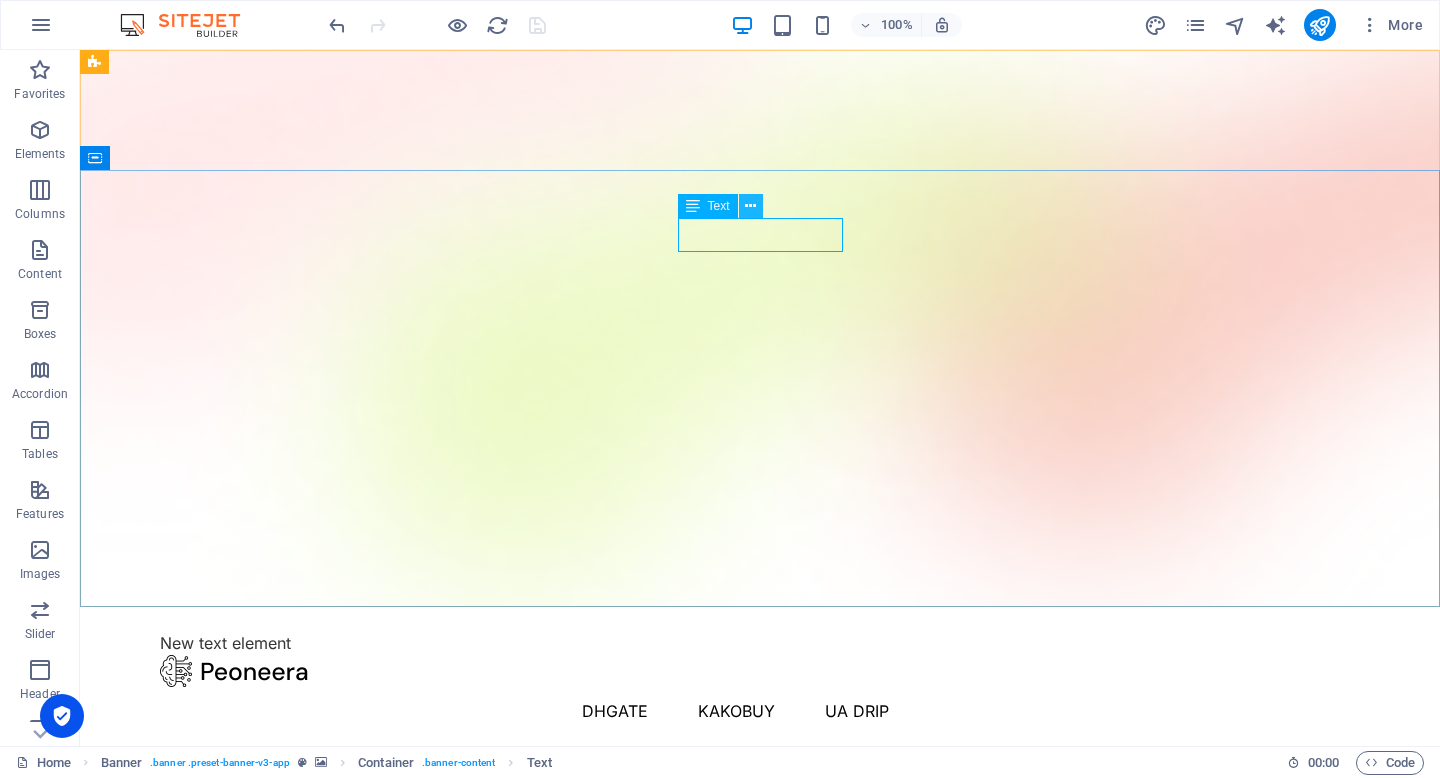 click at bounding box center (750, 206) 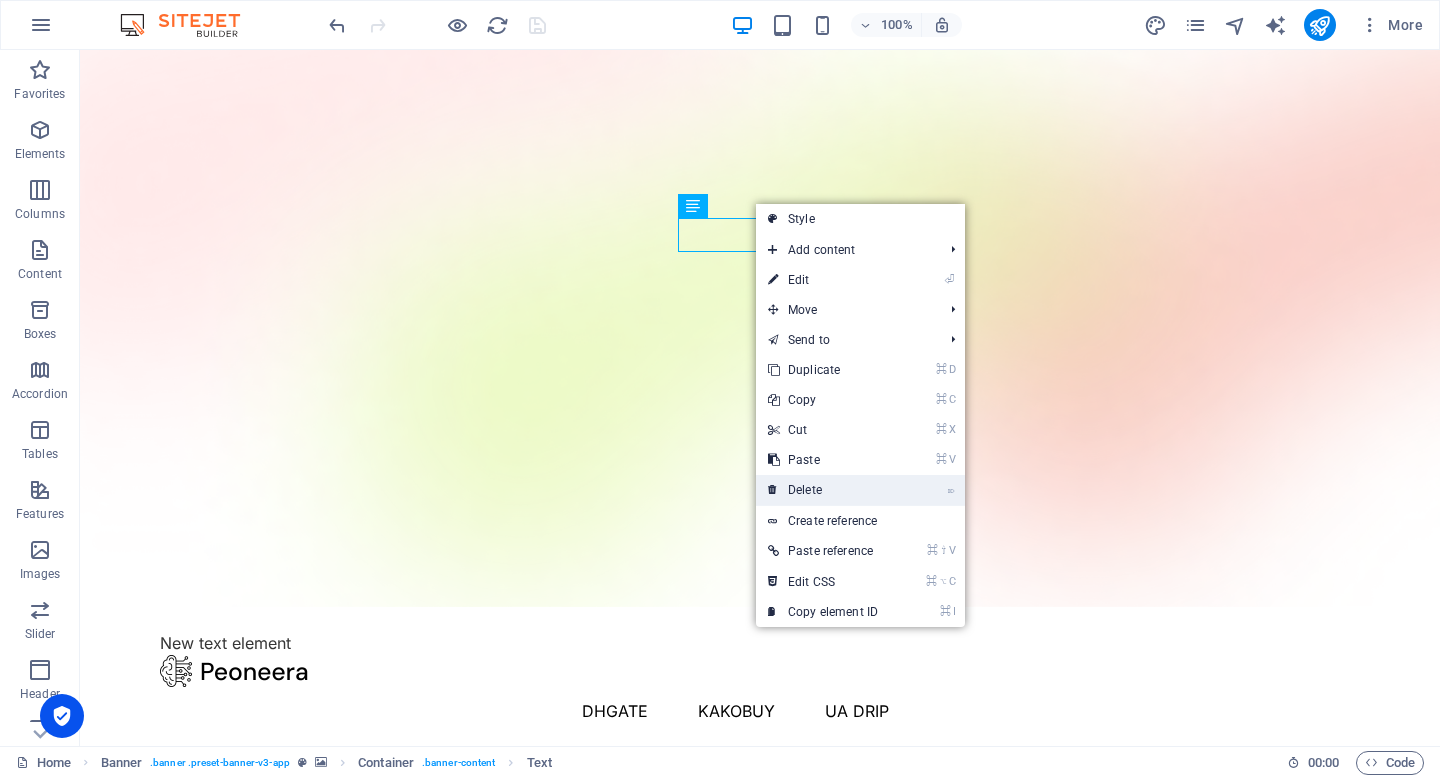 click on "⌦  Delete" at bounding box center (823, 490) 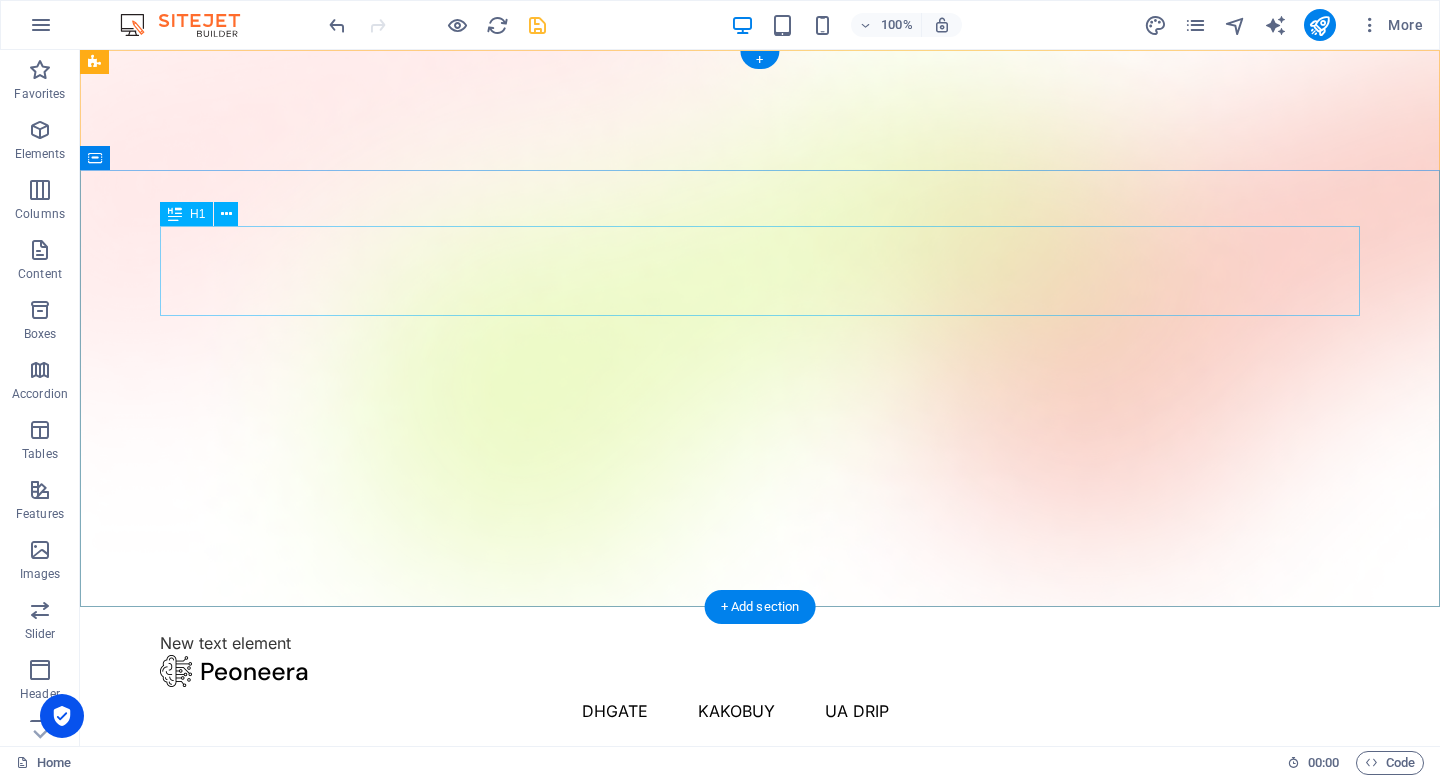 click on "AI app for productivity" at bounding box center (760, 860) 